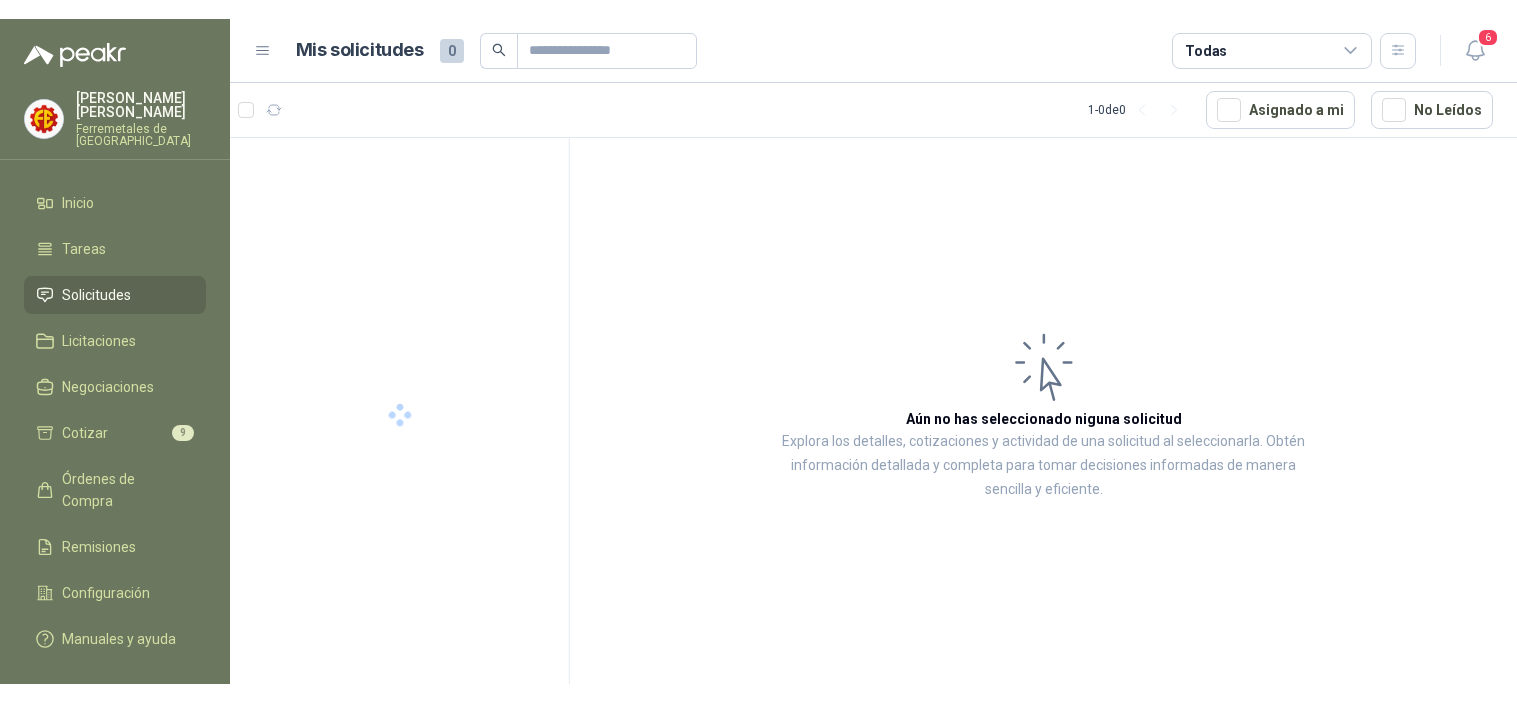 scroll, scrollTop: 0, scrollLeft: 0, axis: both 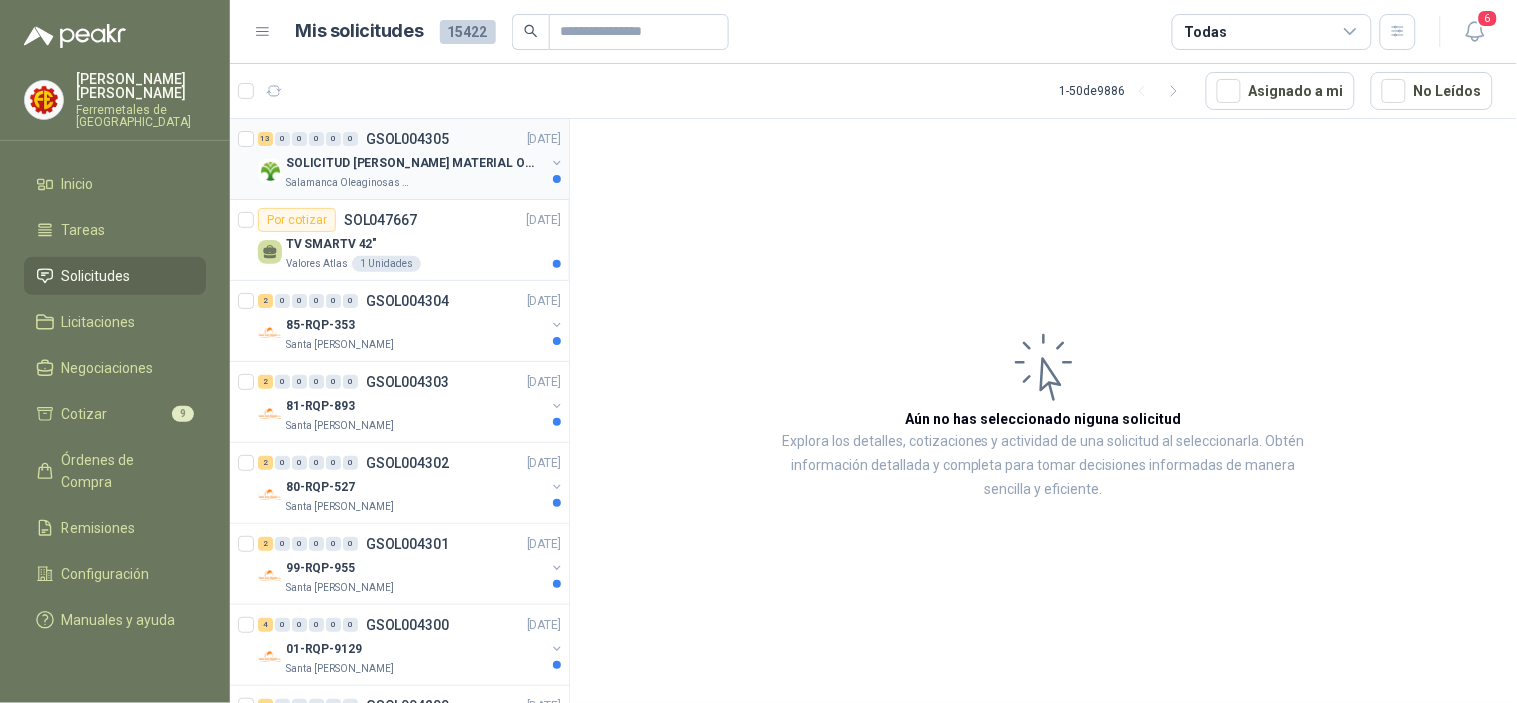 click on "Salamanca Oleaginosas SAS" at bounding box center (415, 183) 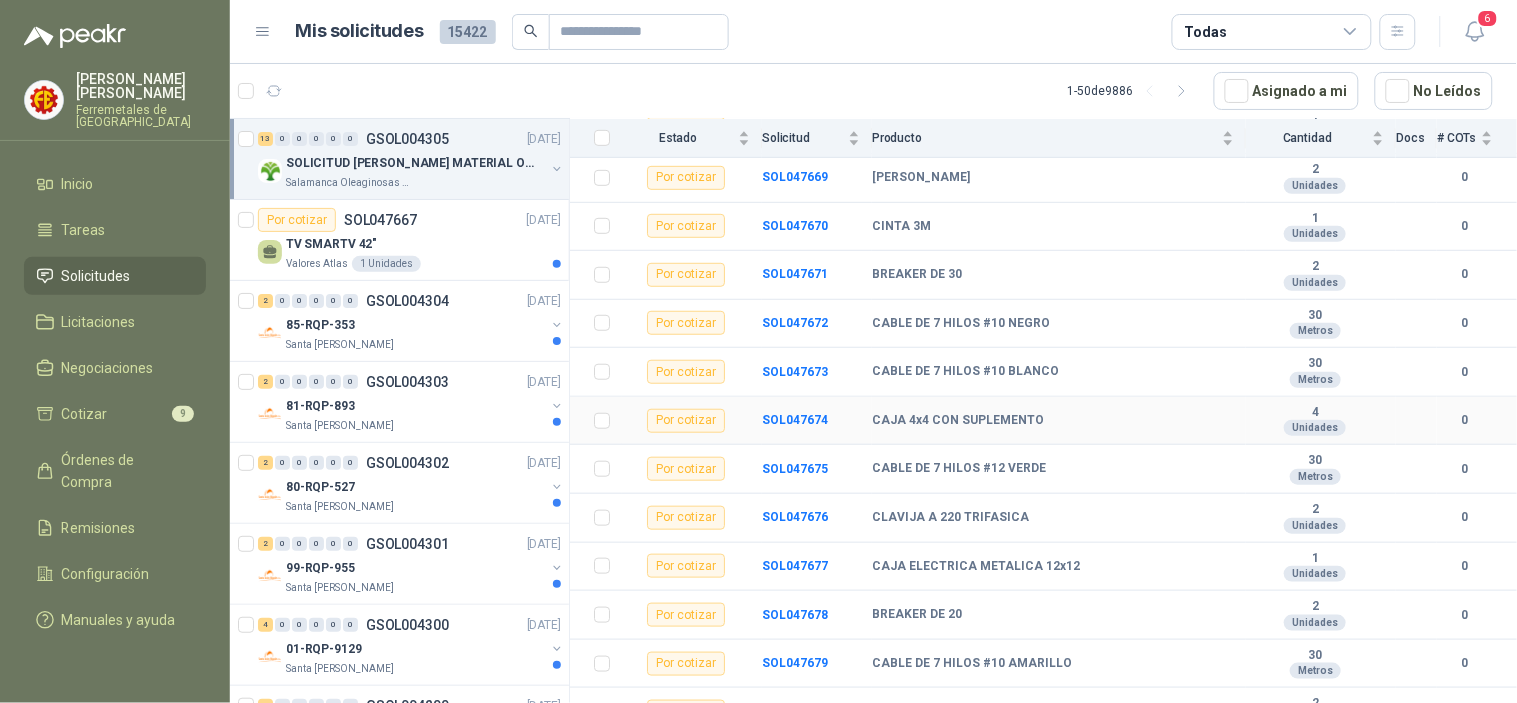 scroll, scrollTop: 313, scrollLeft: 0, axis: vertical 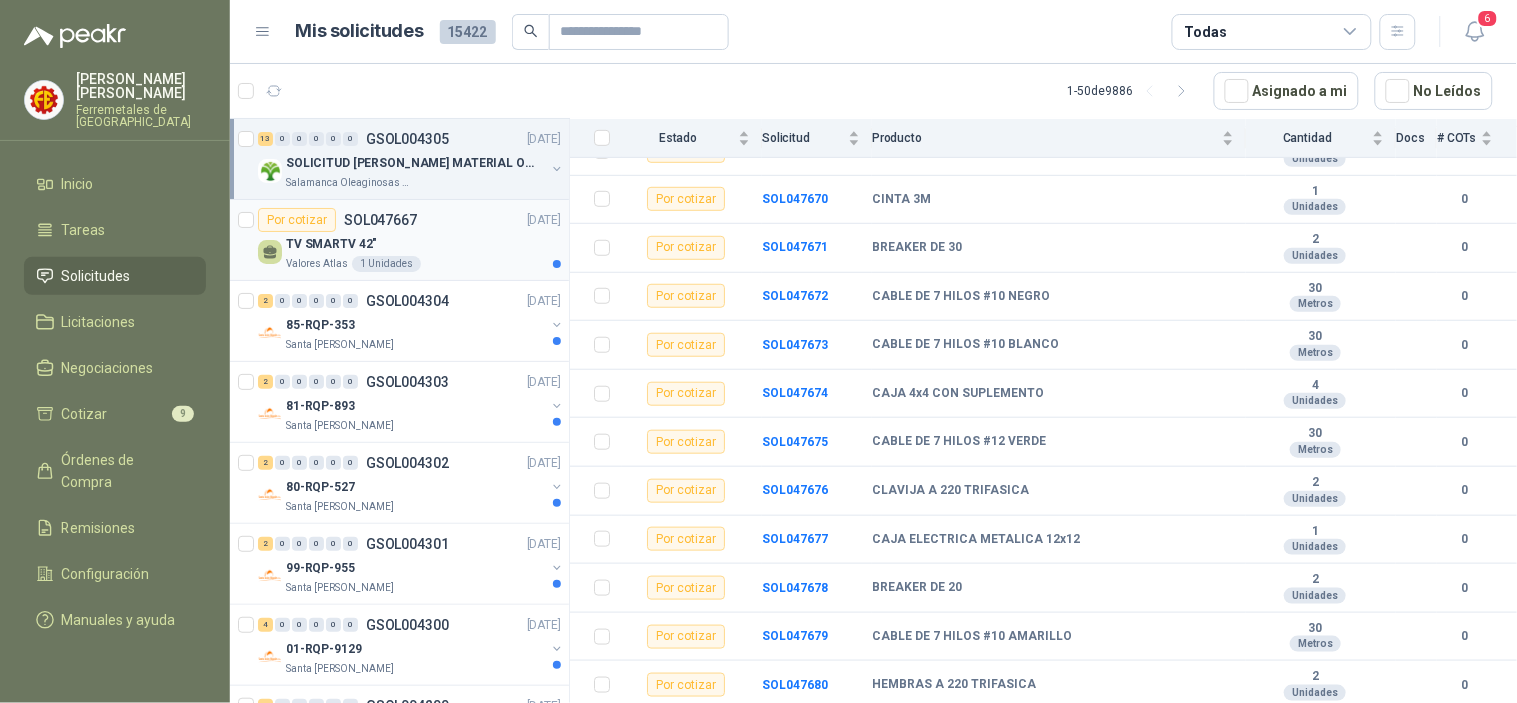click on "TV SMARTV 42"" at bounding box center [423, 244] 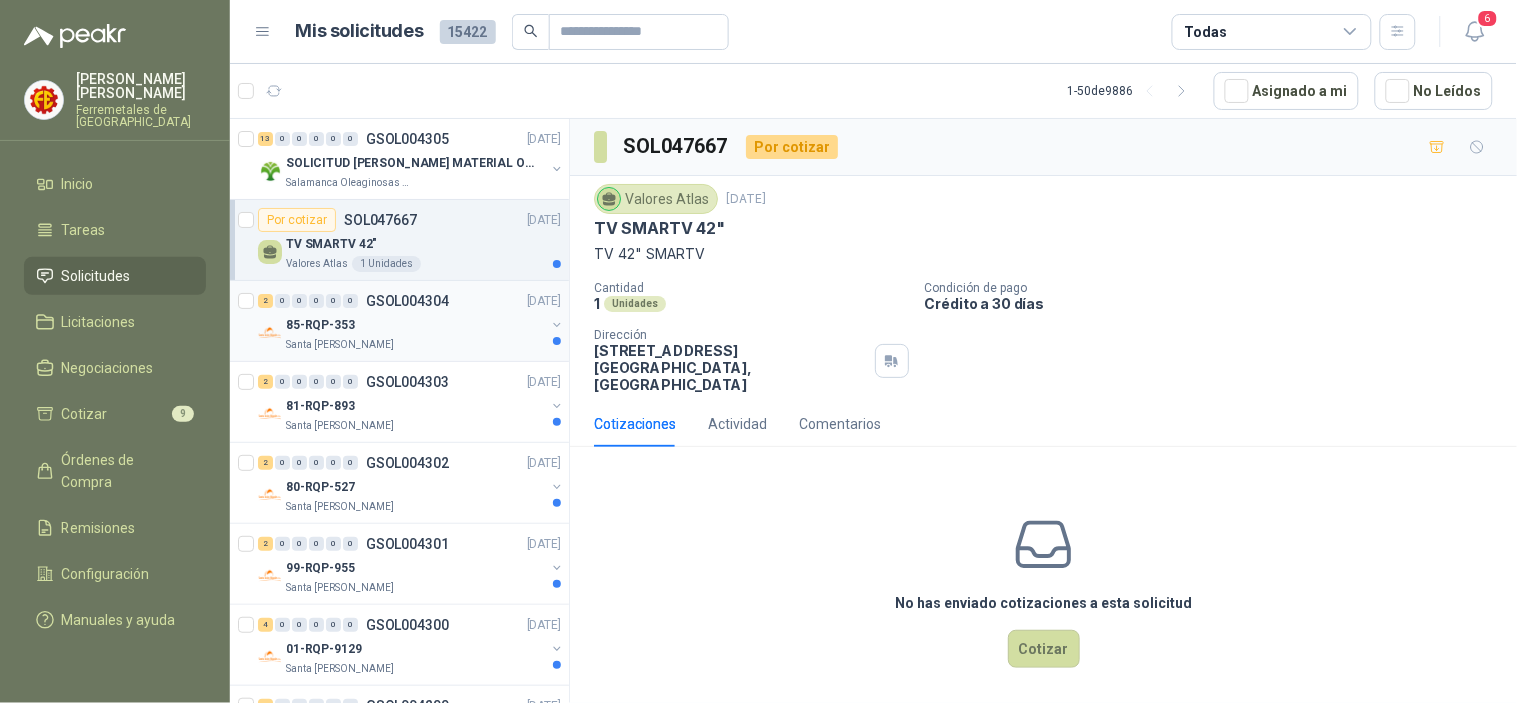 click on "85-RQP-353" at bounding box center (415, 325) 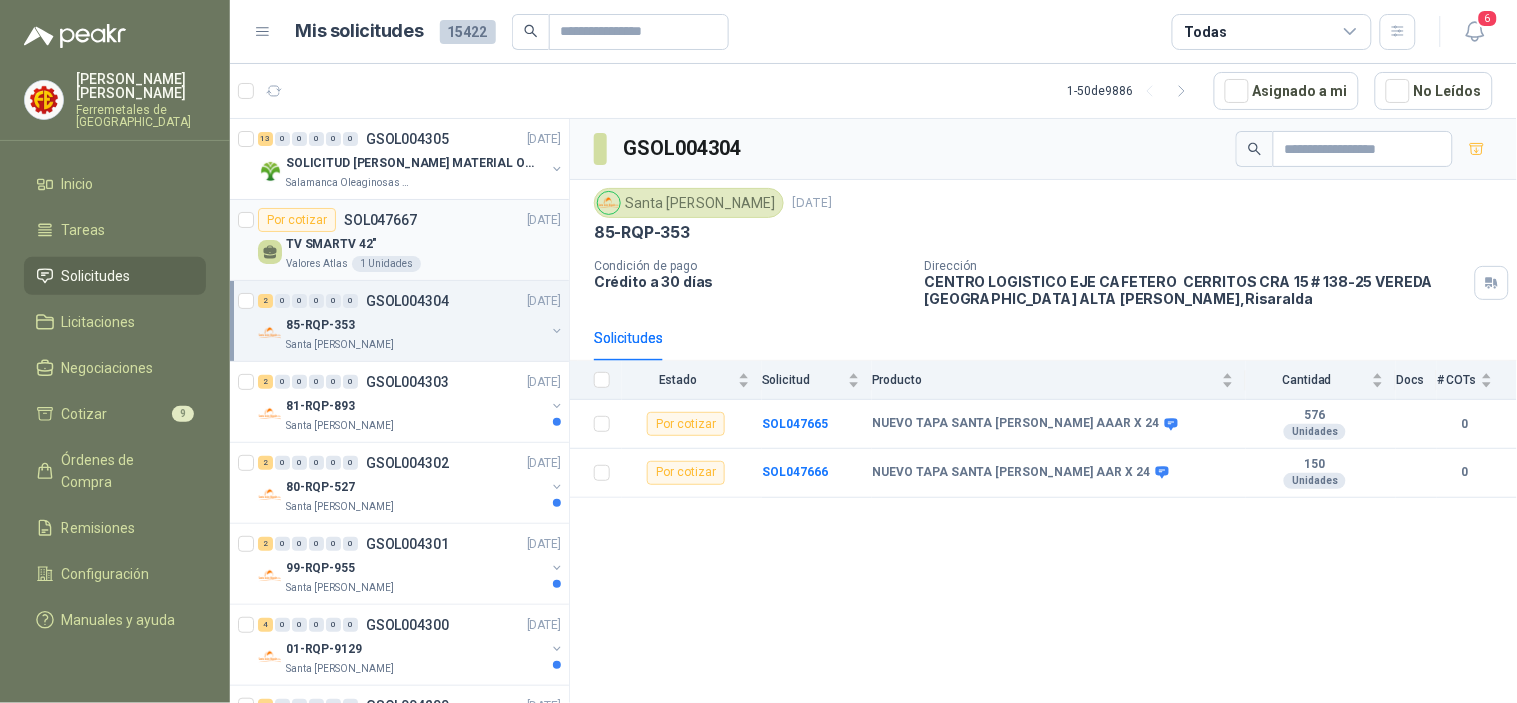 click on "TV SMARTV 42"" at bounding box center (423, 244) 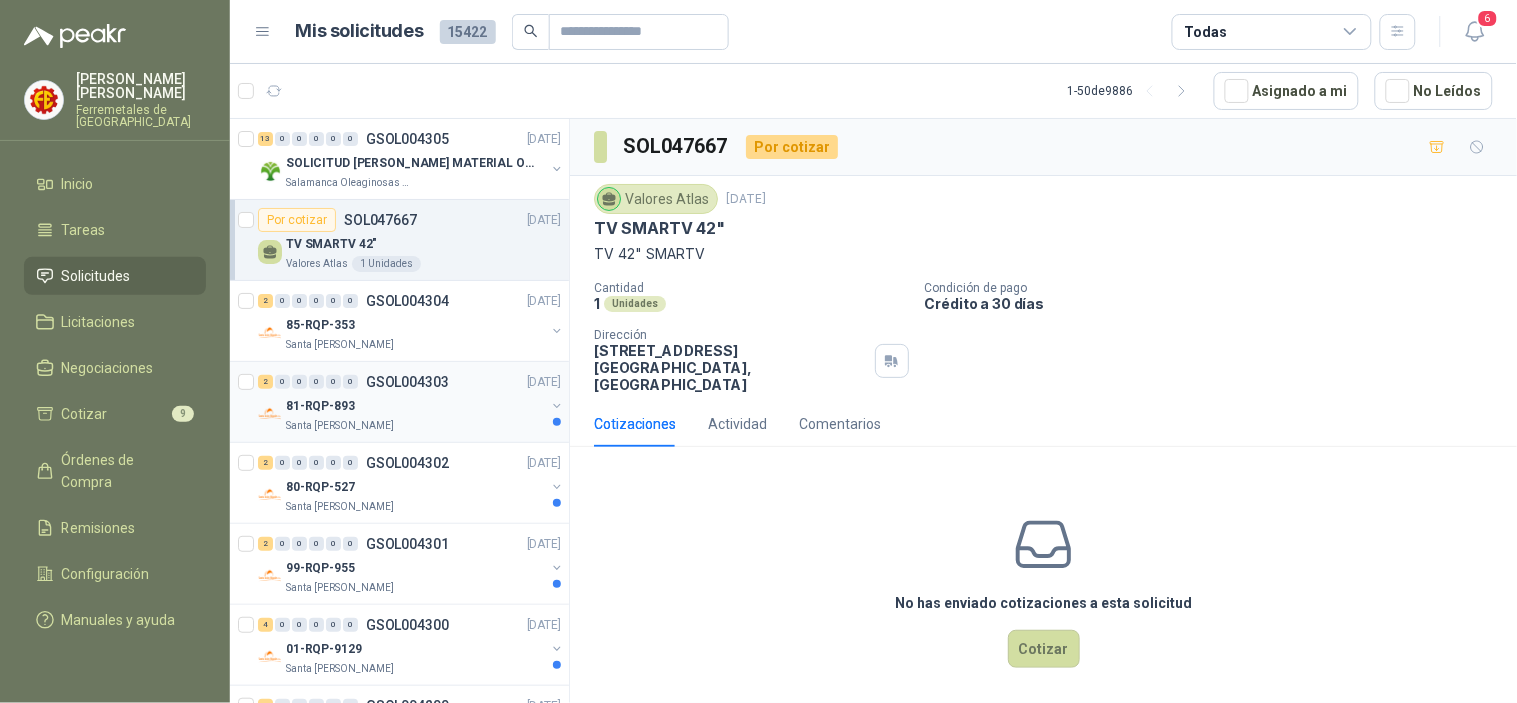 click on "GSOL004303" at bounding box center [407, 382] 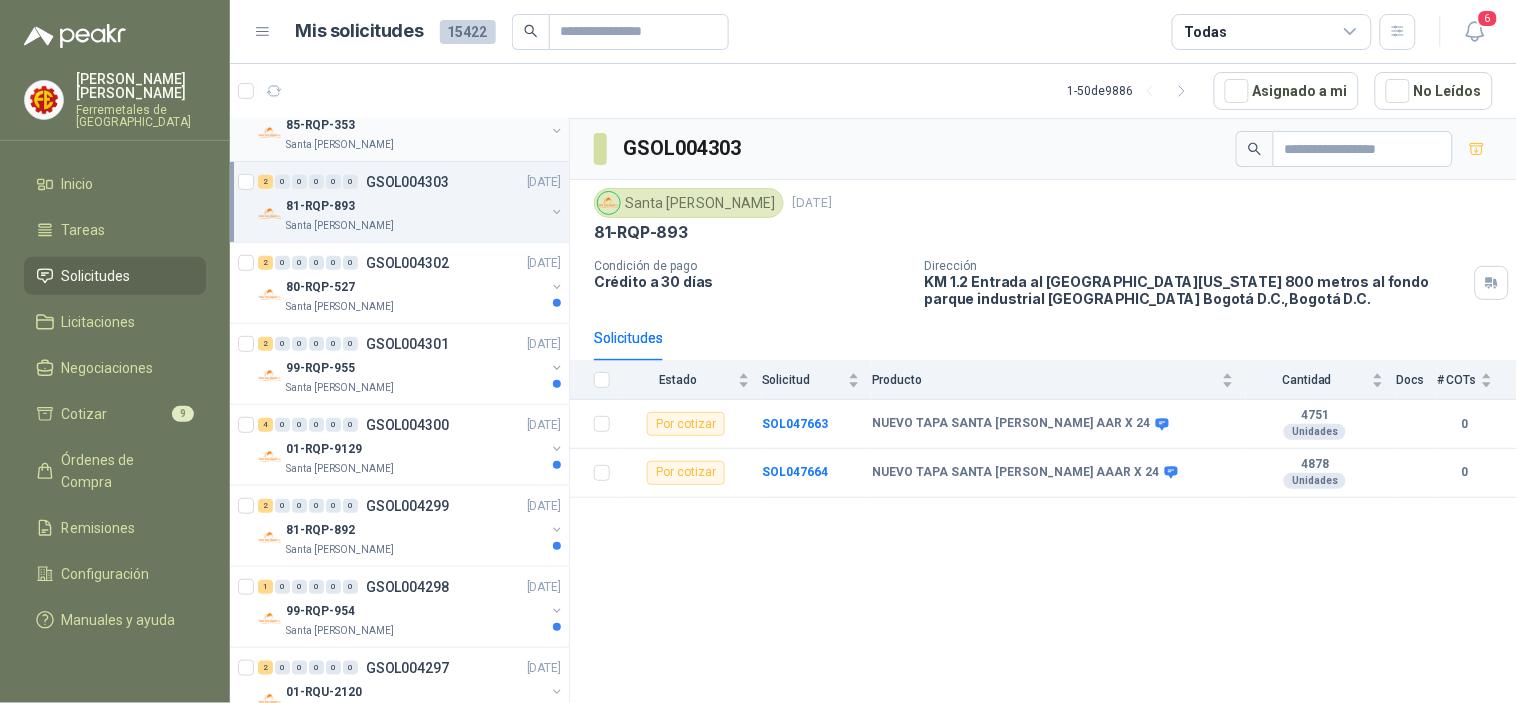 scroll, scrollTop: 222, scrollLeft: 0, axis: vertical 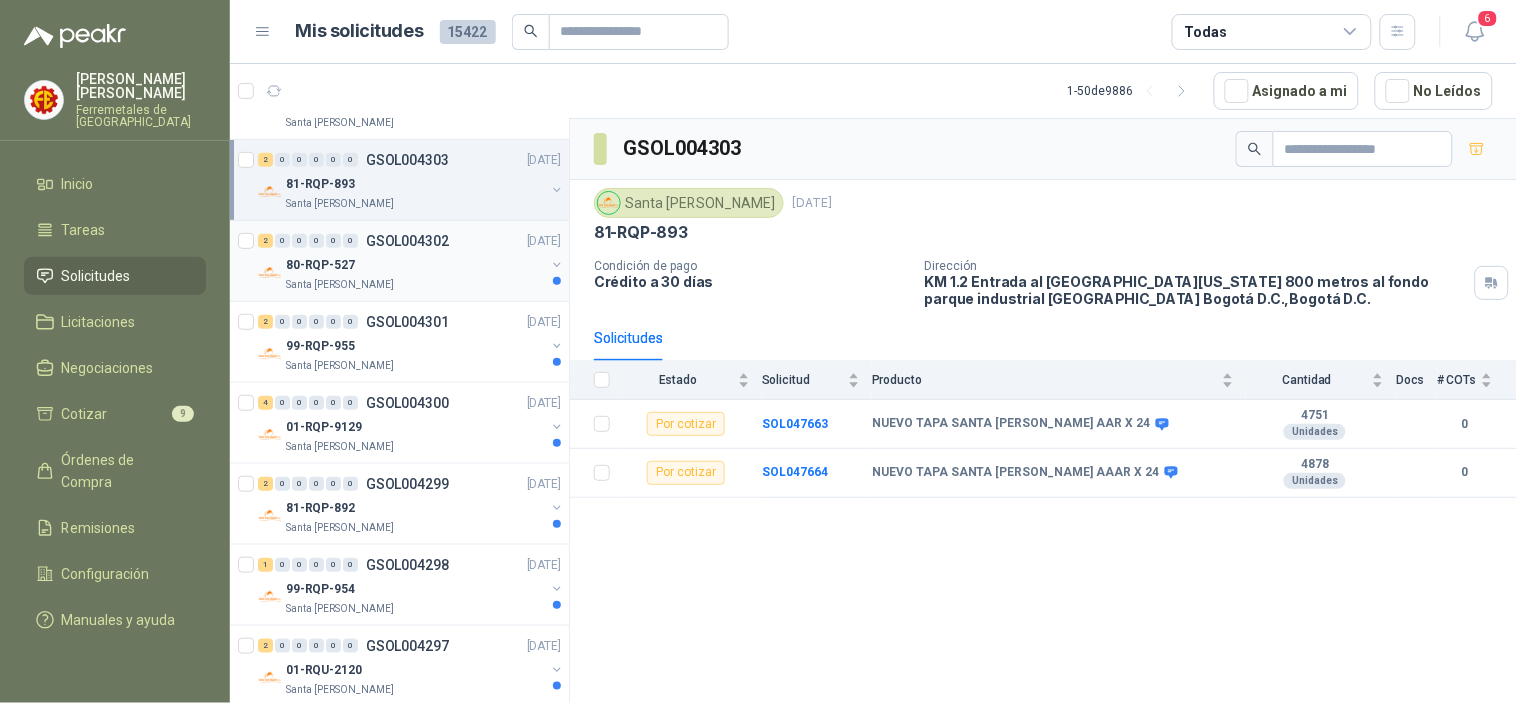 click on "80-RQP-527" at bounding box center (320, 265) 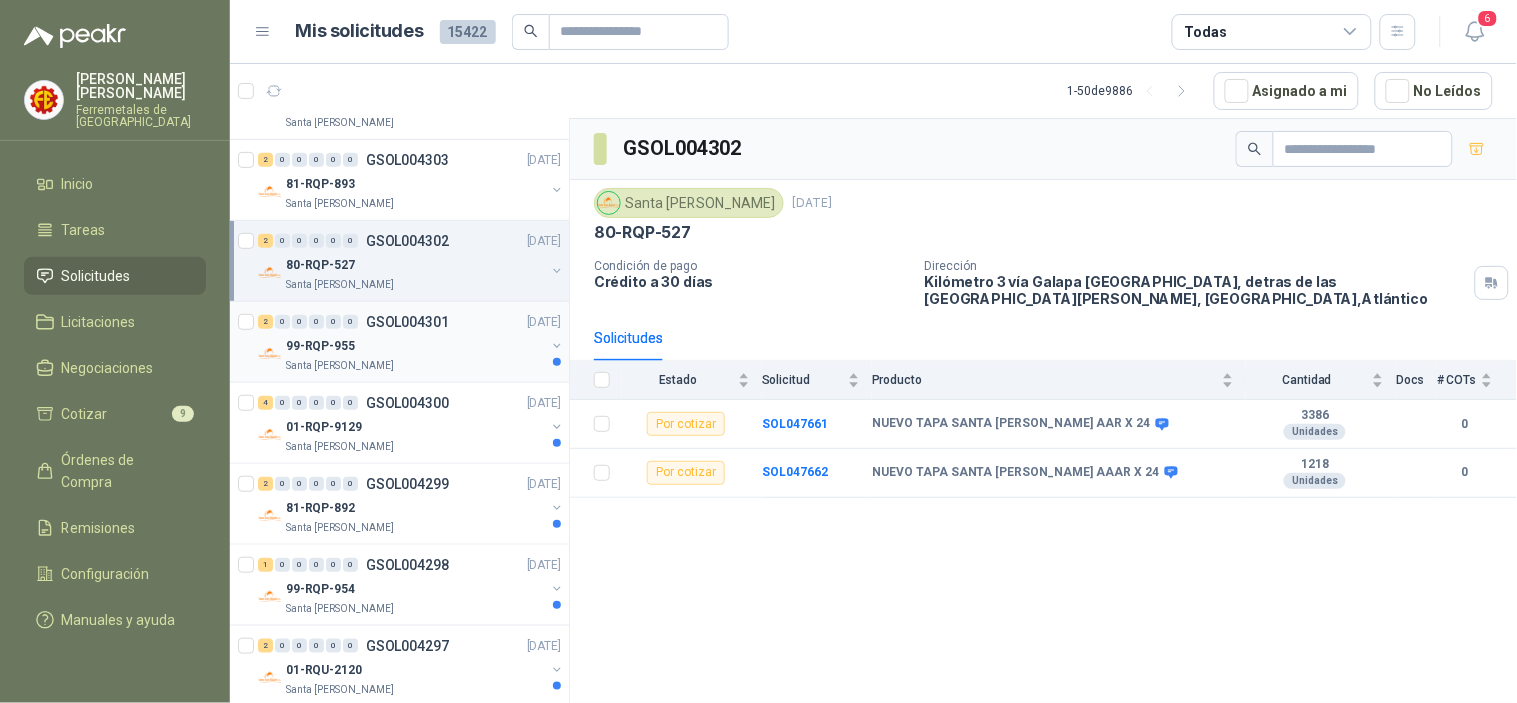 click on "Santa [PERSON_NAME]" at bounding box center [415, 366] 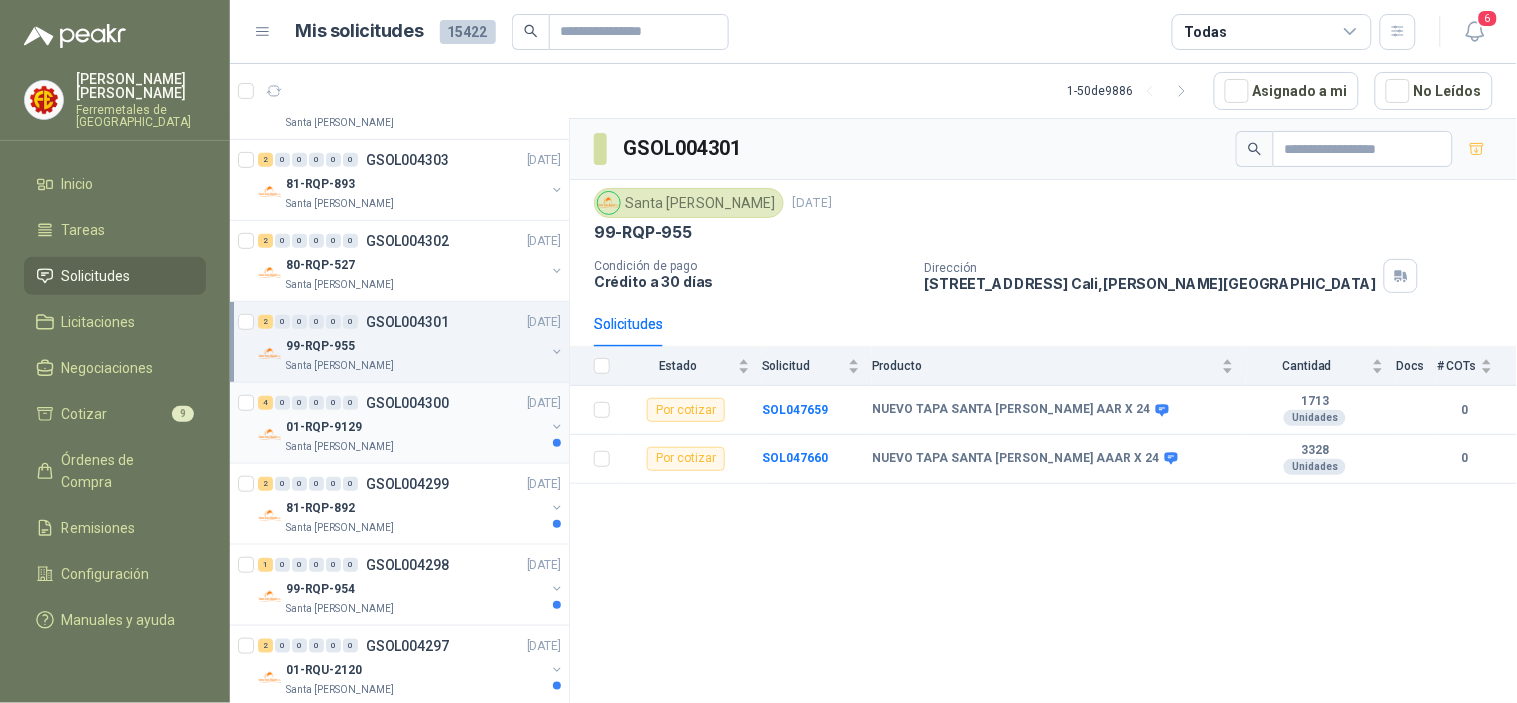click on "01-RQP-9129" at bounding box center [415, 427] 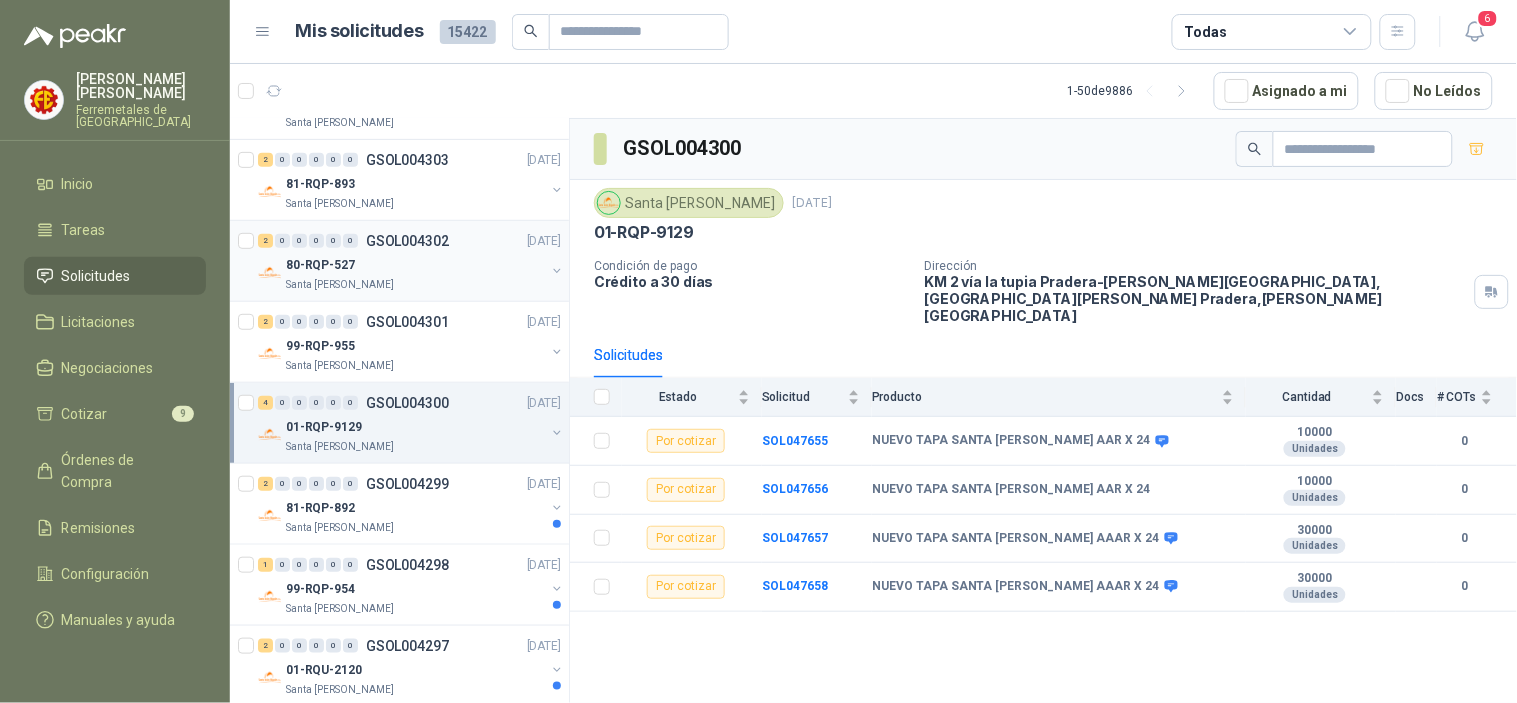 scroll, scrollTop: 333, scrollLeft: 0, axis: vertical 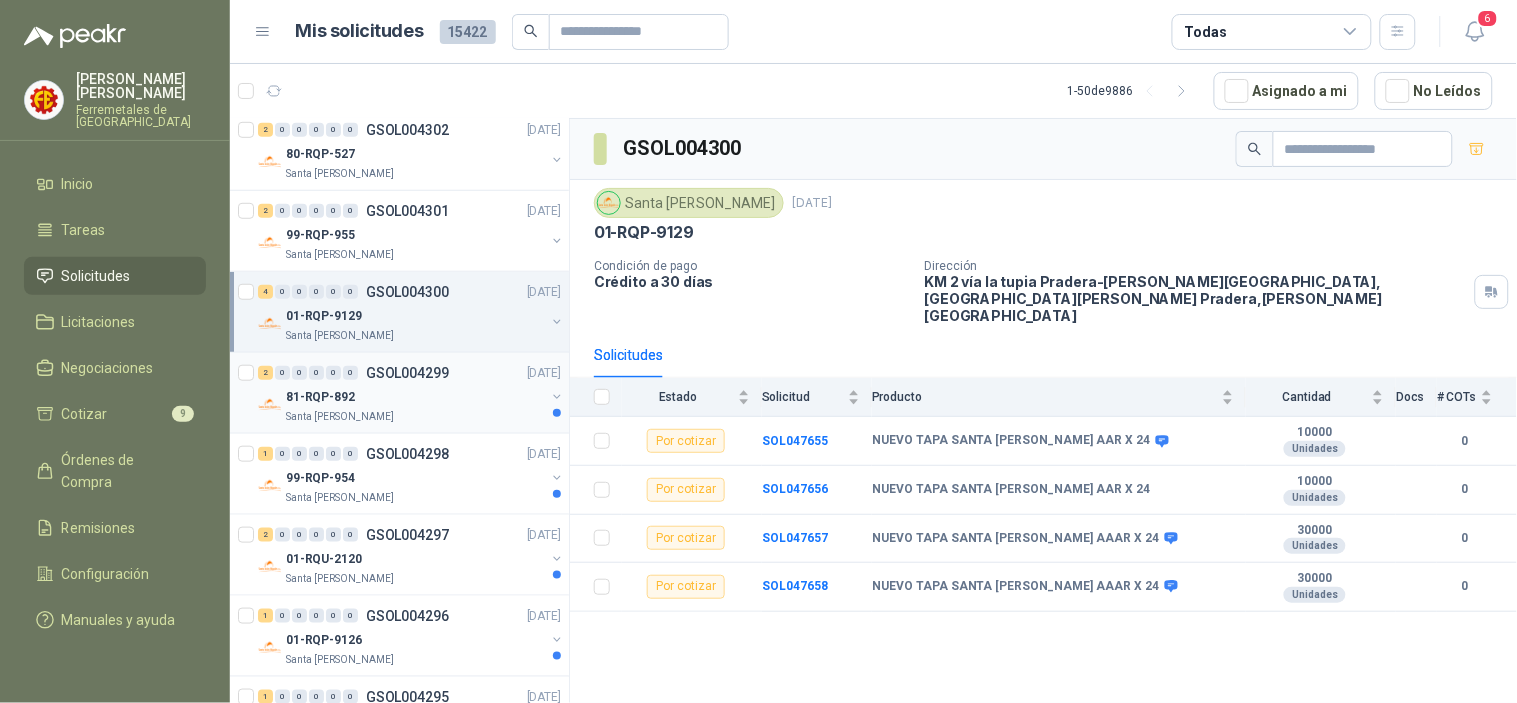click on "81-RQP-892" at bounding box center [415, 397] 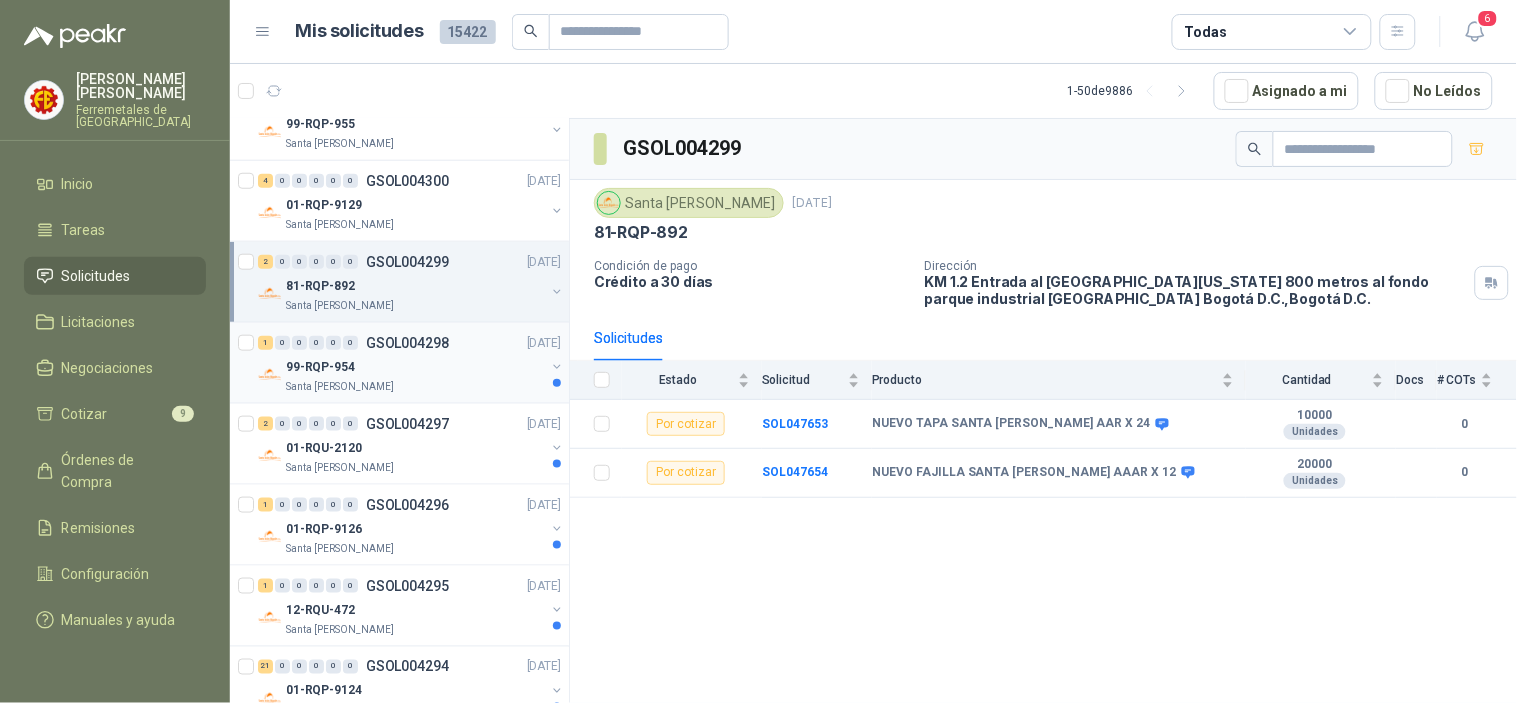 scroll, scrollTop: 555, scrollLeft: 0, axis: vertical 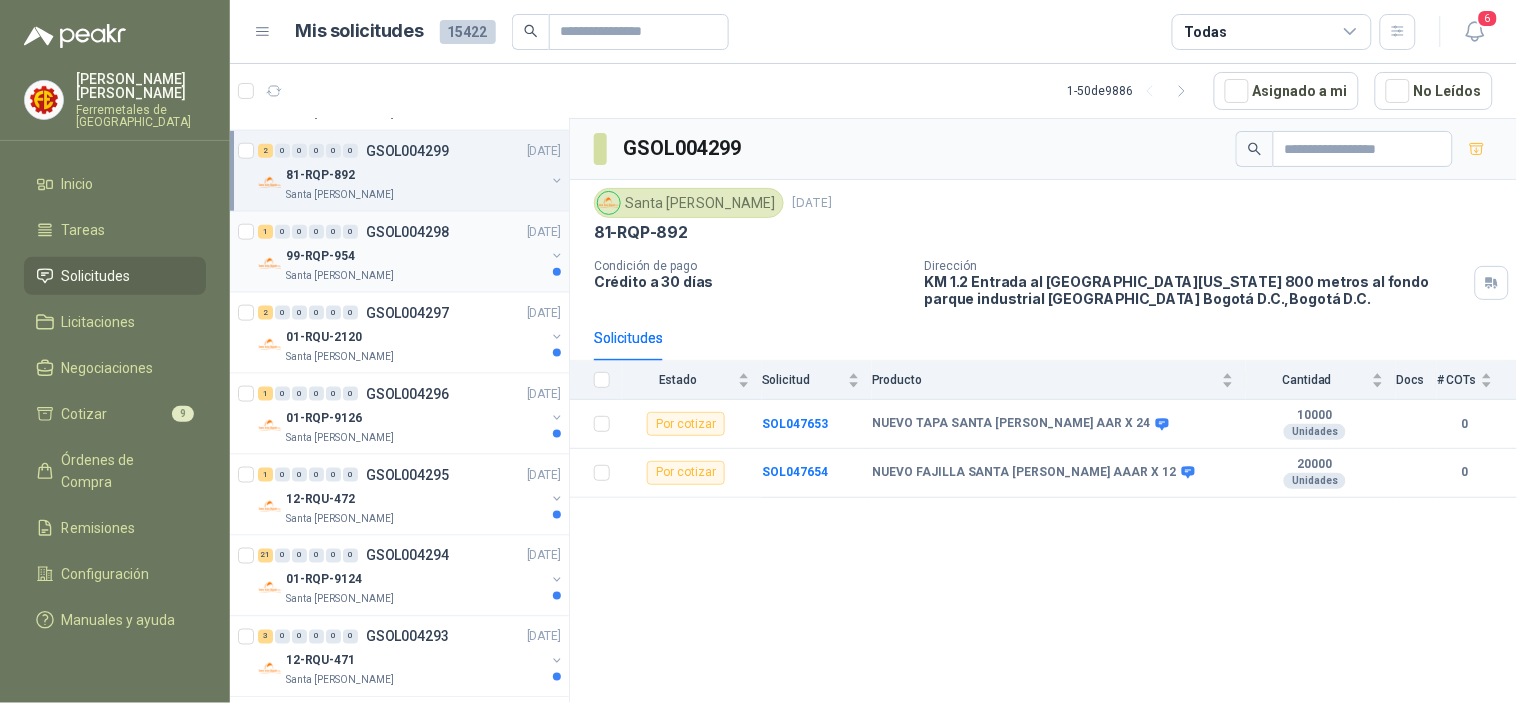 click on "99-RQP-954" at bounding box center (415, 256) 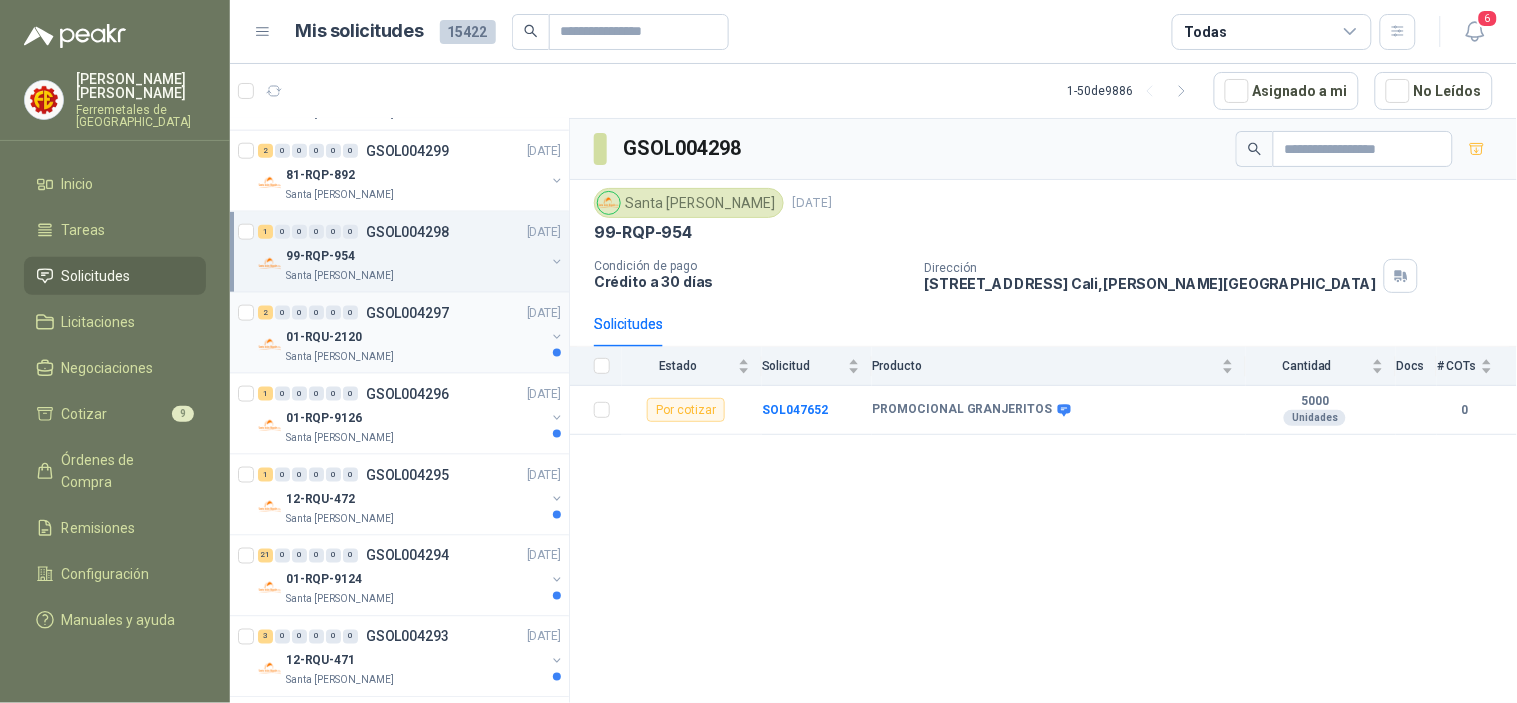 click on "01-RQU-2120" at bounding box center [415, 337] 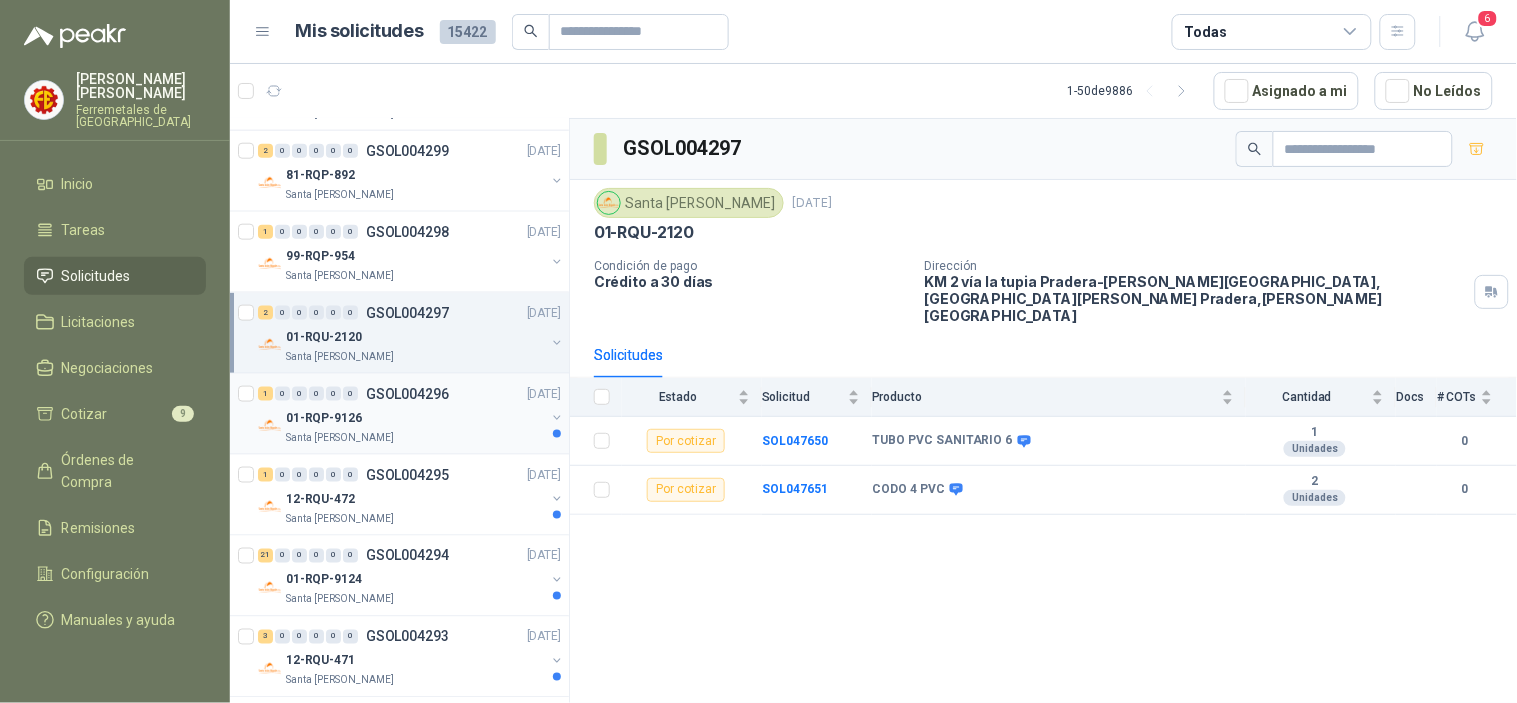 click on "GSOL004296" at bounding box center [407, 394] 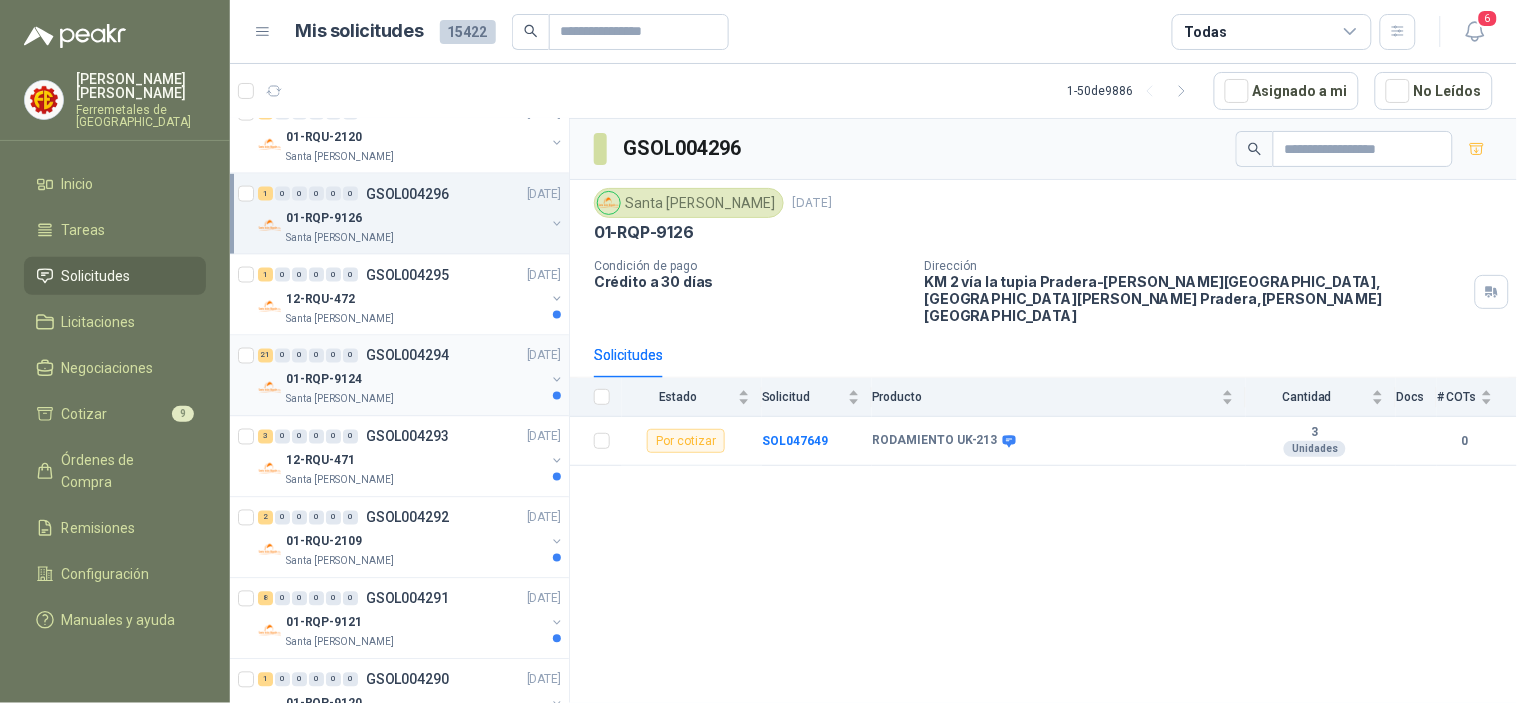 scroll, scrollTop: 777, scrollLeft: 0, axis: vertical 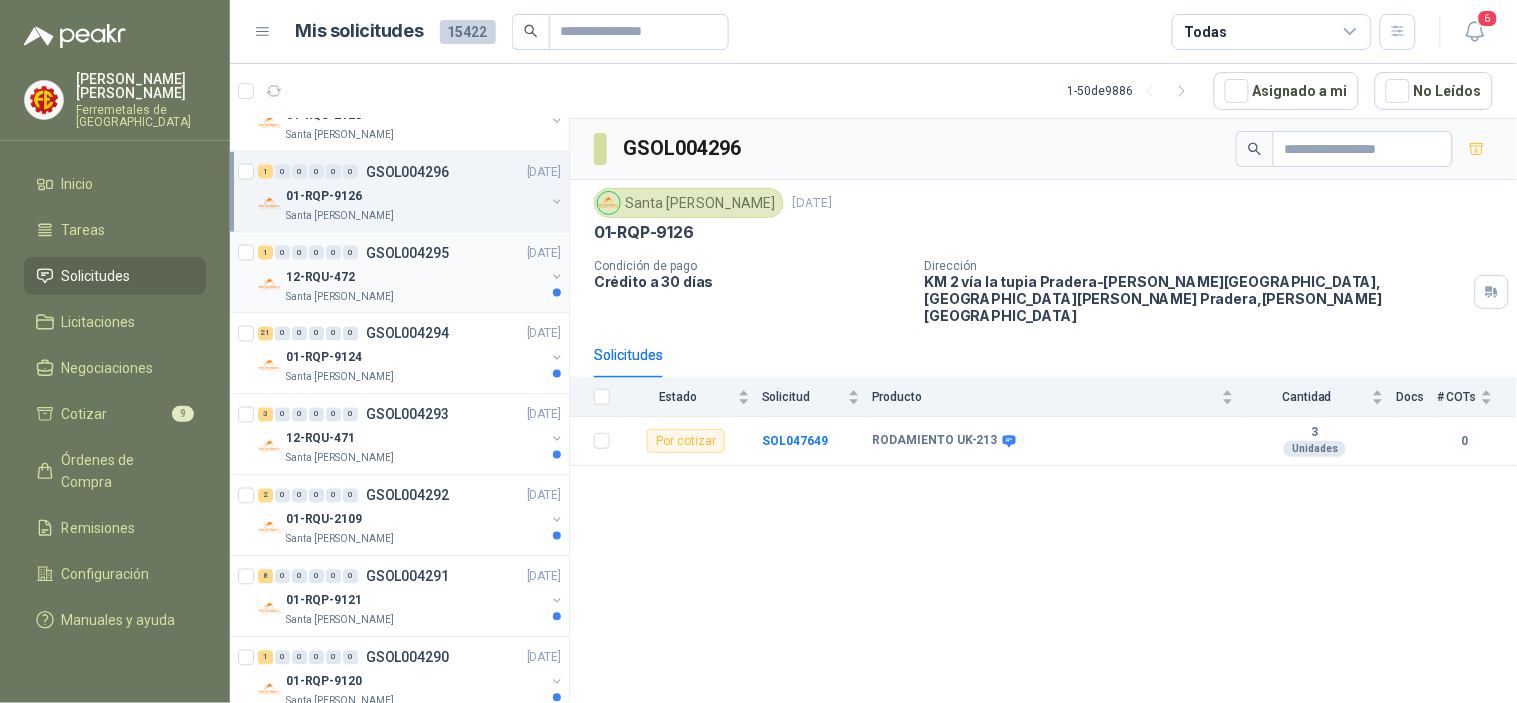 click on "Santa [PERSON_NAME]" at bounding box center [415, 297] 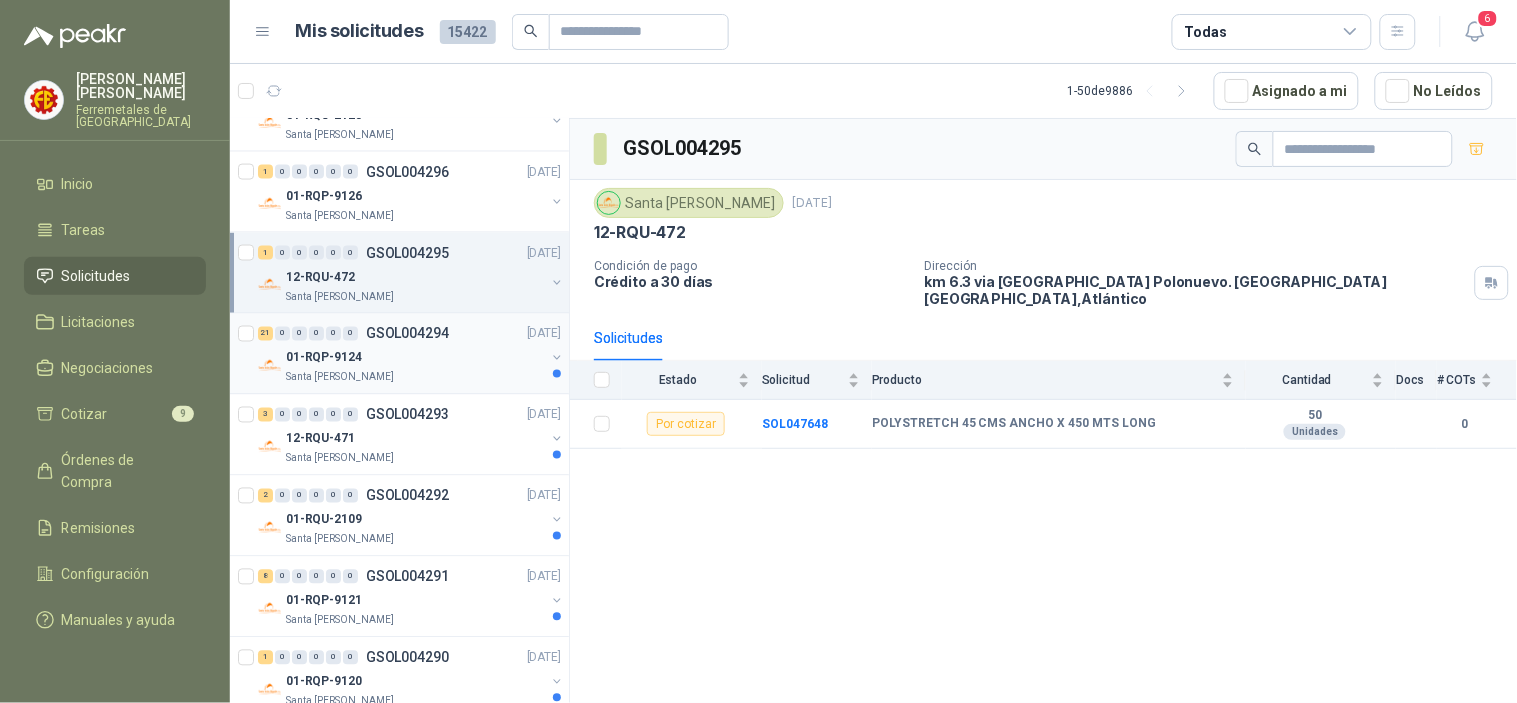 click on "Santa [PERSON_NAME]" at bounding box center [415, 378] 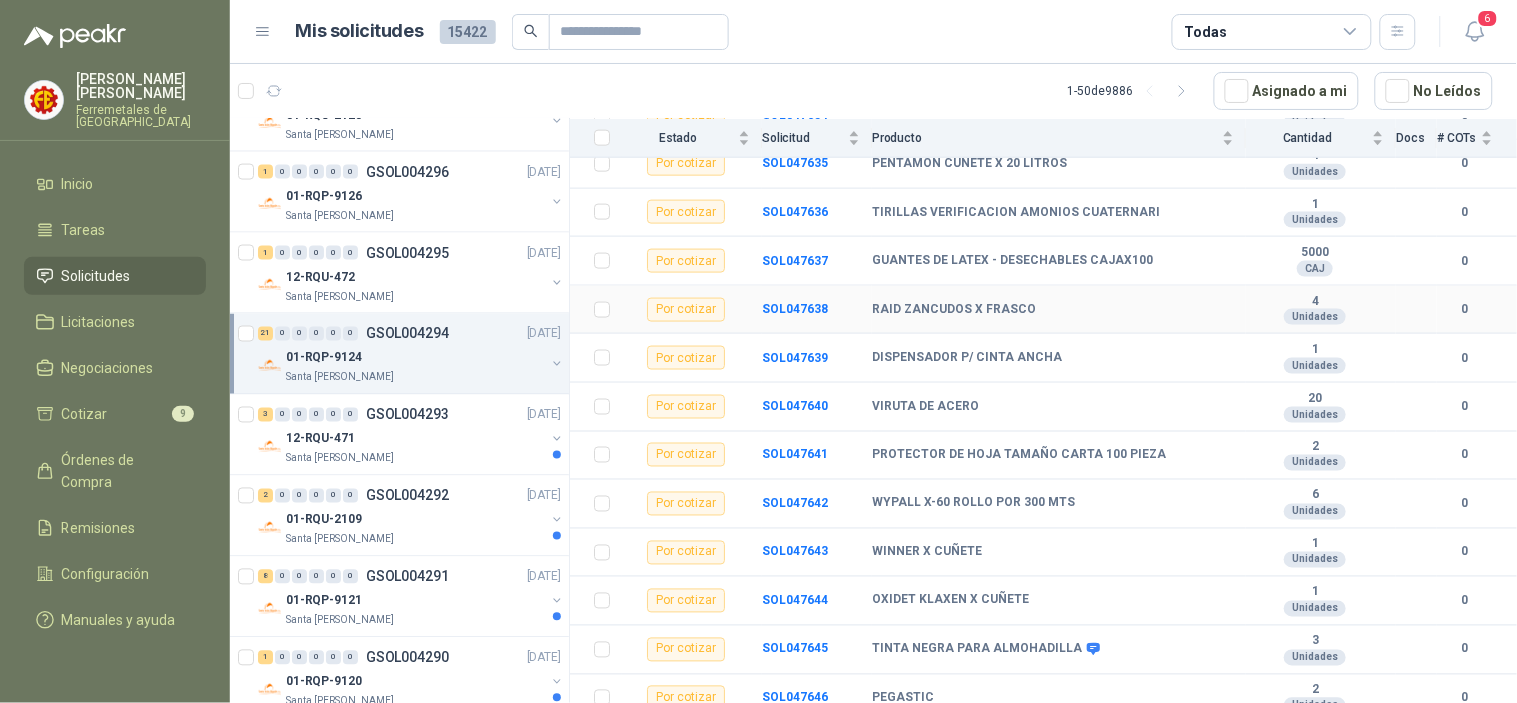 scroll, scrollTop: 718, scrollLeft: 0, axis: vertical 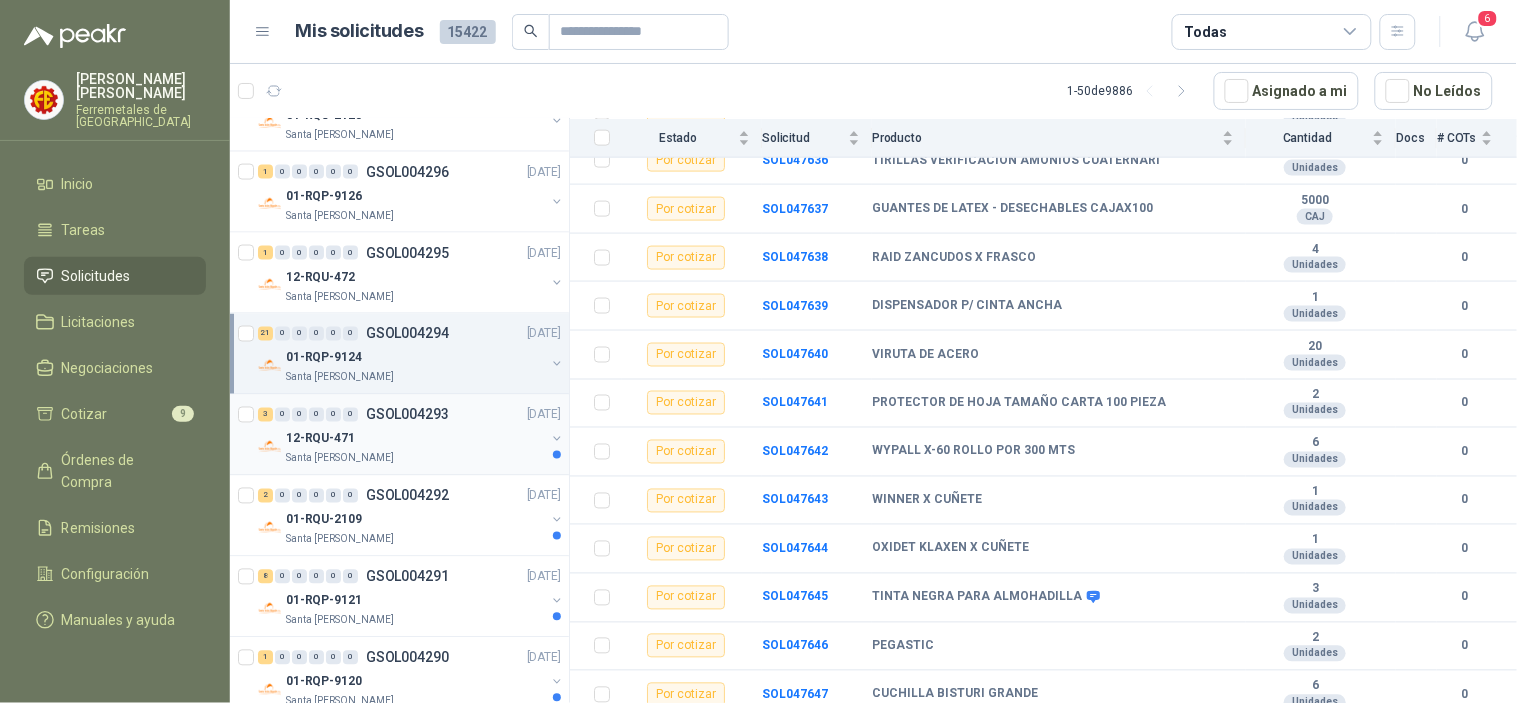 click on "GSOL004293" at bounding box center (407, 415) 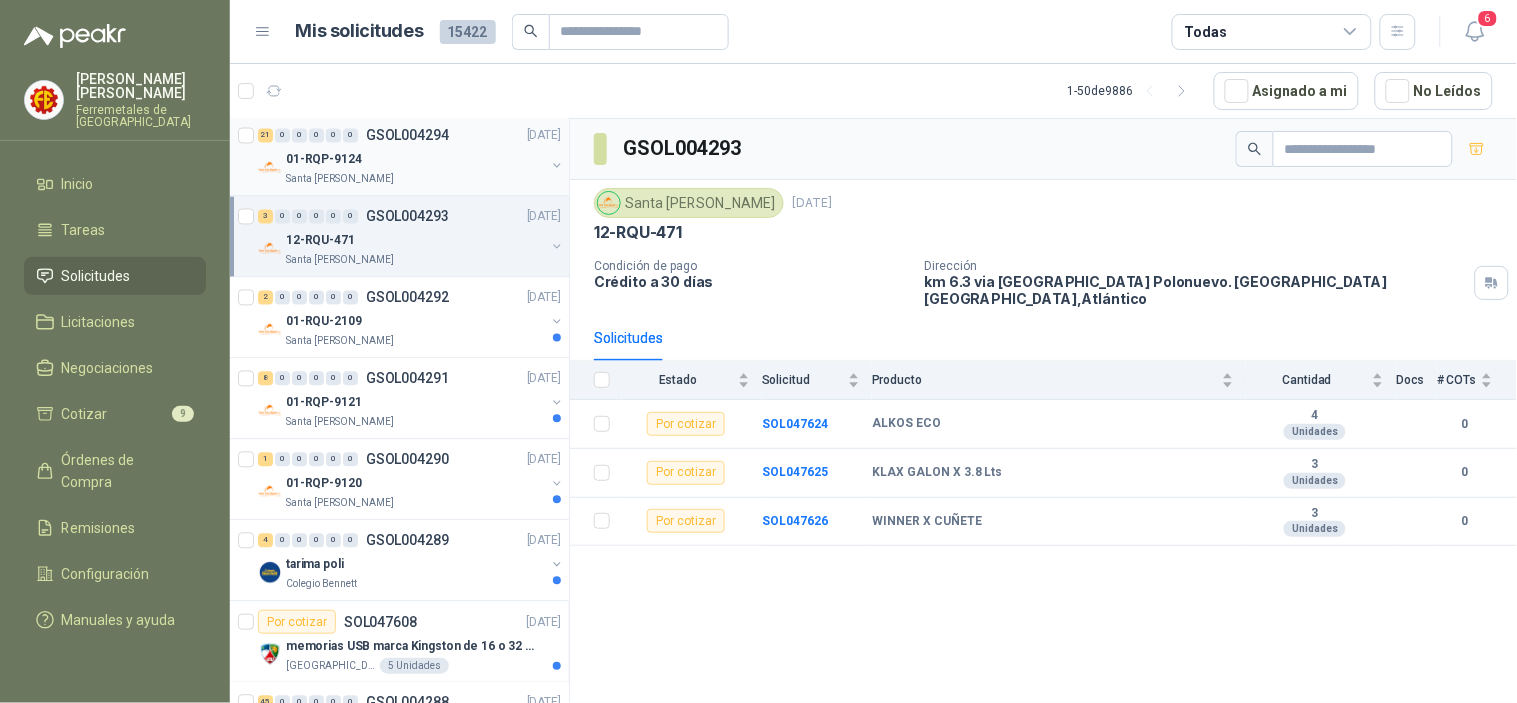 scroll, scrollTop: 1000, scrollLeft: 0, axis: vertical 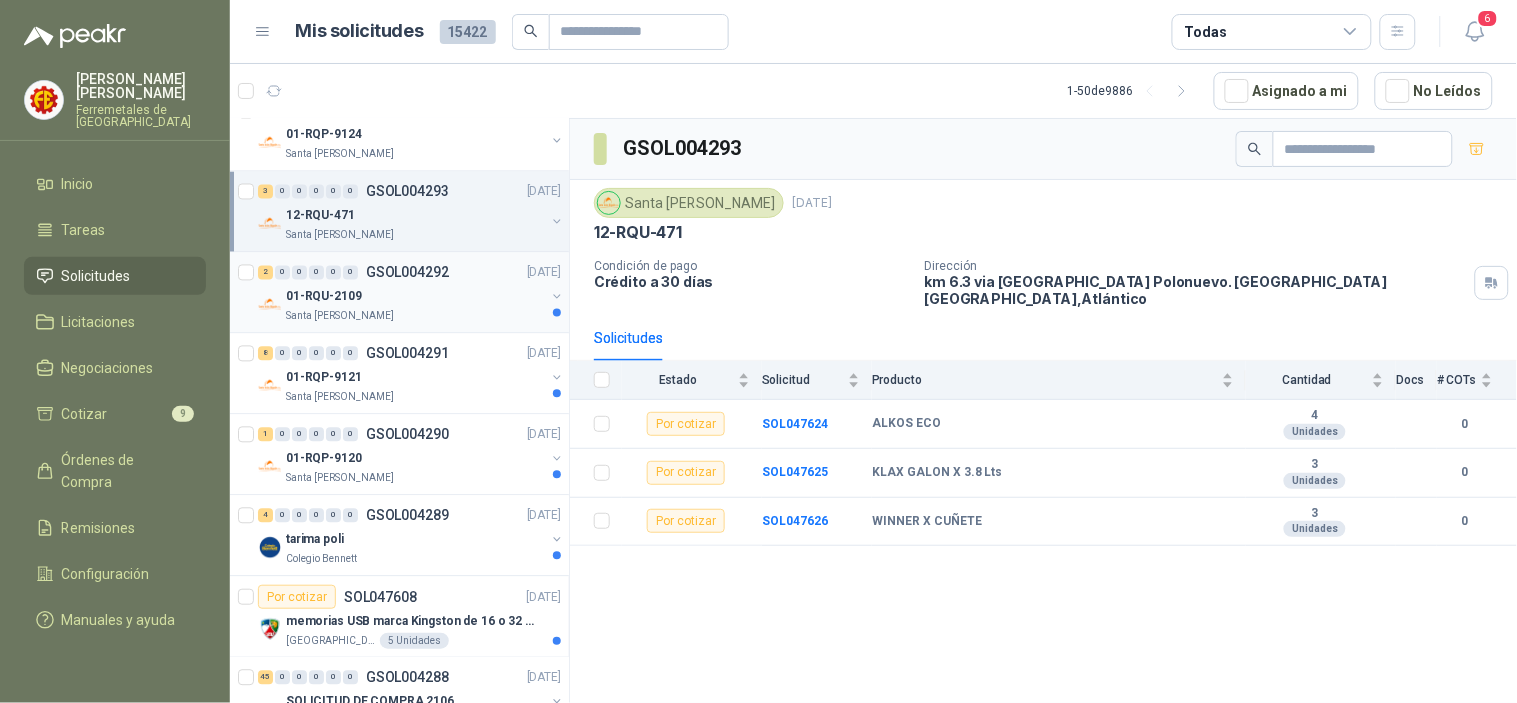 click on "01-RQU-2109" at bounding box center [415, 297] 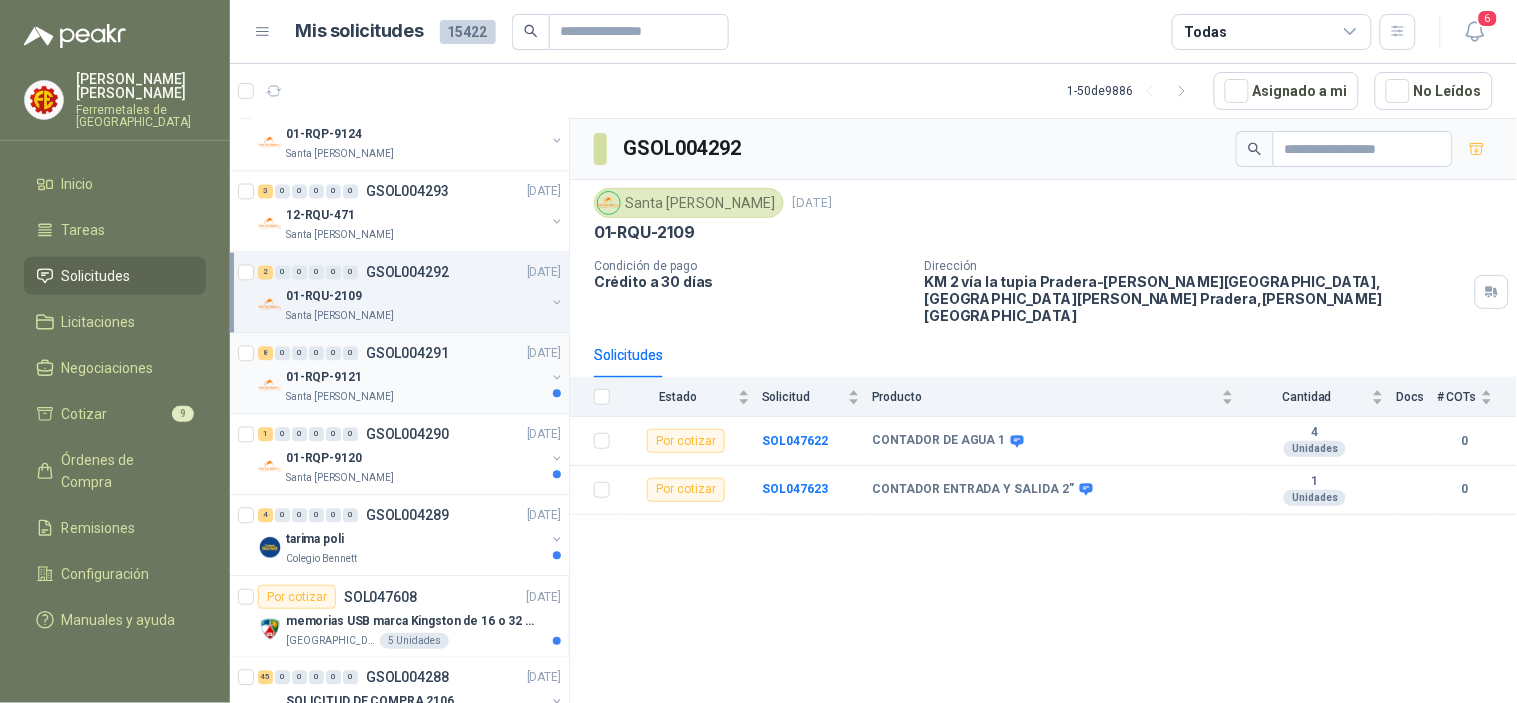 click on "Santa [PERSON_NAME]" at bounding box center (340, 398) 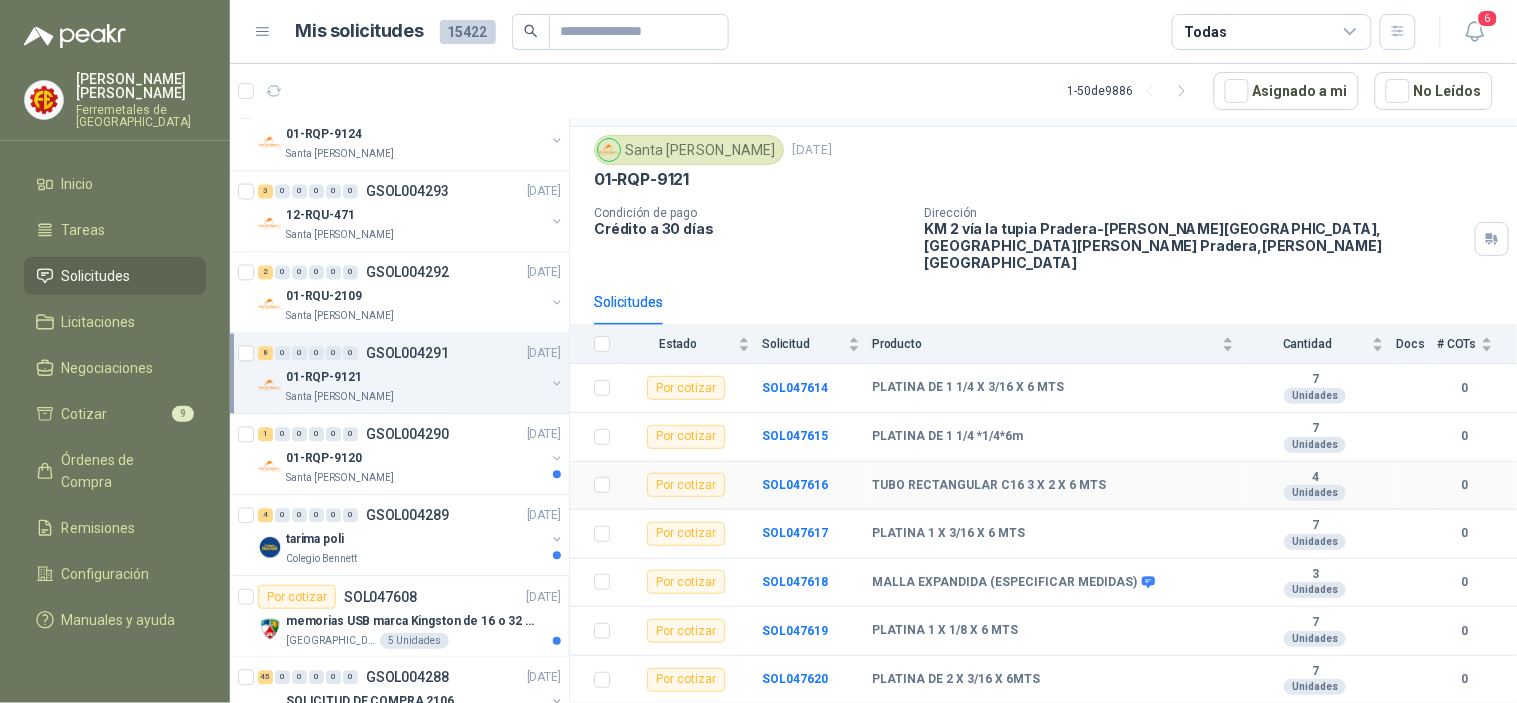scroll, scrollTop: 82, scrollLeft: 0, axis: vertical 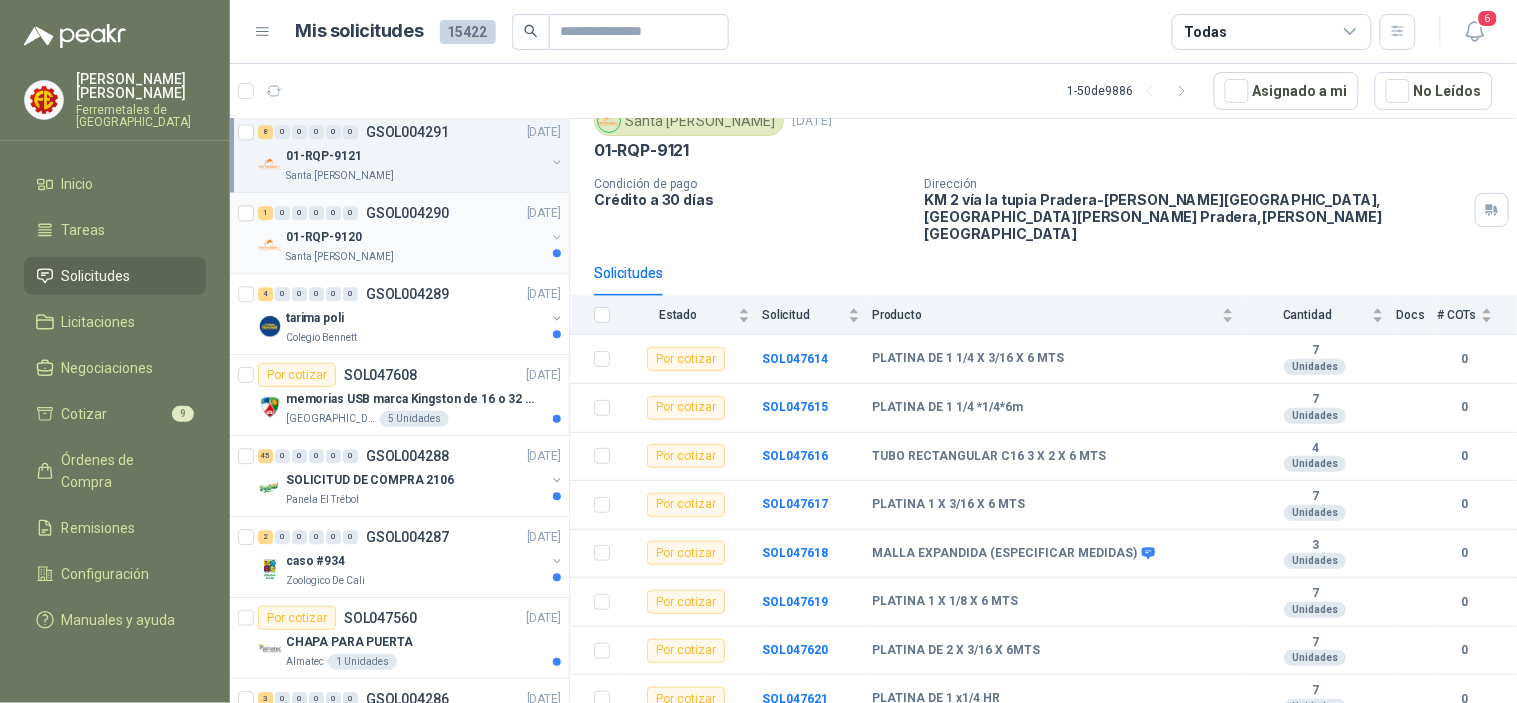 click on "01-RQP-9120" at bounding box center [415, 237] 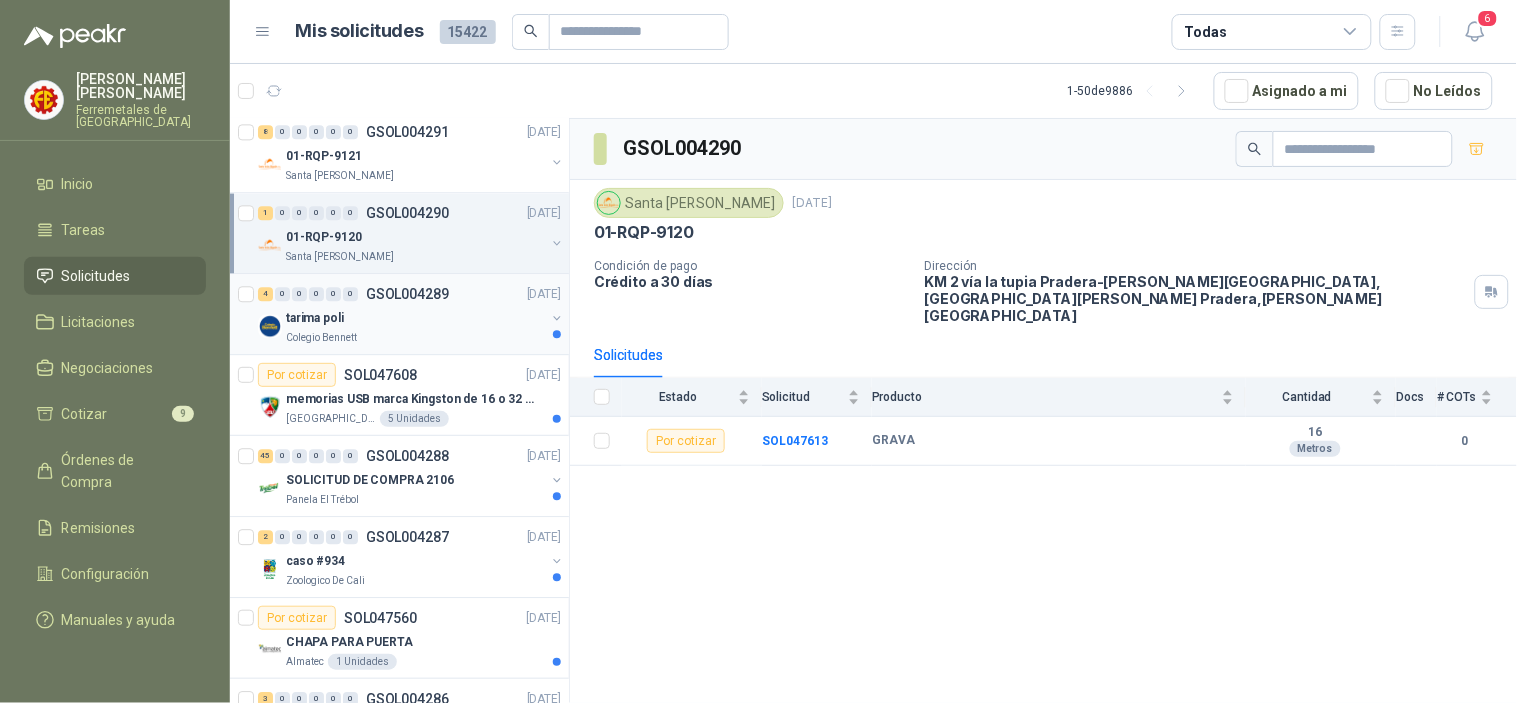 click on "Colegio Bennett" at bounding box center [415, 338] 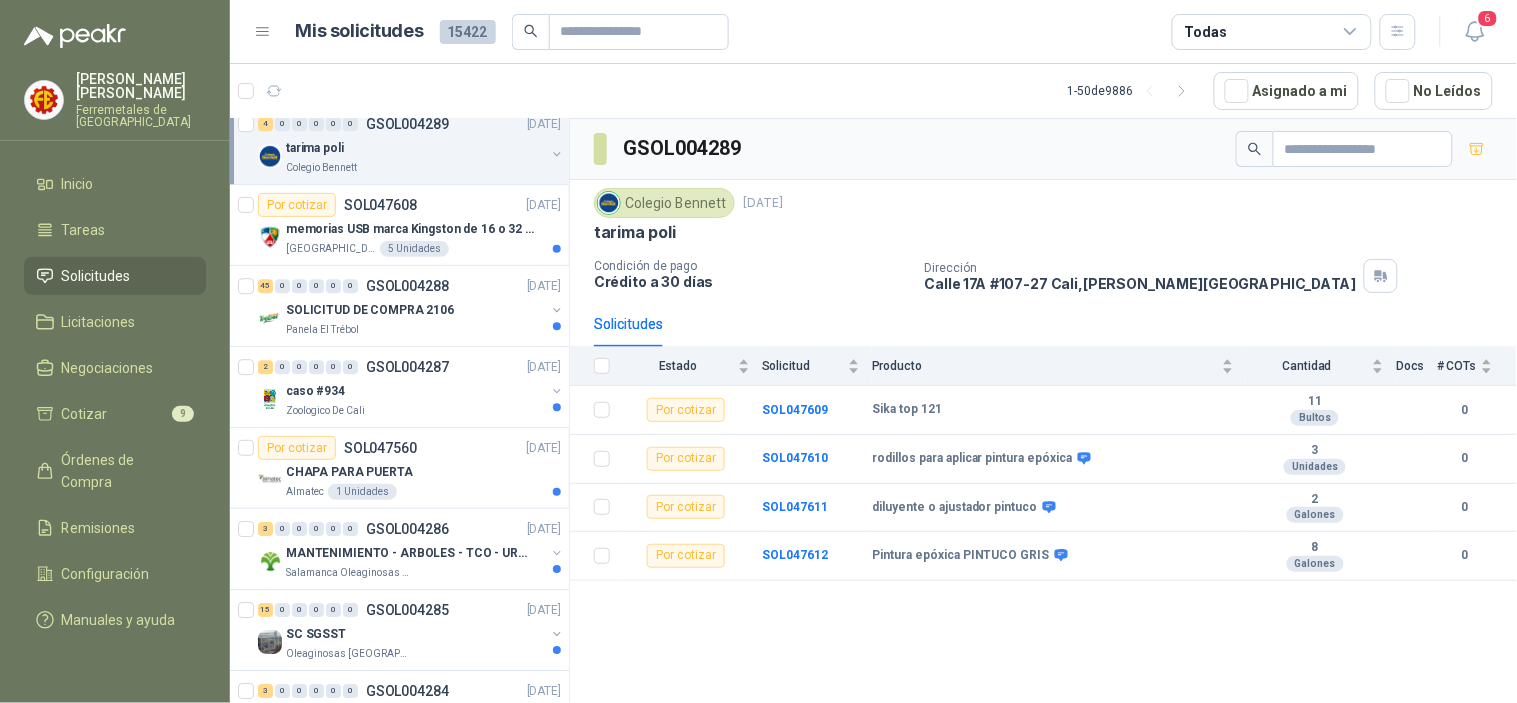scroll, scrollTop: 1444, scrollLeft: 0, axis: vertical 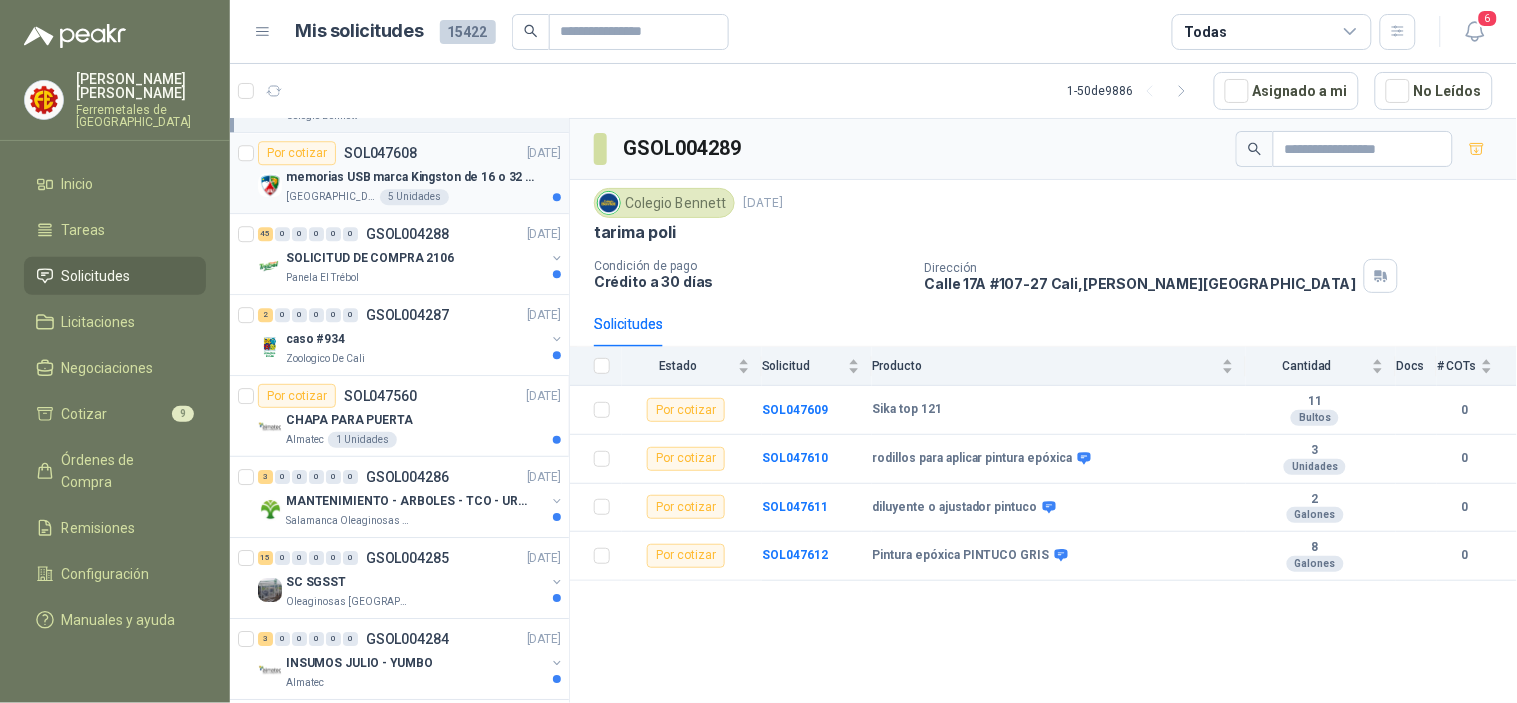 click on "memorias USB marca Kingston de 16 o 32 Gb" at bounding box center [410, 177] 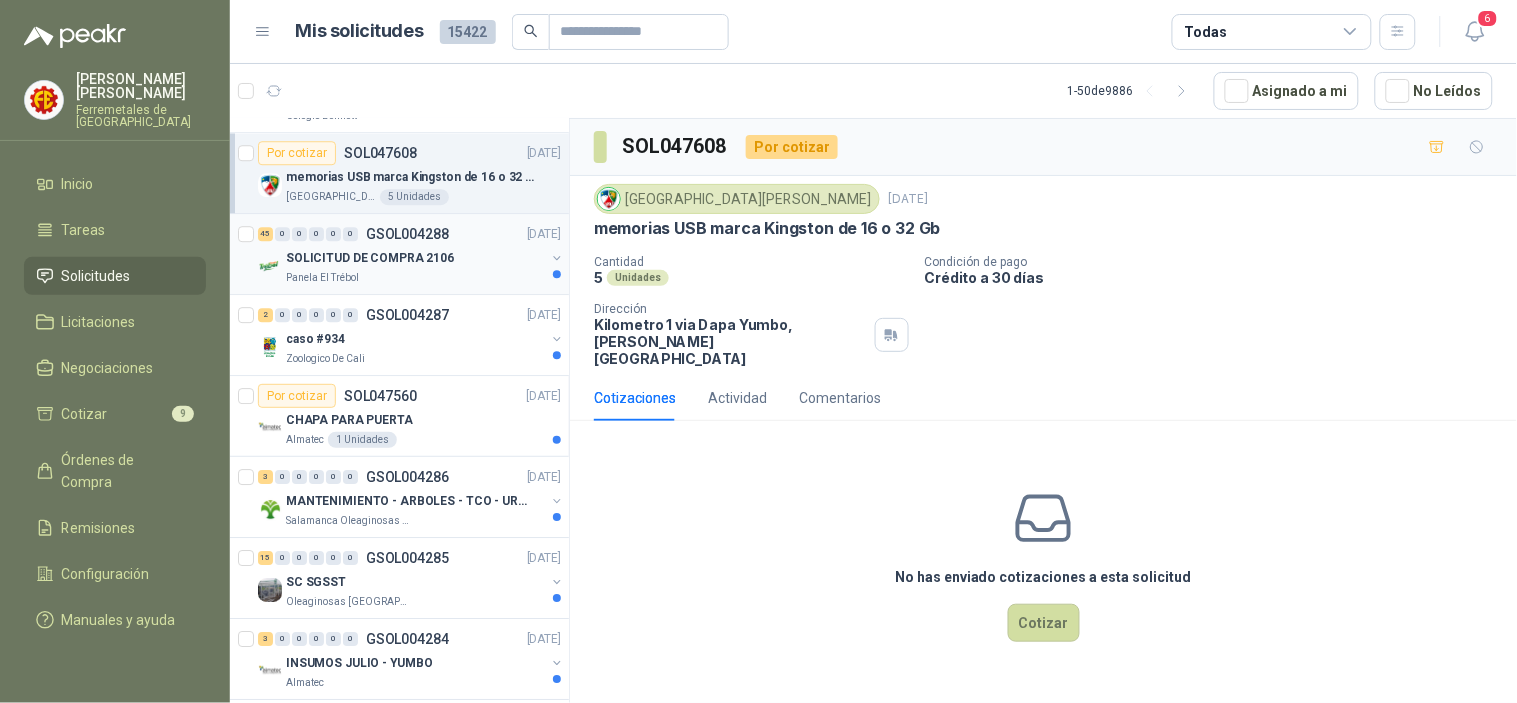 click on "SOLICITUD DE COMPRA 2106" at bounding box center [370, 258] 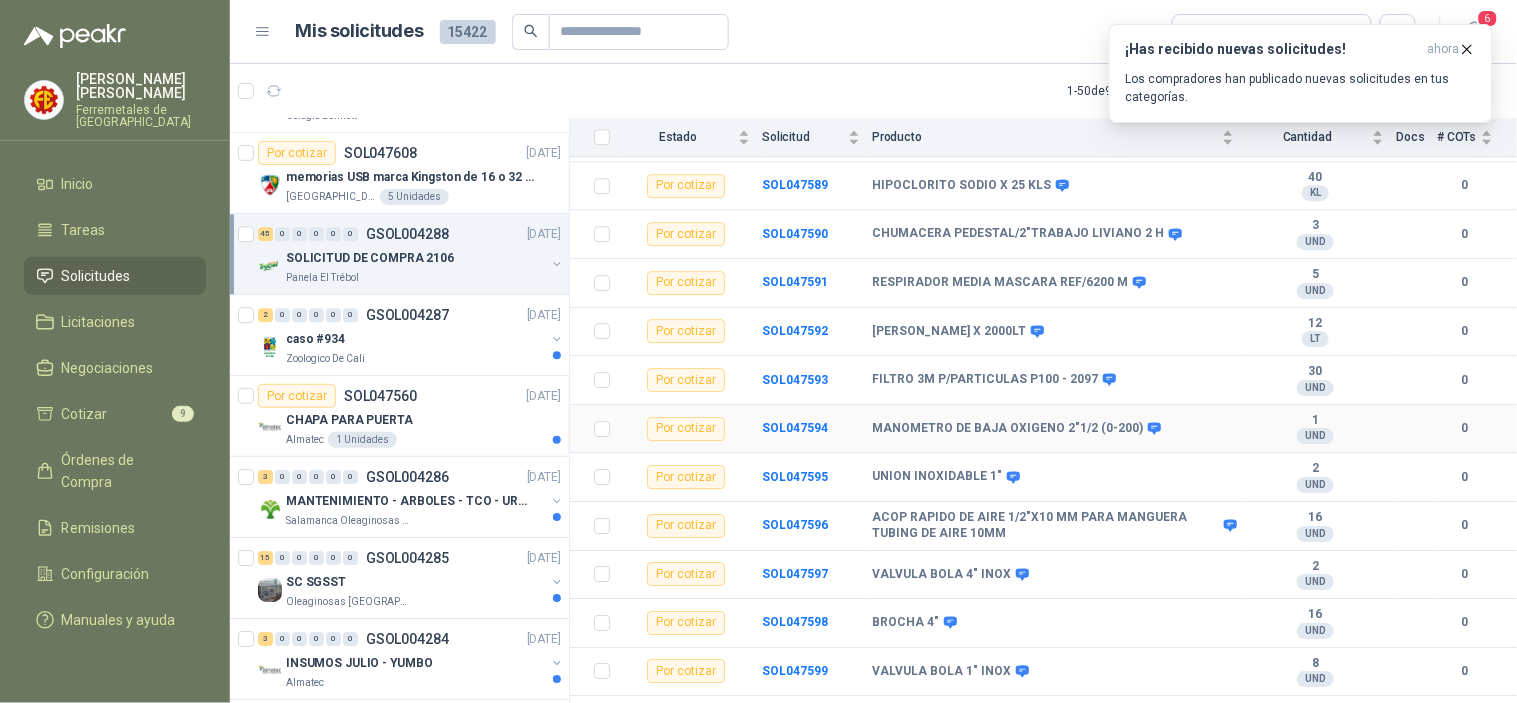 scroll, scrollTop: 1555, scrollLeft: 0, axis: vertical 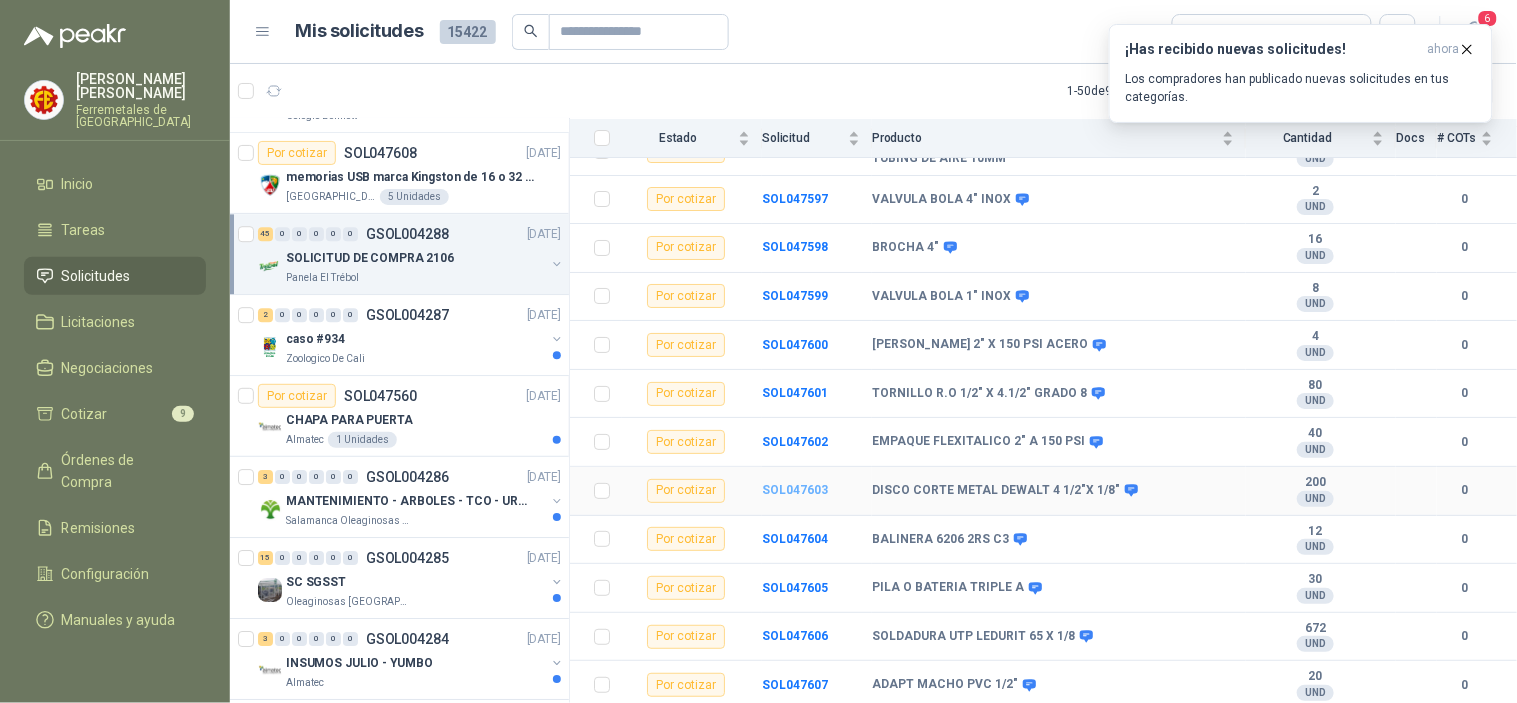 click on "SOL047603" at bounding box center (795, 490) 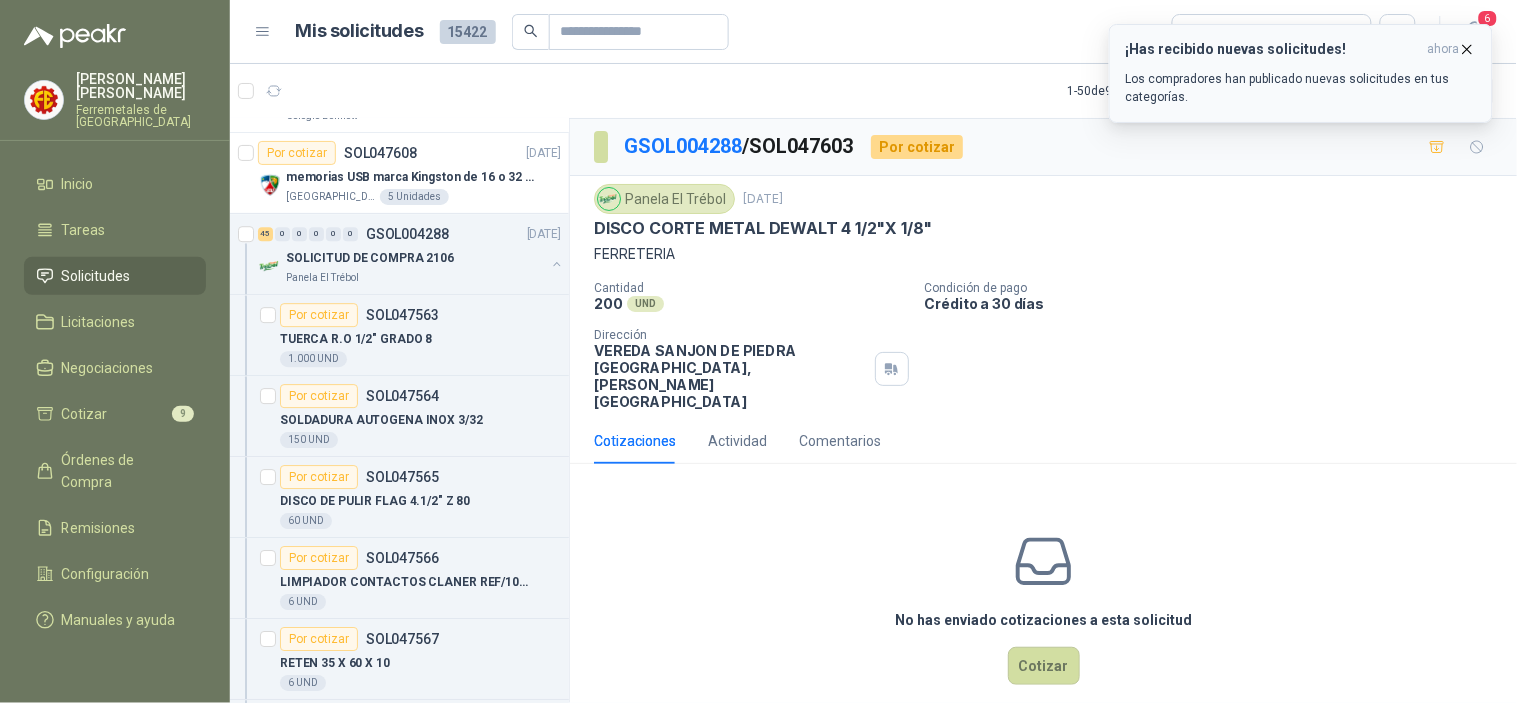 click 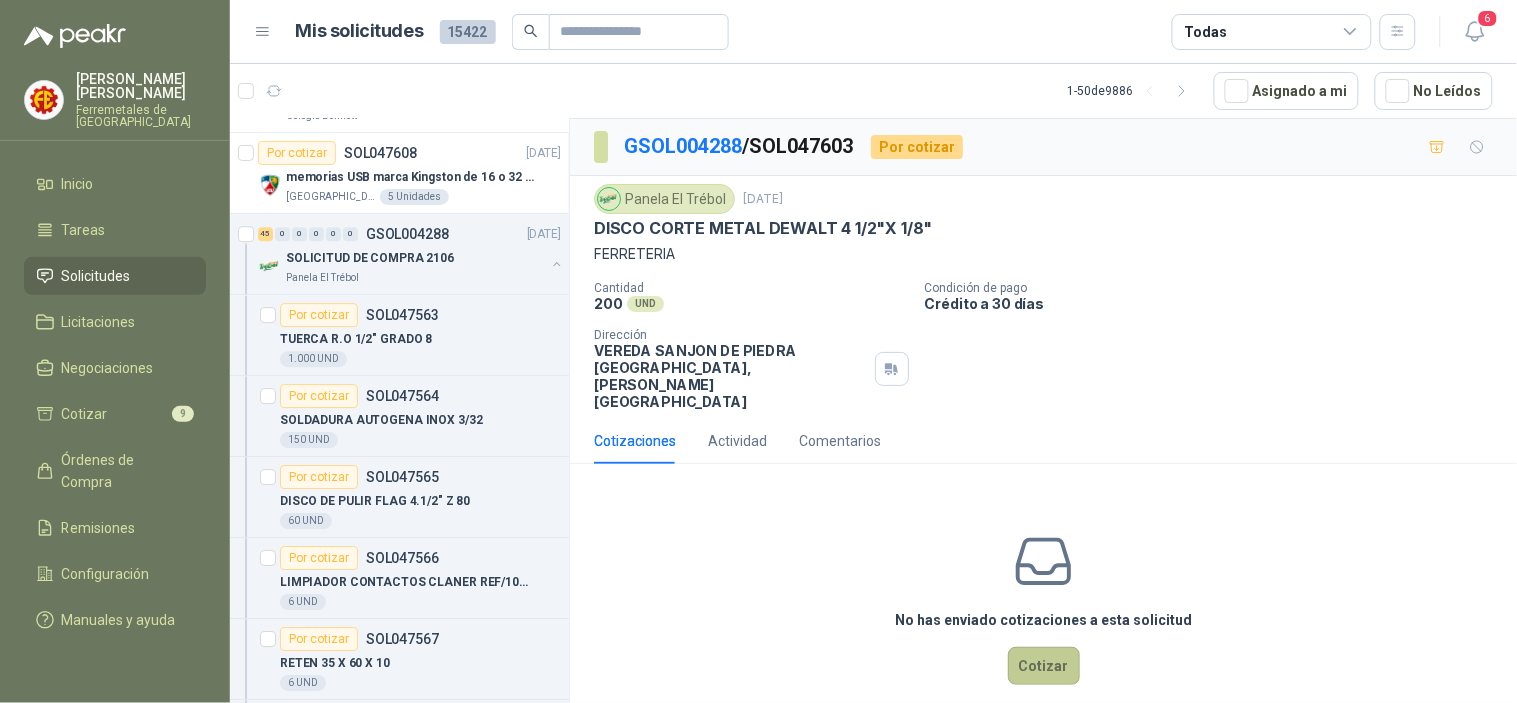 click on "Cotizar" at bounding box center (1044, 666) 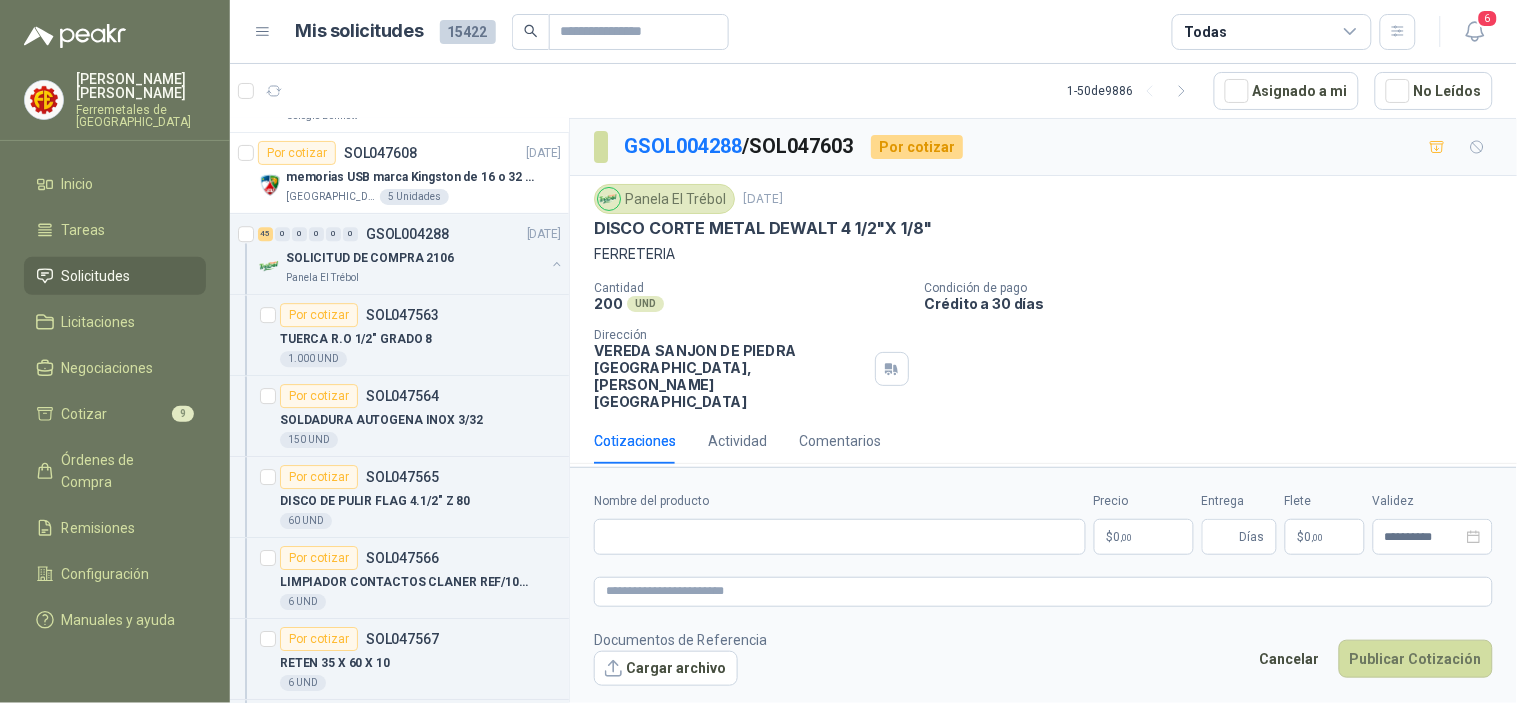 type 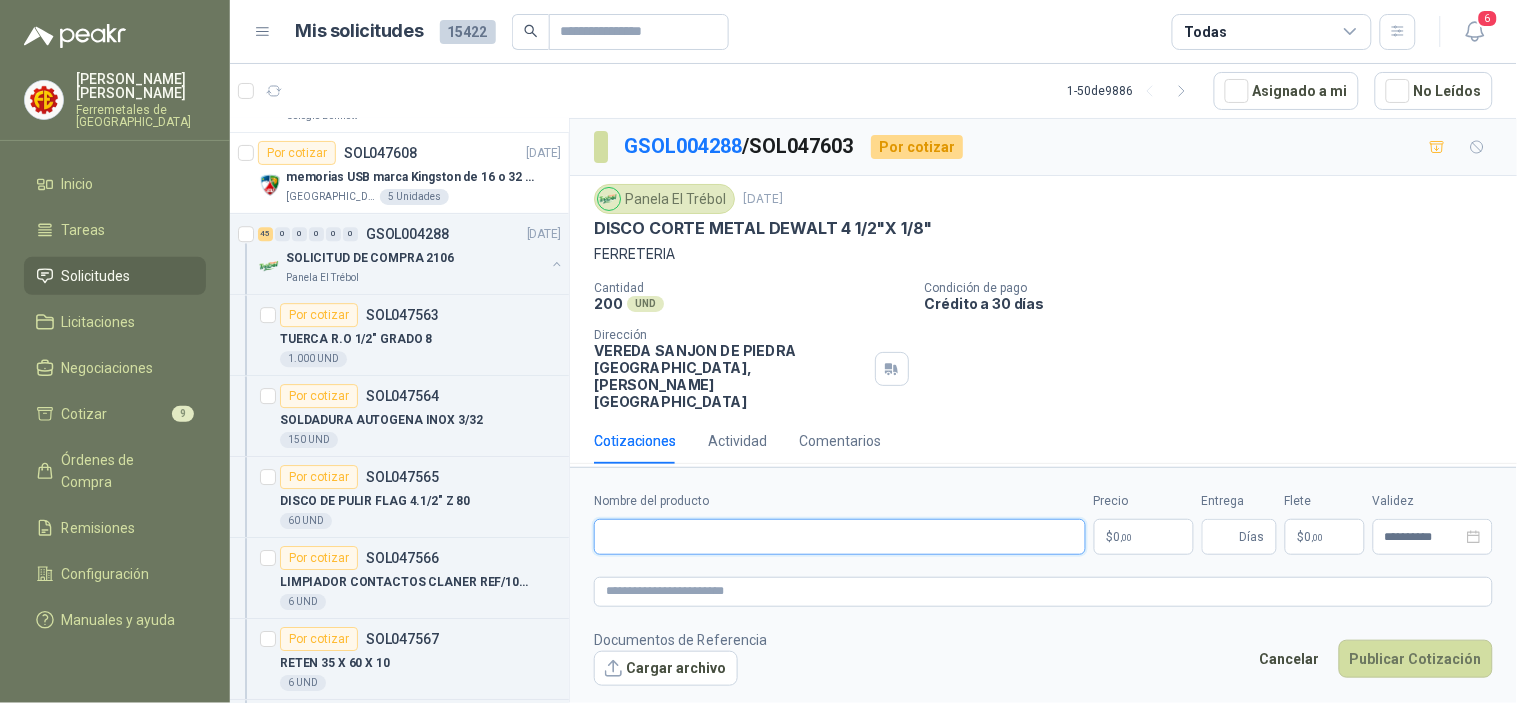 click on "Nombre del producto" at bounding box center [840, 537] 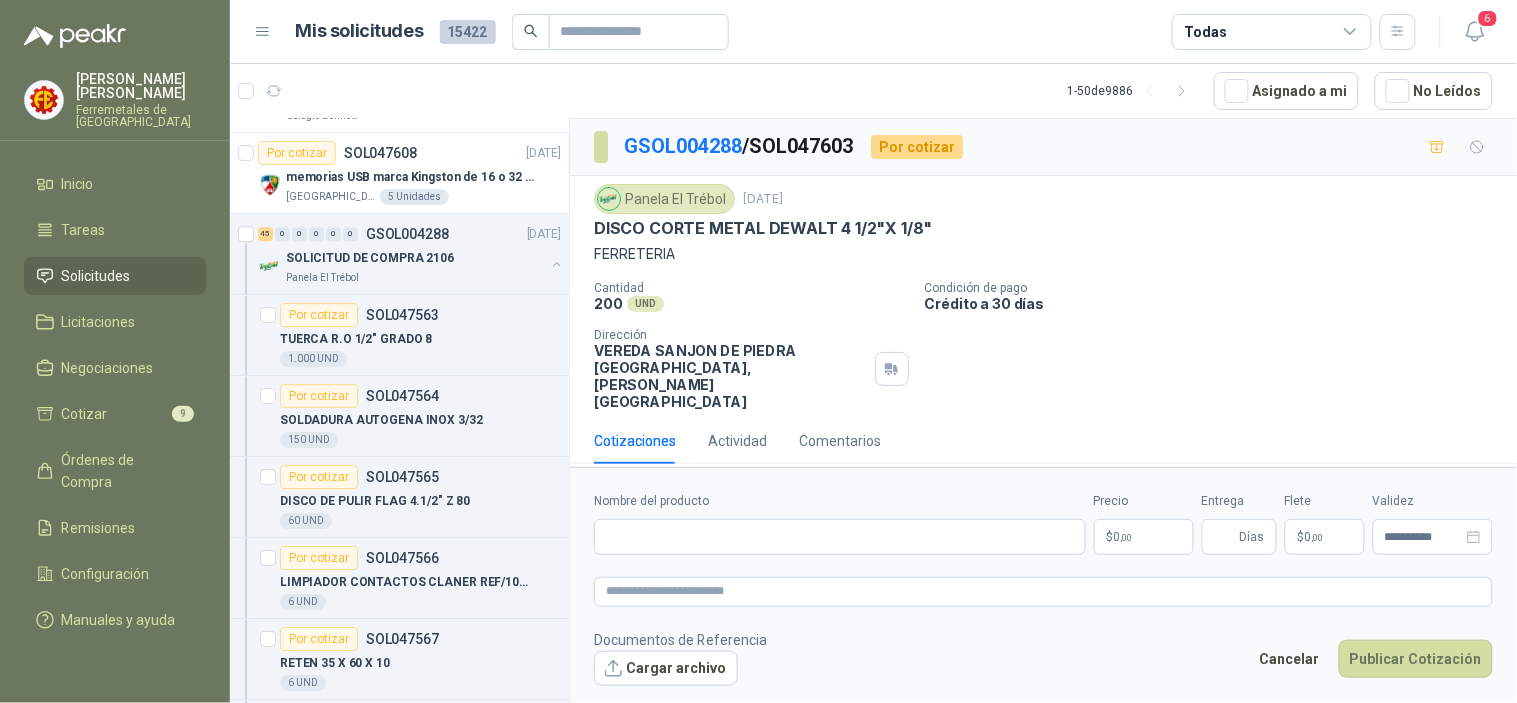 click on "Cotizaciones Actividad Comentarios" at bounding box center [1043, 441] 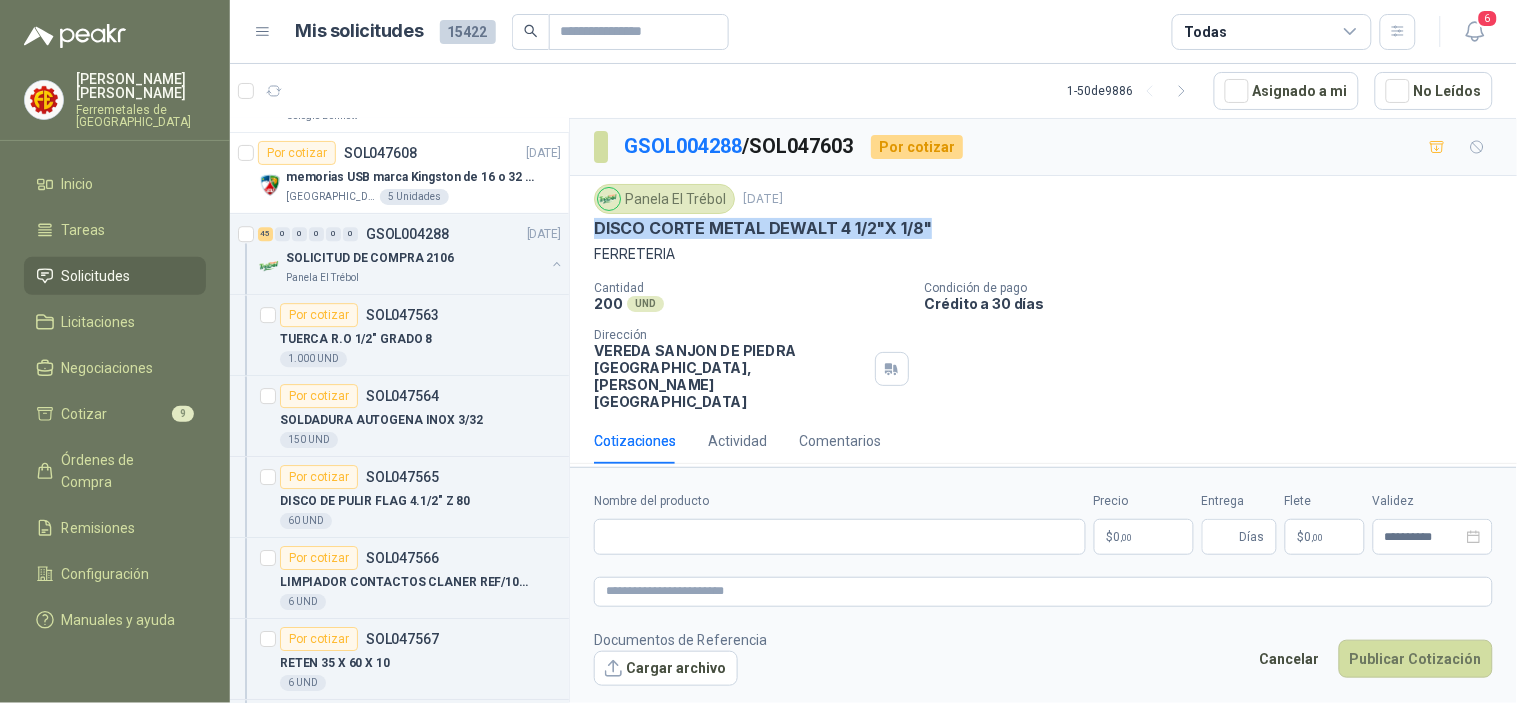 drag, startPoint x: 926, startPoint y: 232, endPoint x: 577, endPoint y: 232, distance: 349 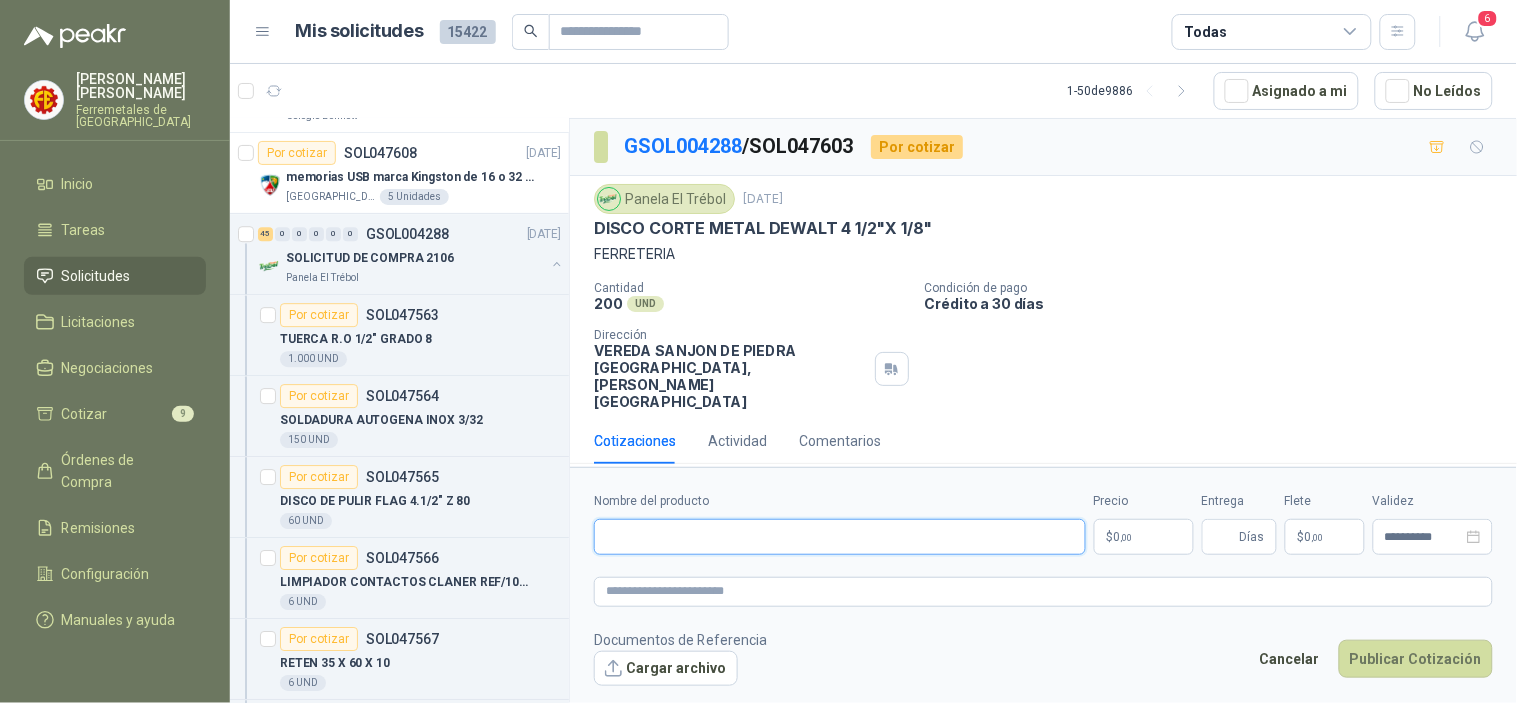 click on "Nombre del producto" at bounding box center [840, 537] 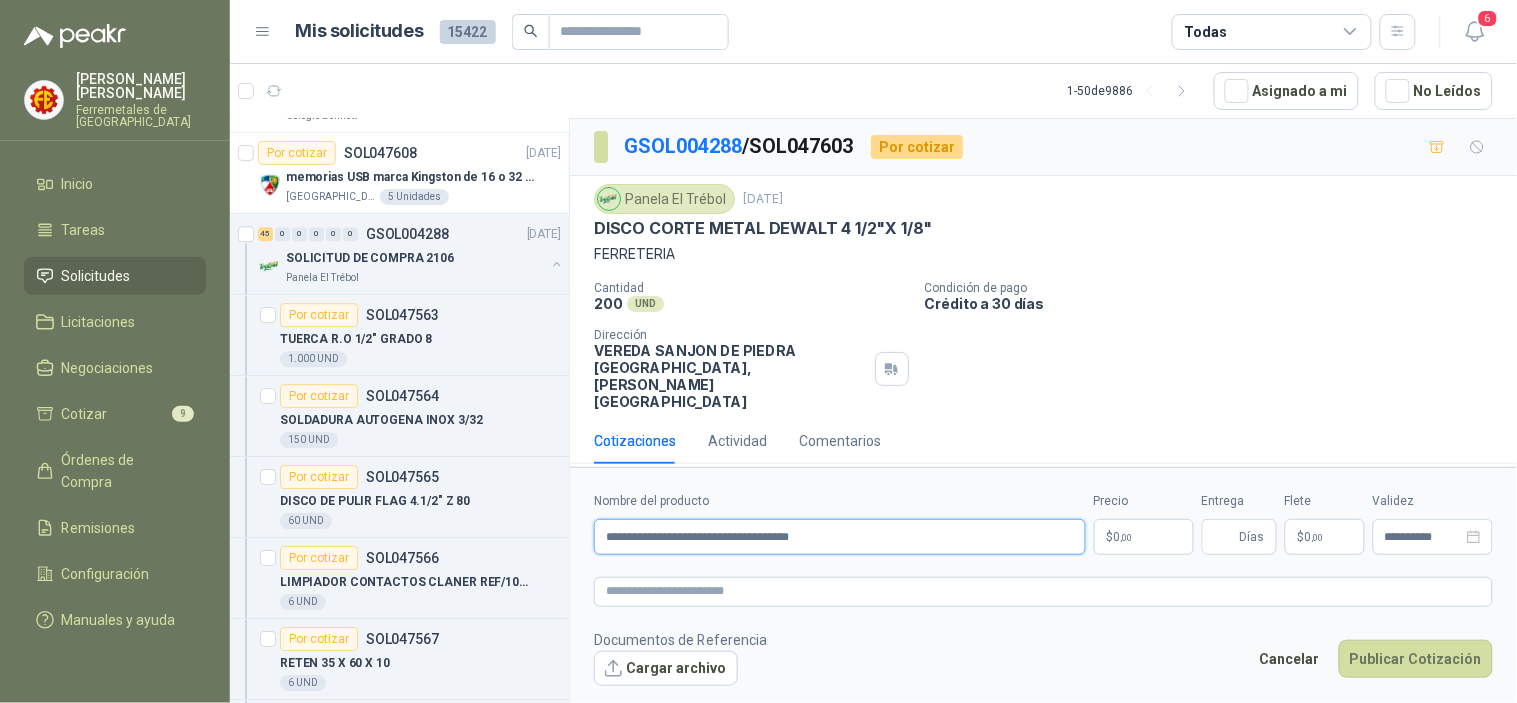 type on "**********" 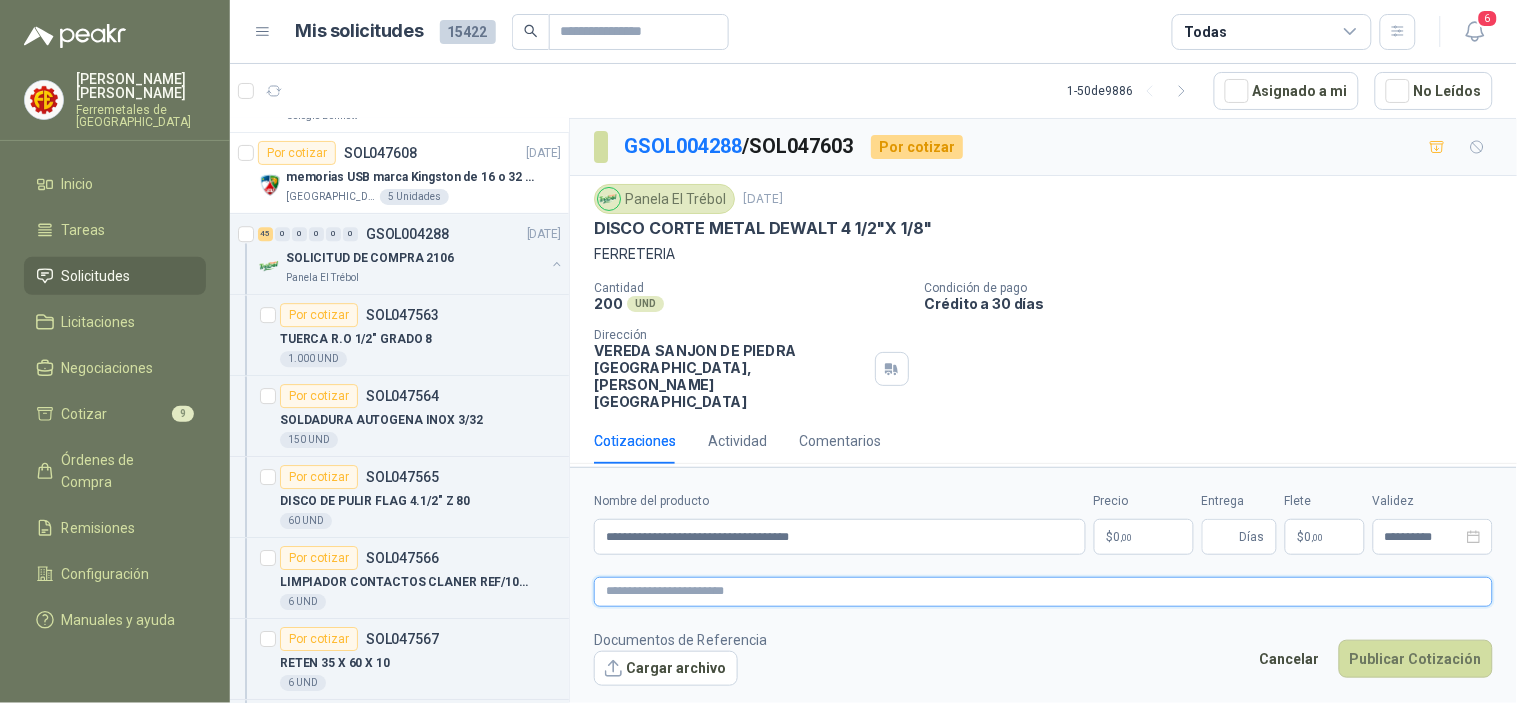 click at bounding box center (1043, 591) 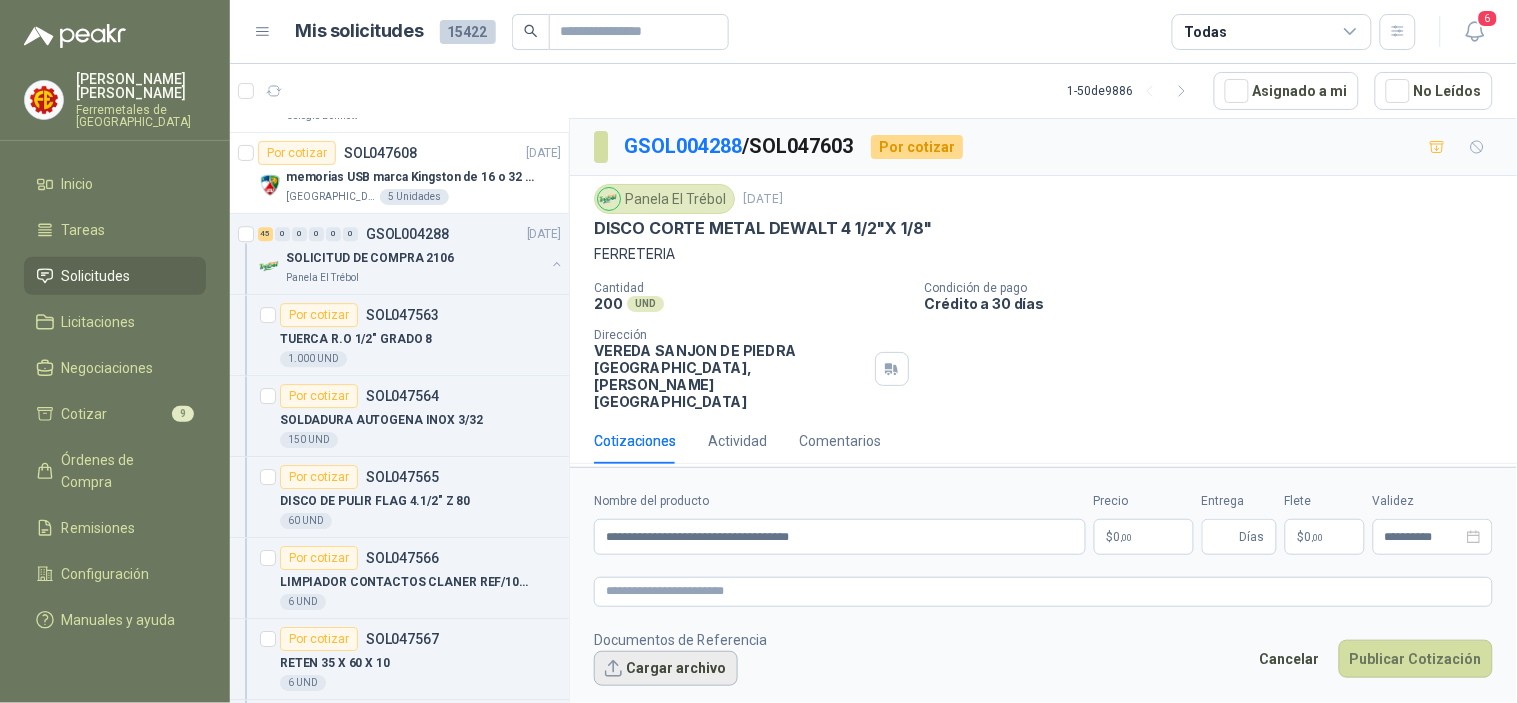 click on "Cargar archivo" at bounding box center [666, 669] 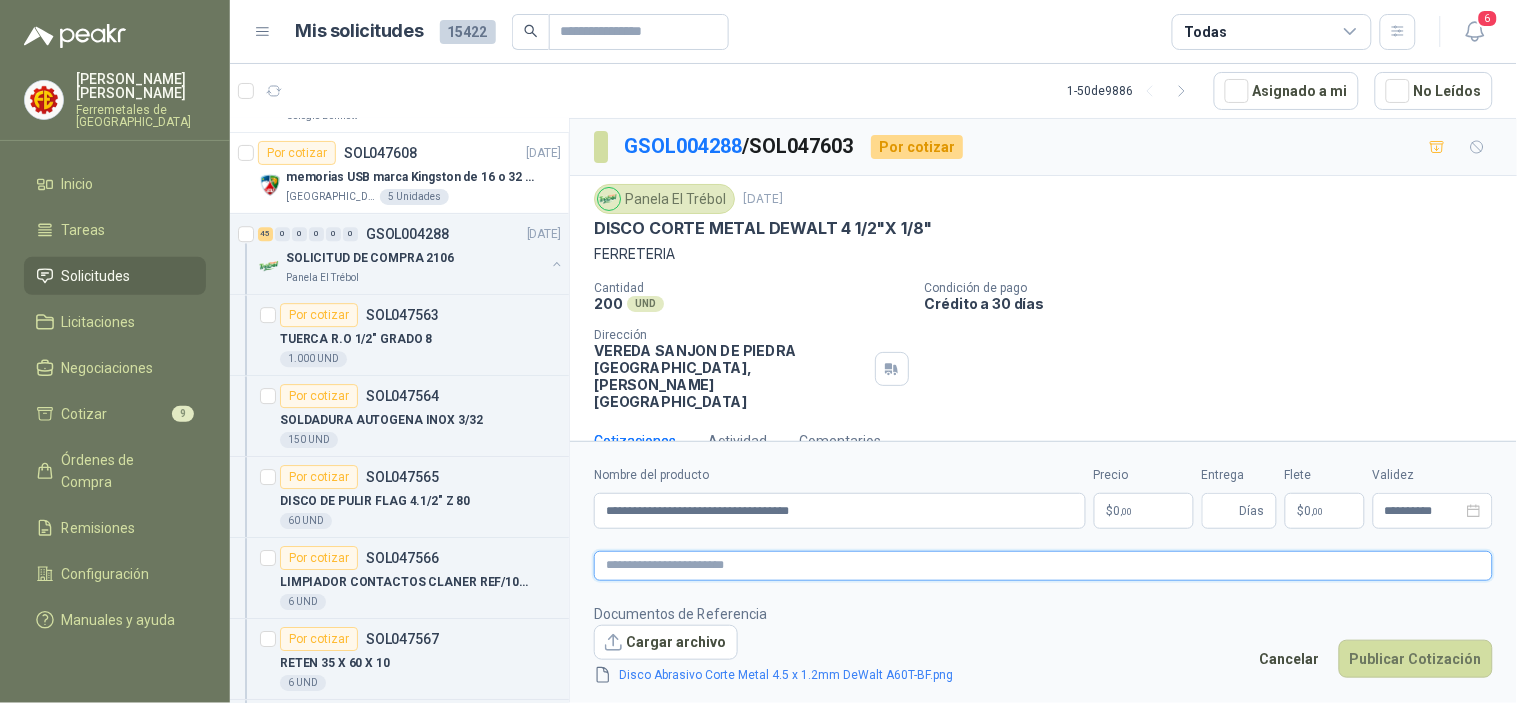 click at bounding box center (1043, 565) 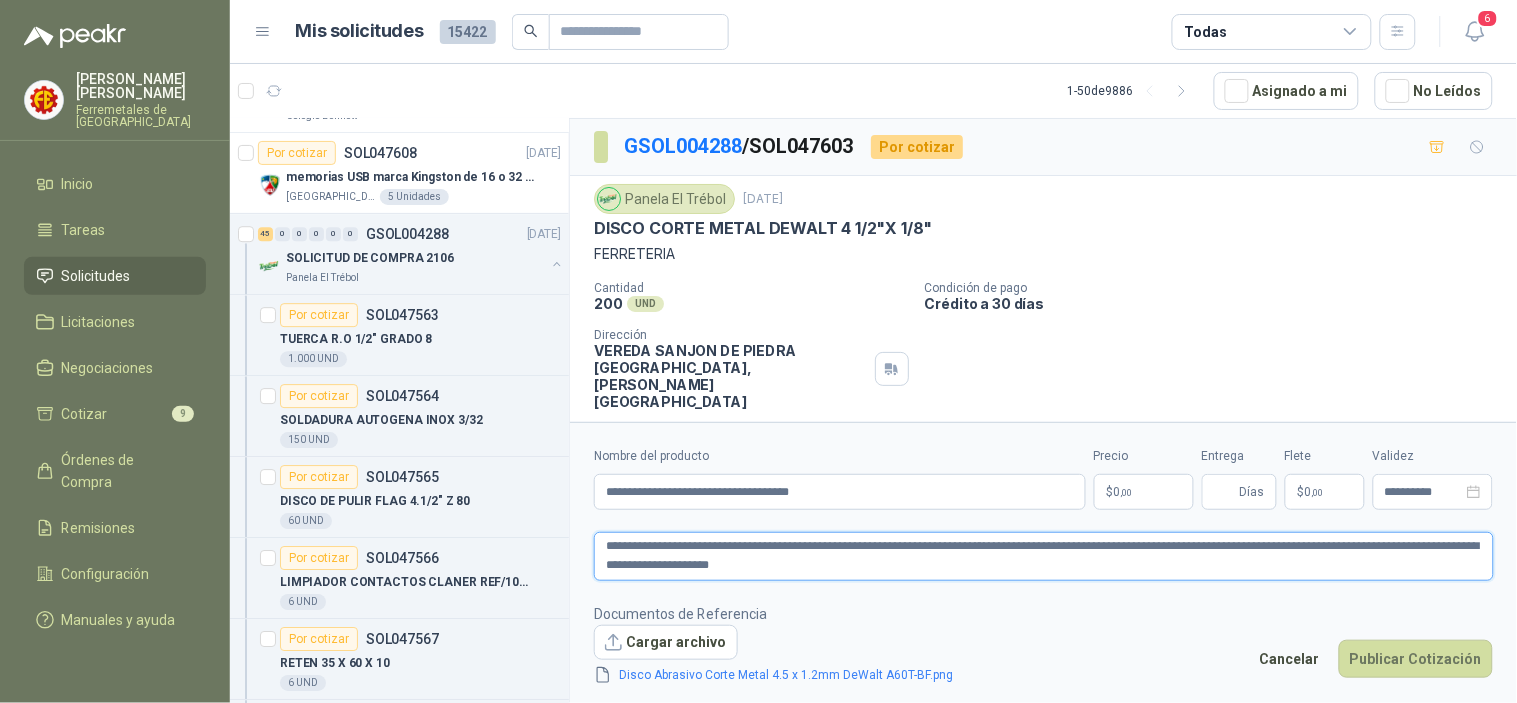 drag, startPoint x: 706, startPoint y: 544, endPoint x: 774, endPoint y: 520, distance: 72.11102 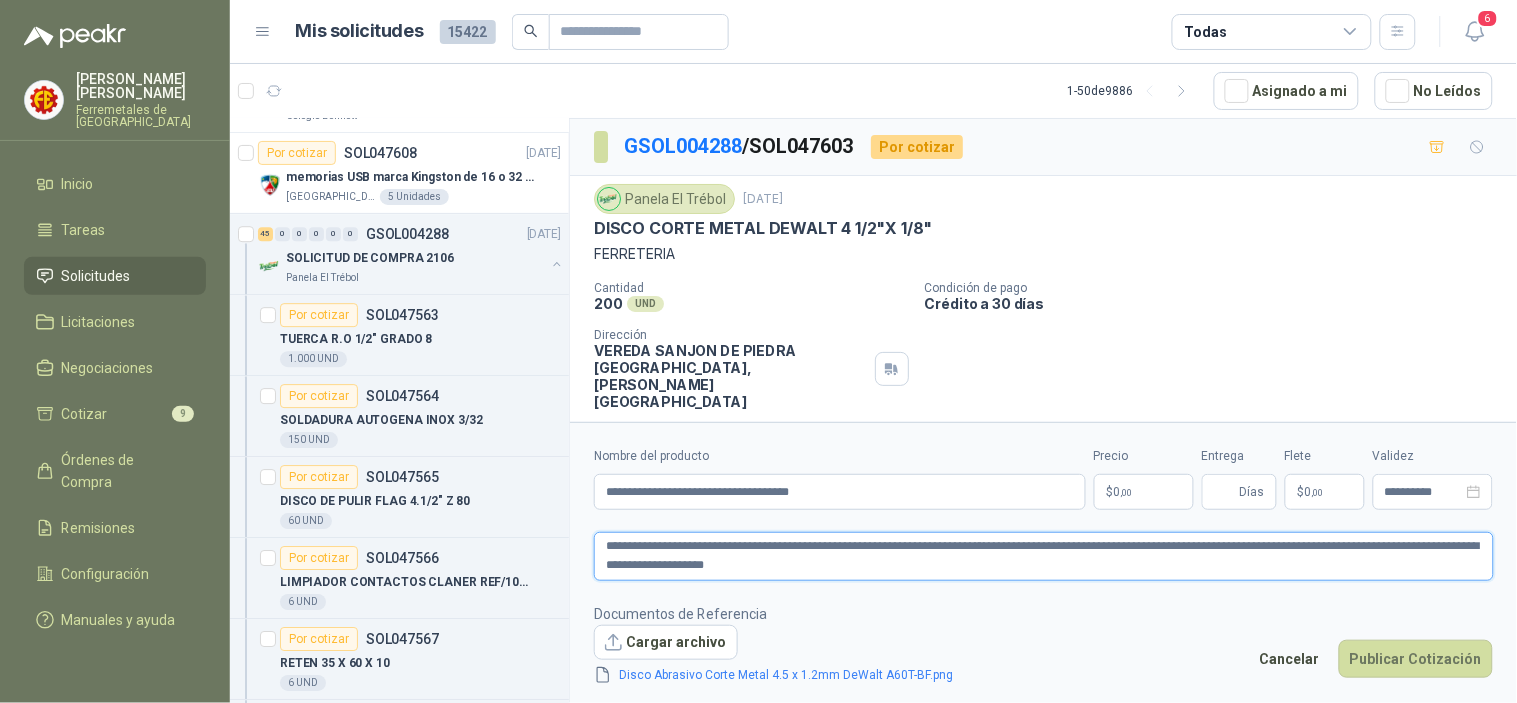 type 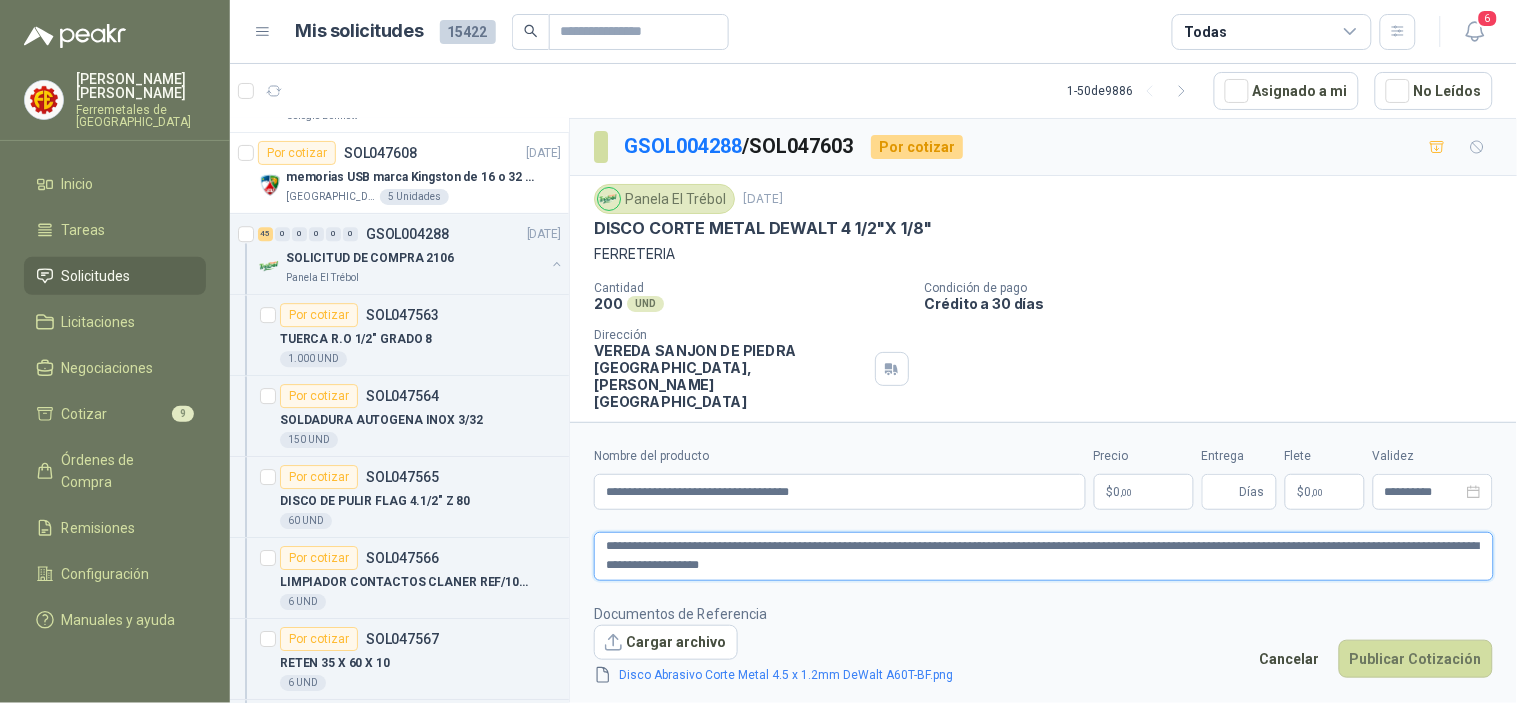 type 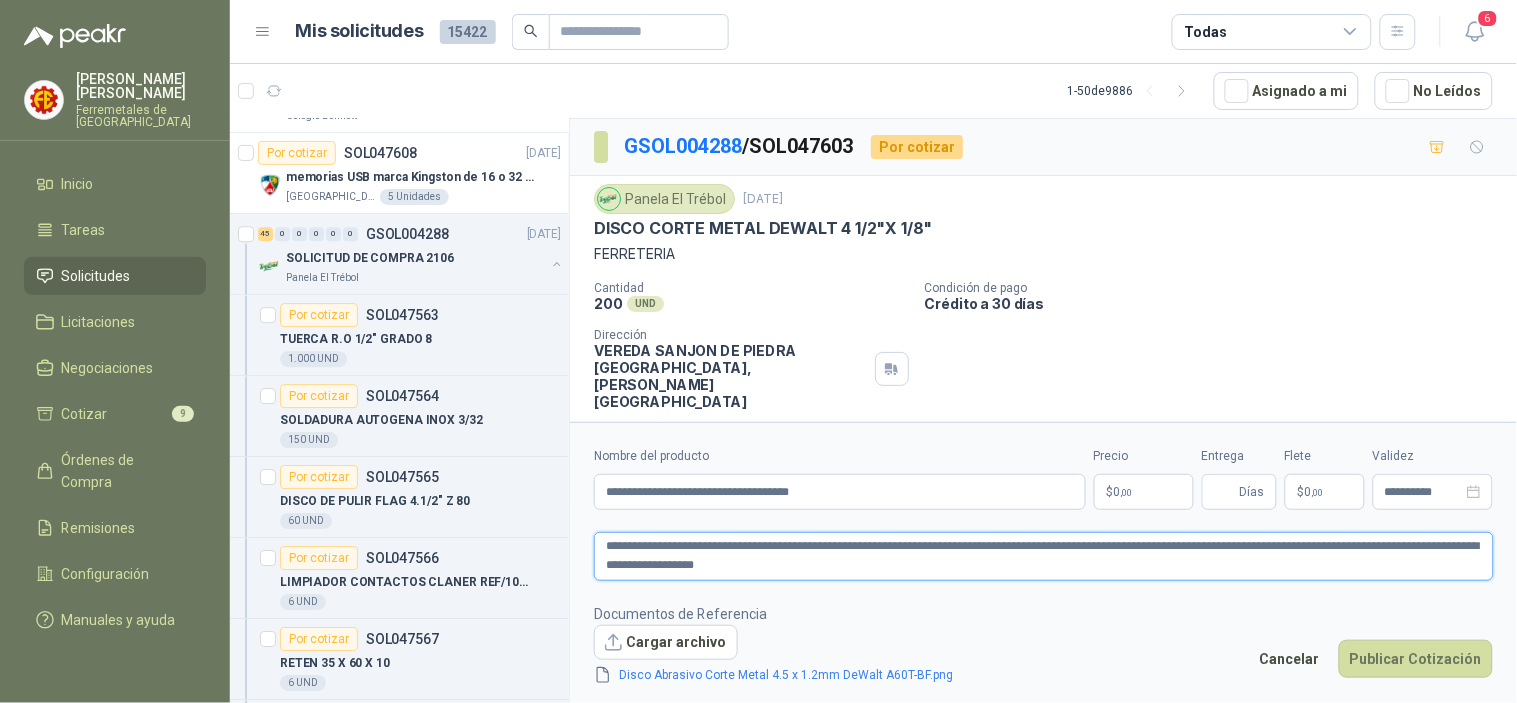 type 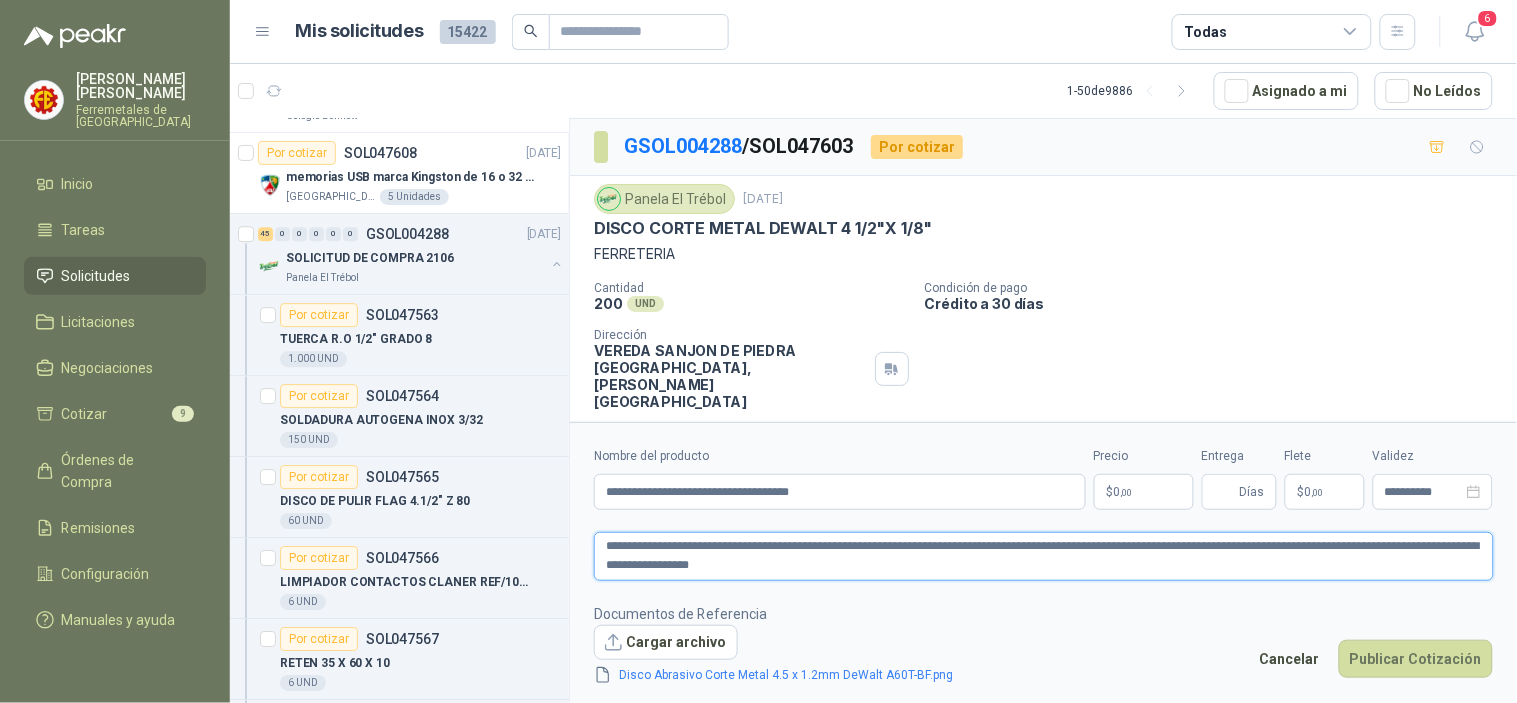type 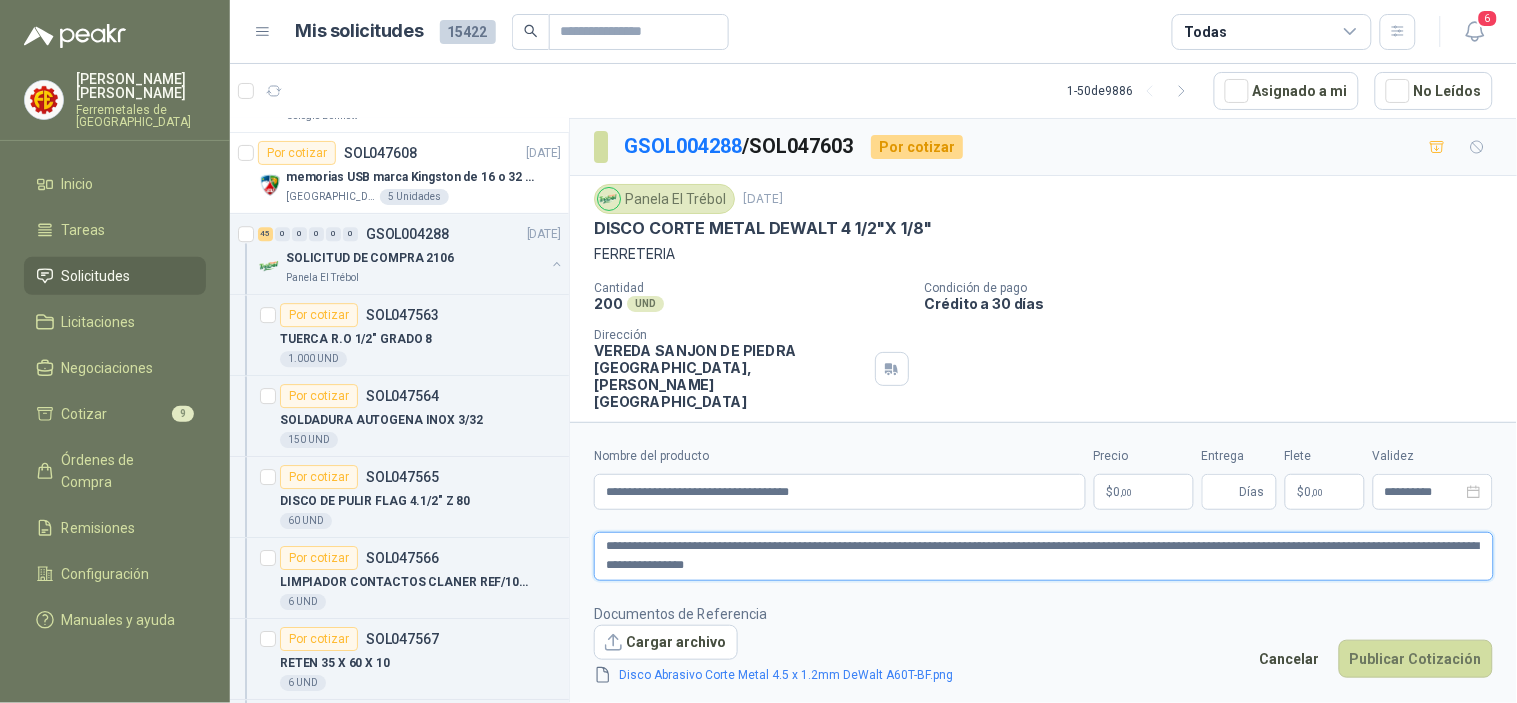 type 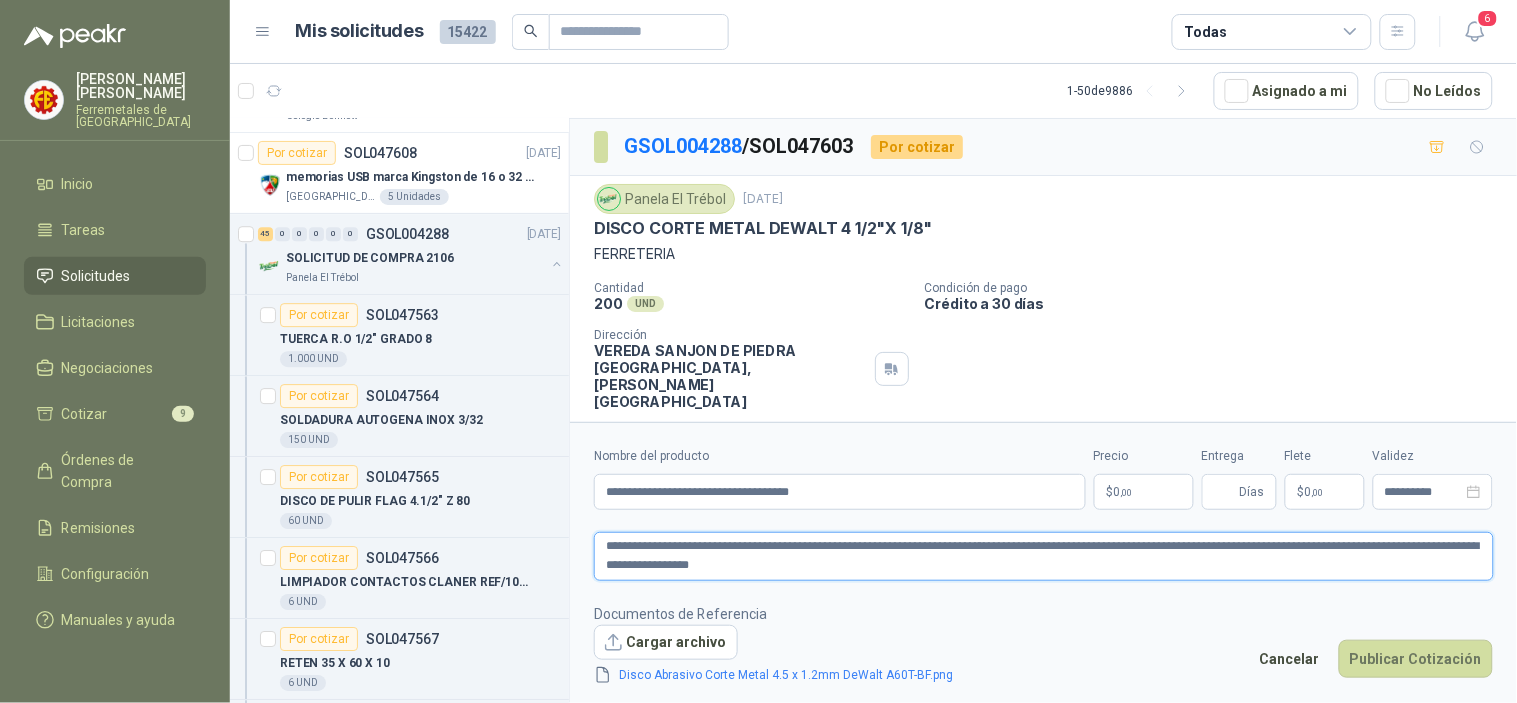 type 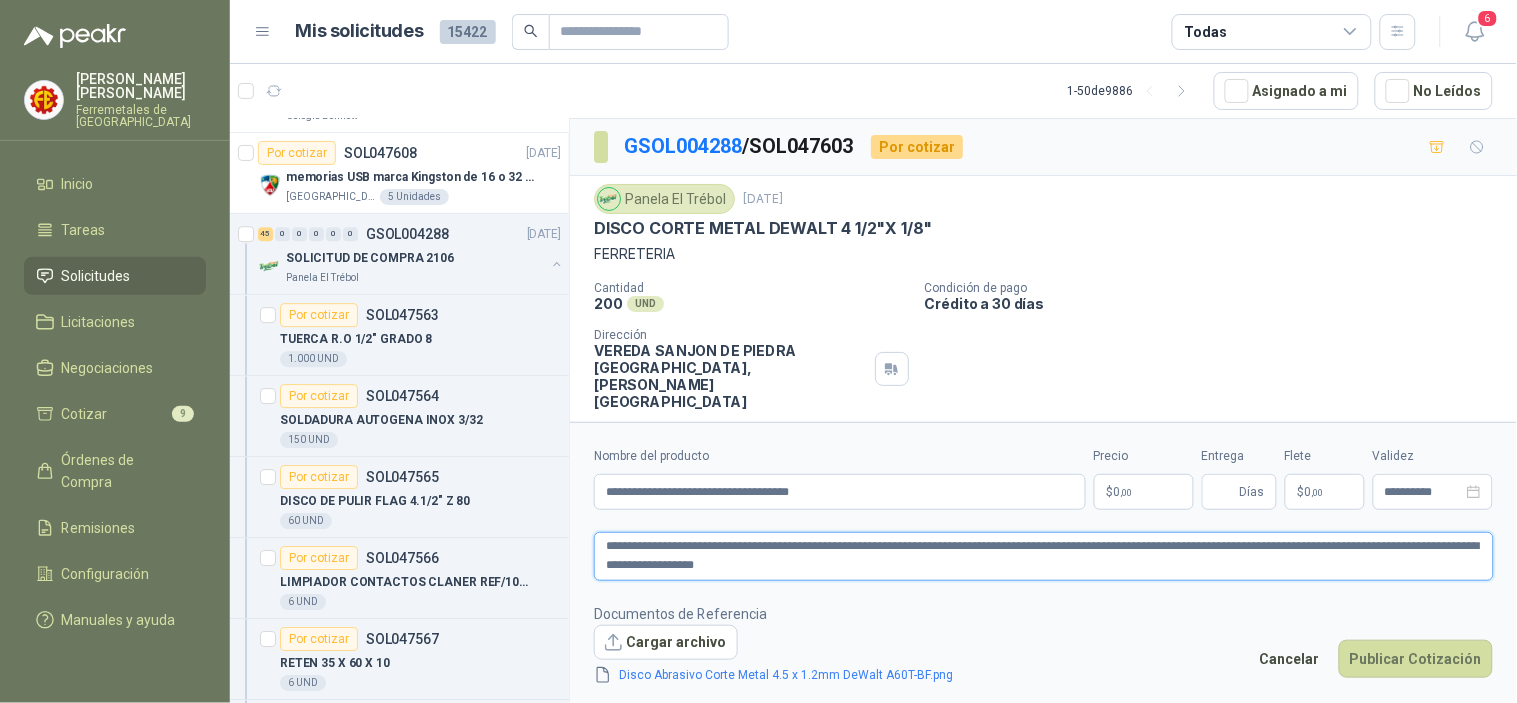 type 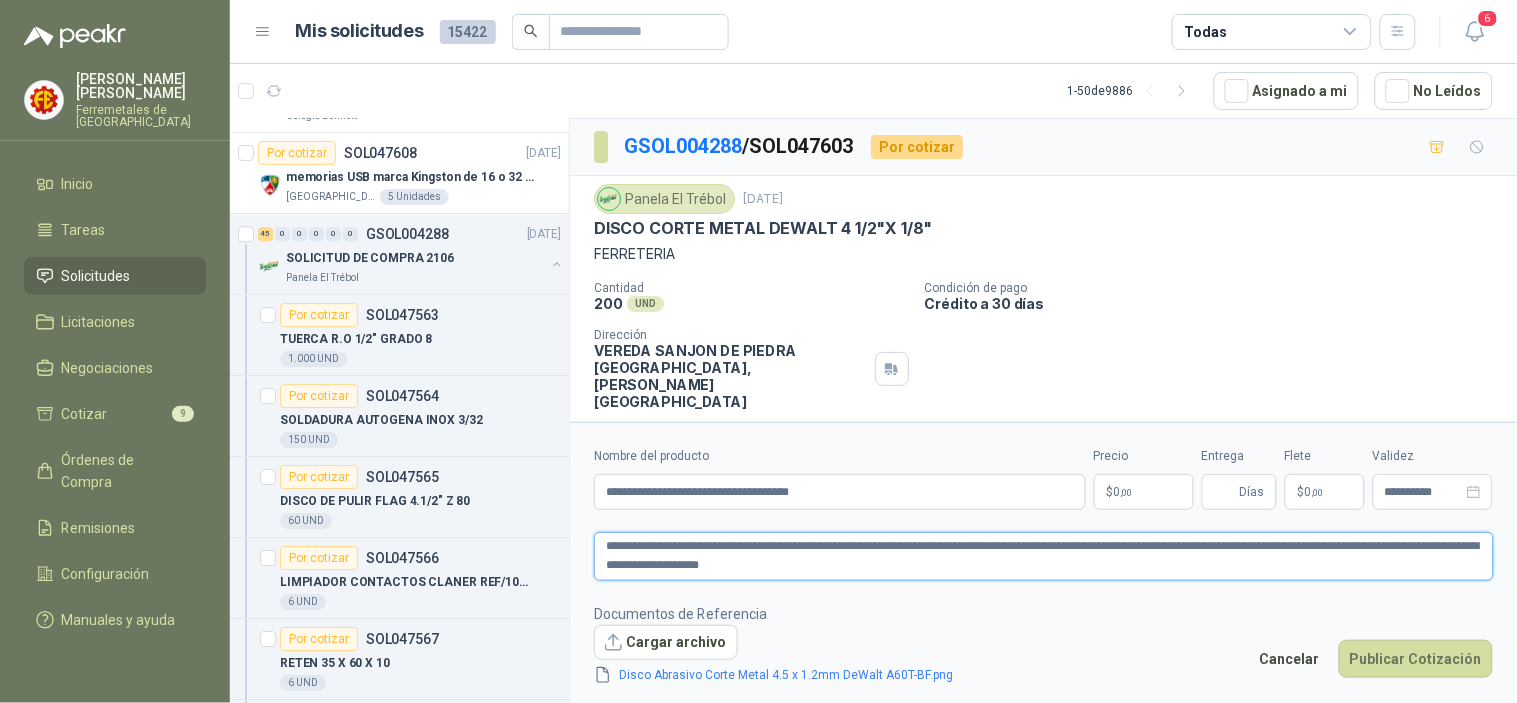 type 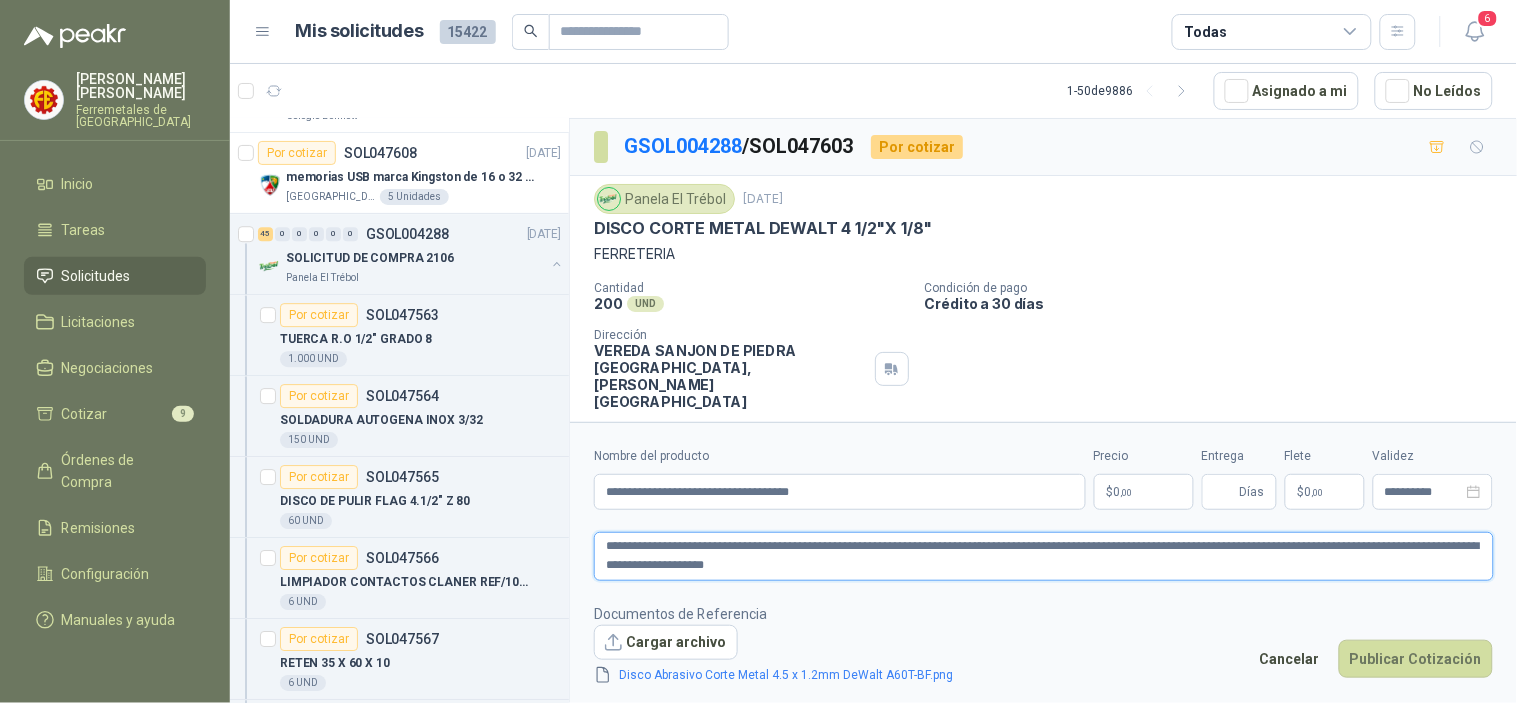 type 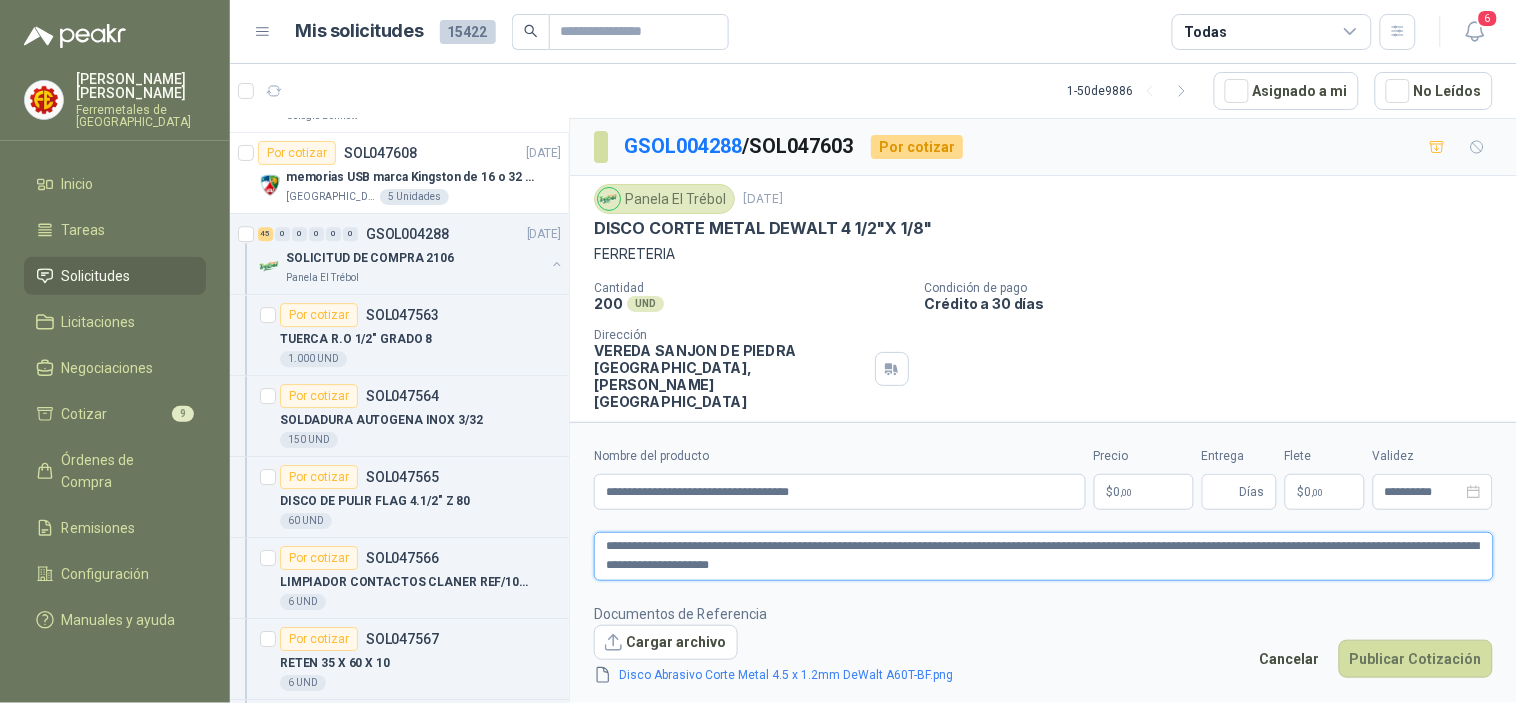 type 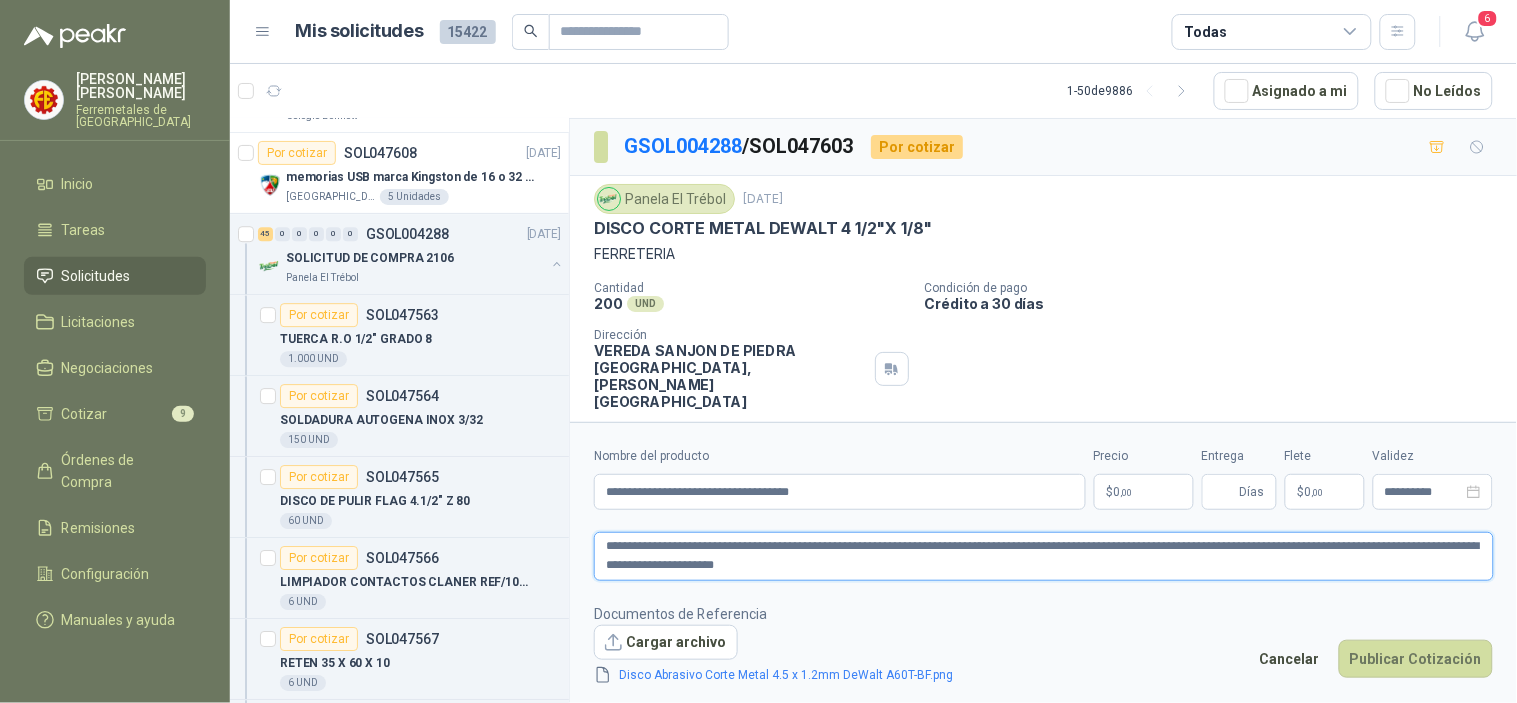 type 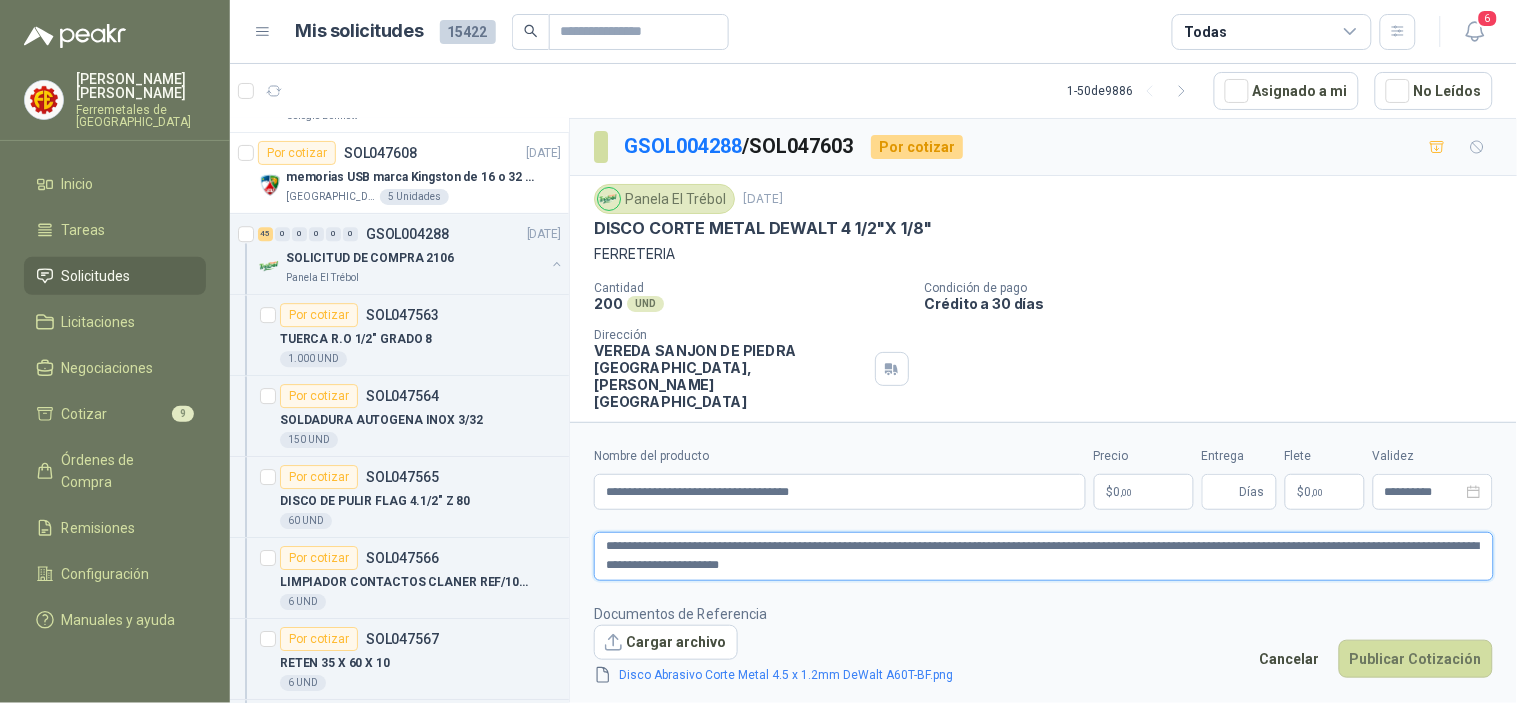 type 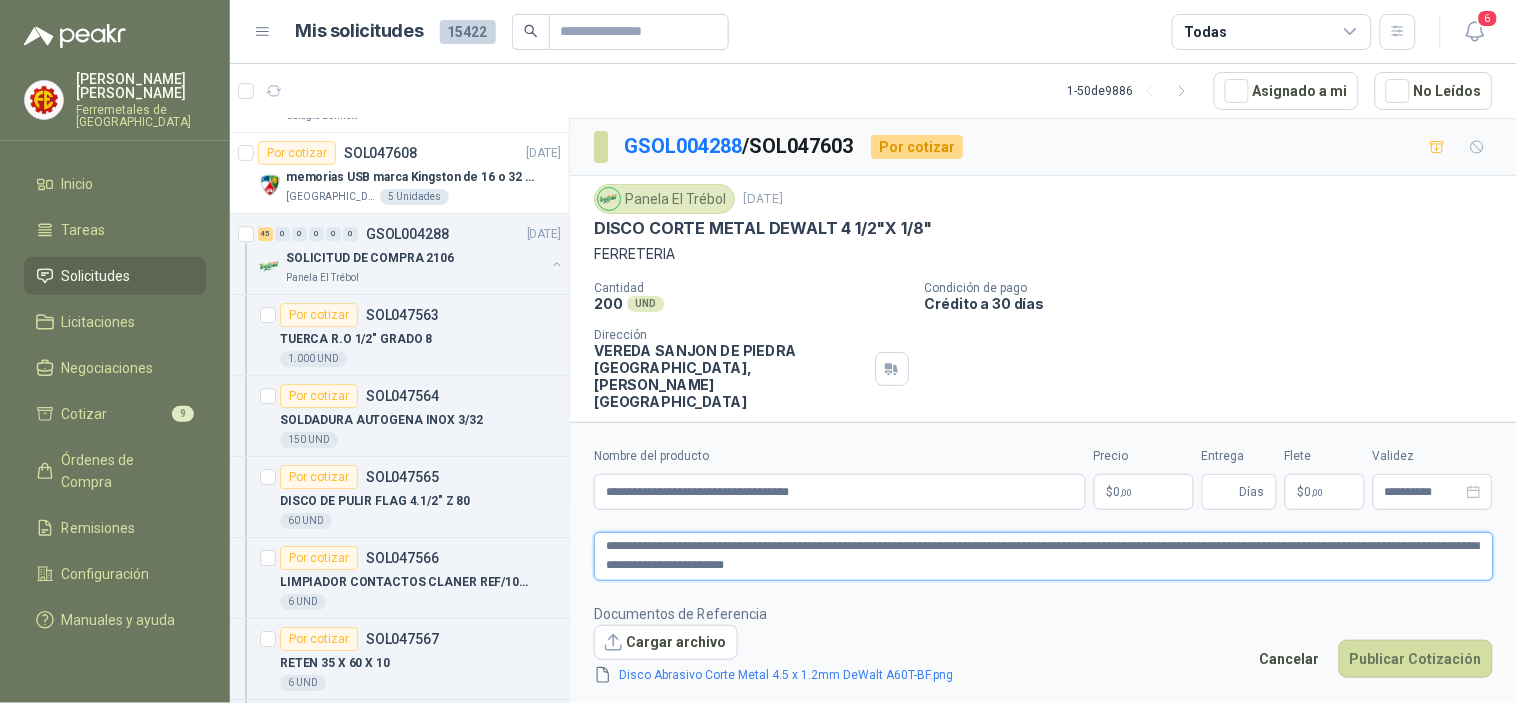 type 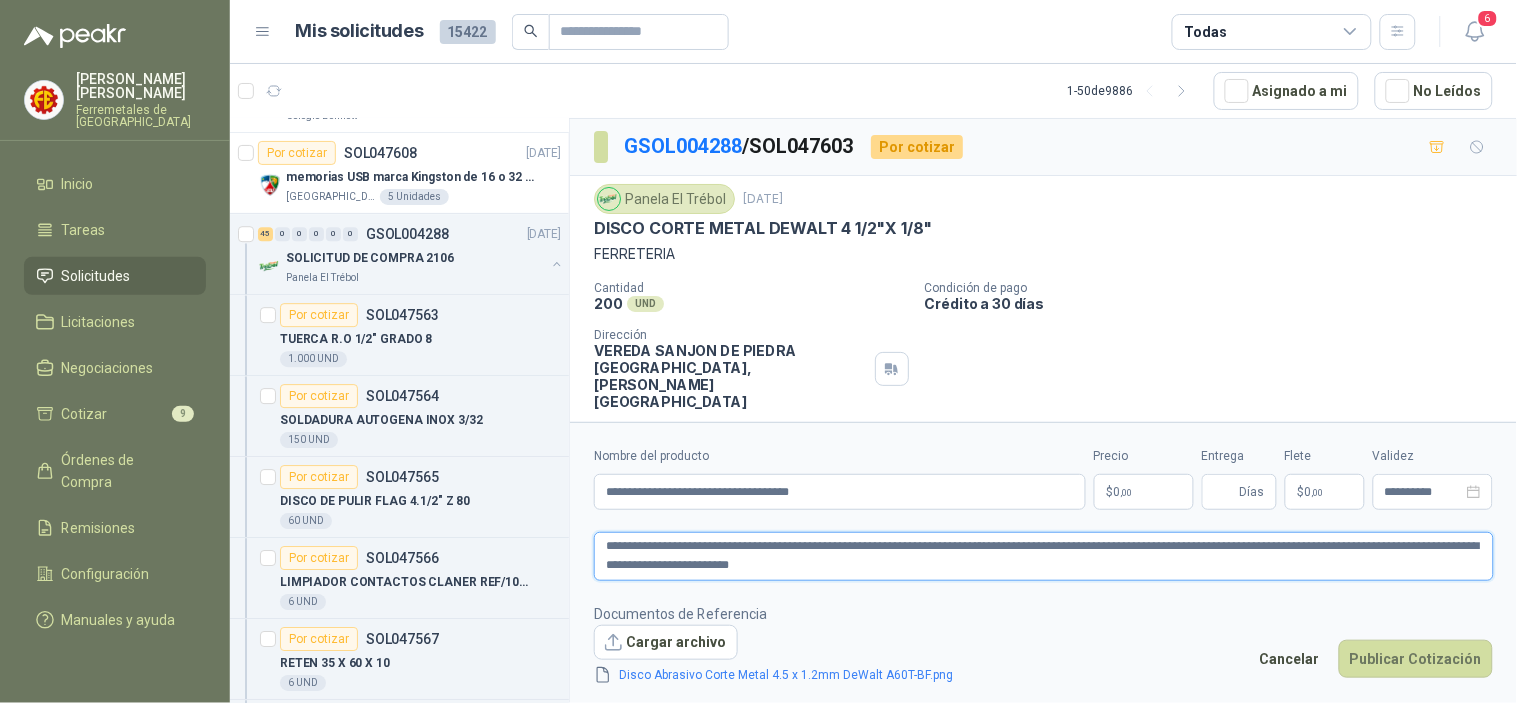 type 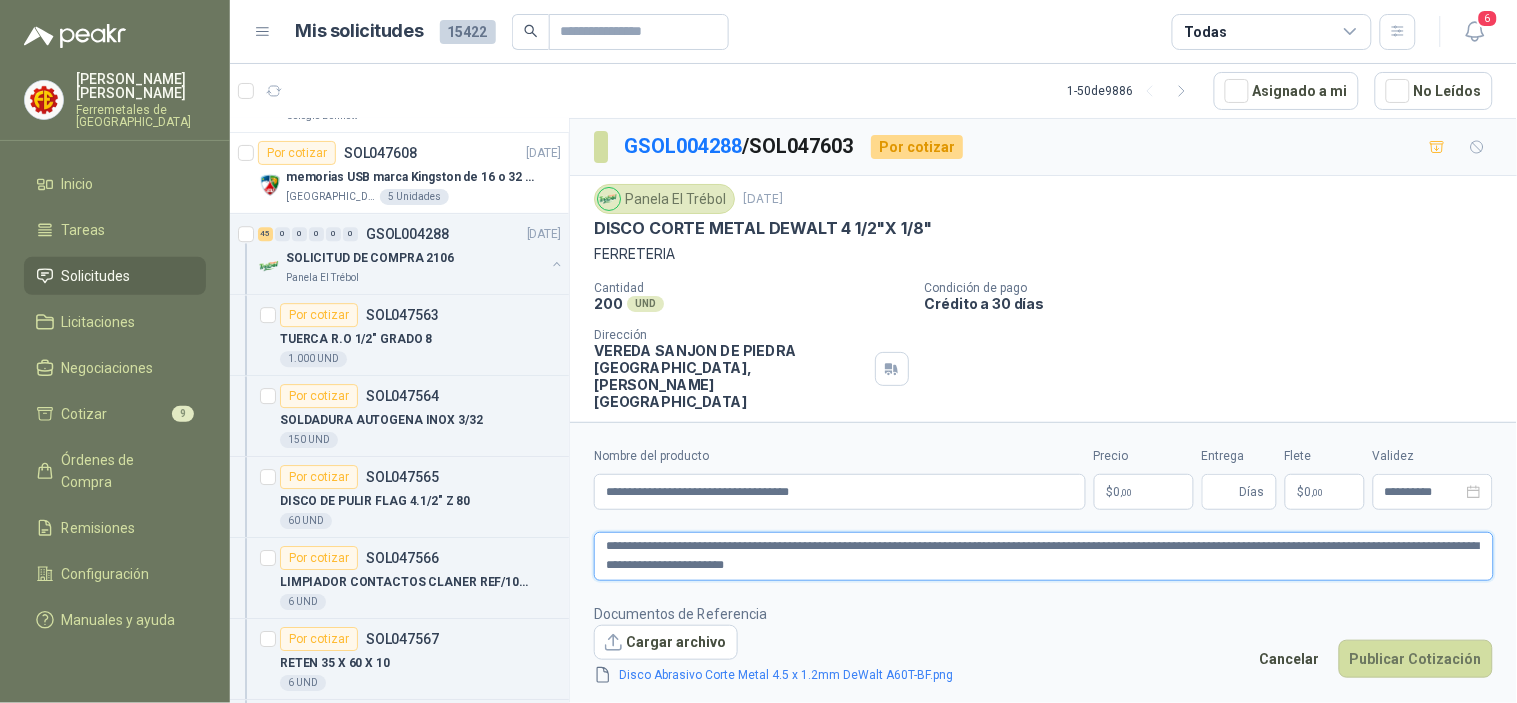 type 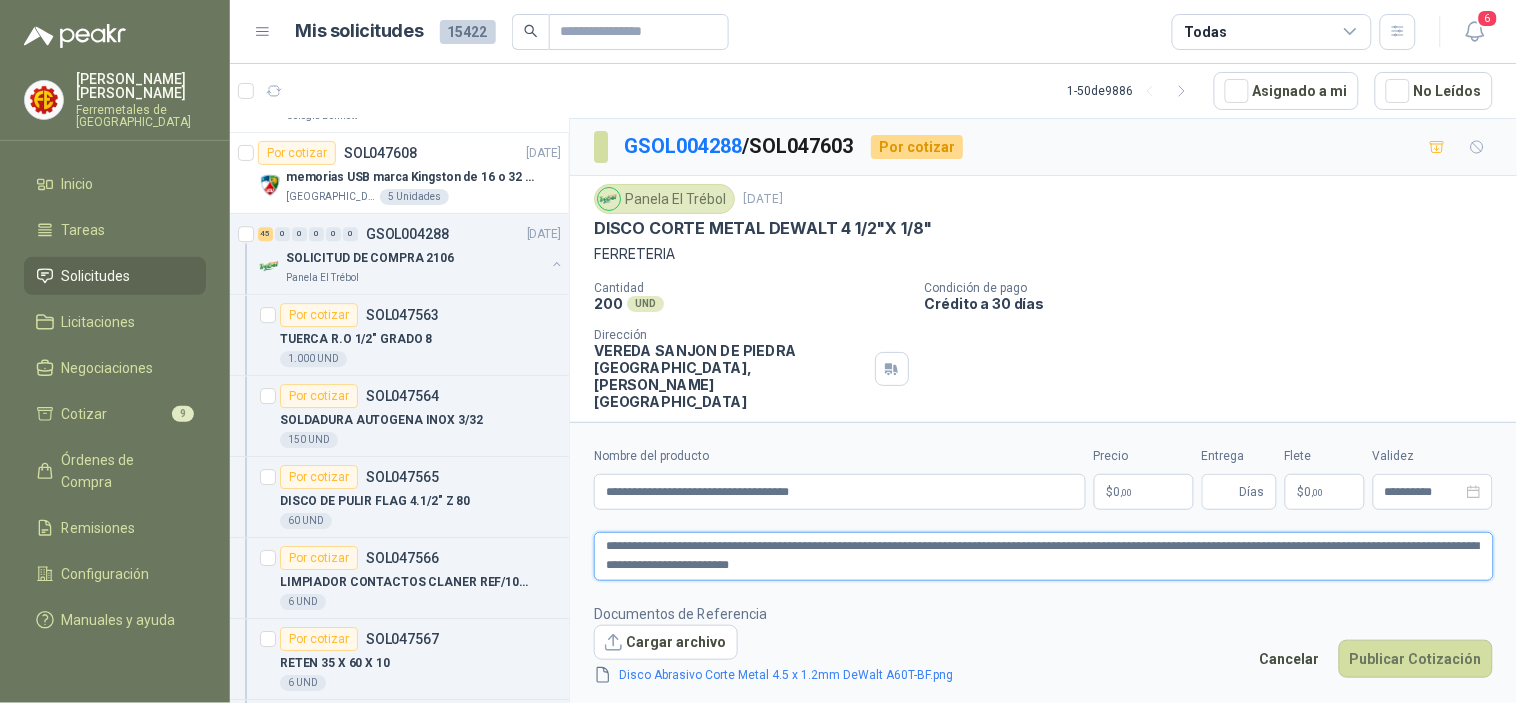 type on "**********" 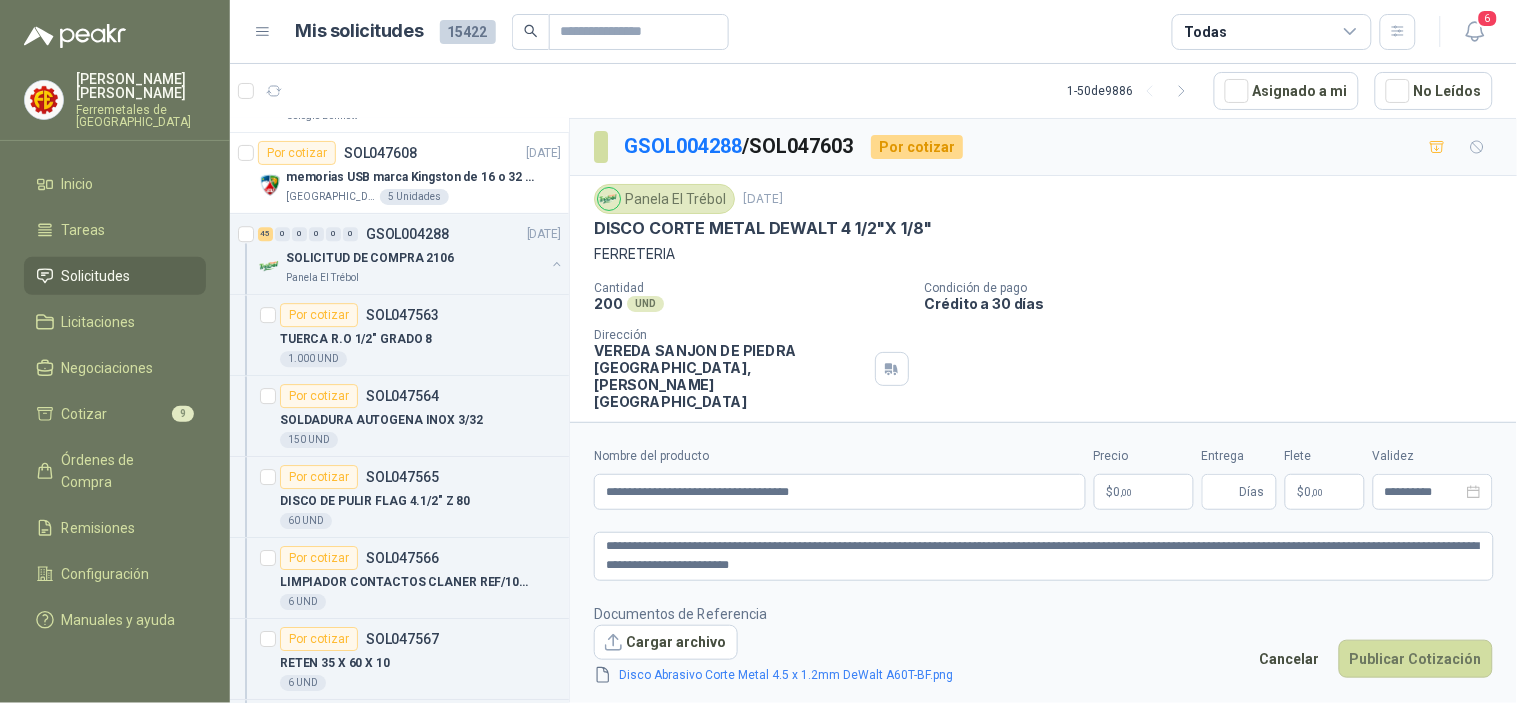 click on "$  0 ,00" at bounding box center (1144, 492) 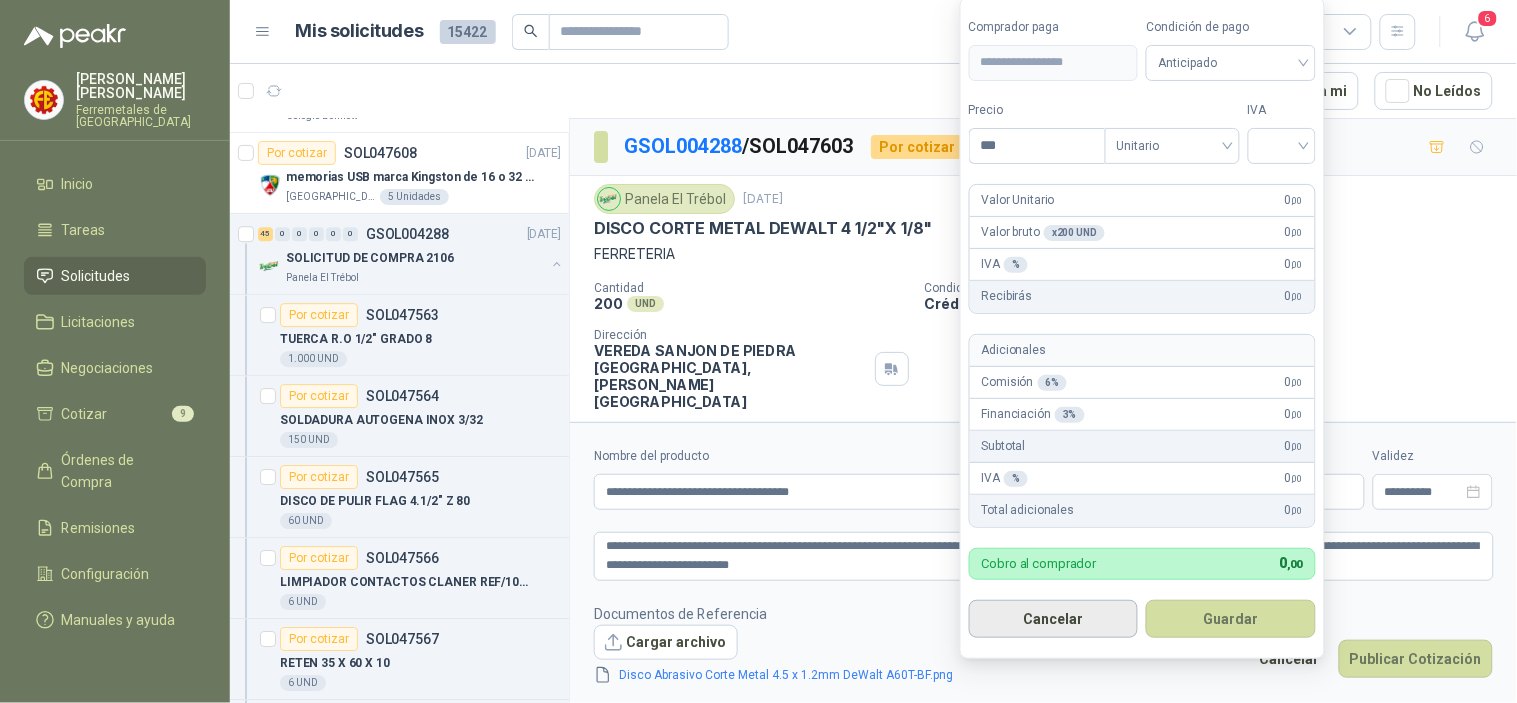 click on "Cancelar" at bounding box center [1054, 619] 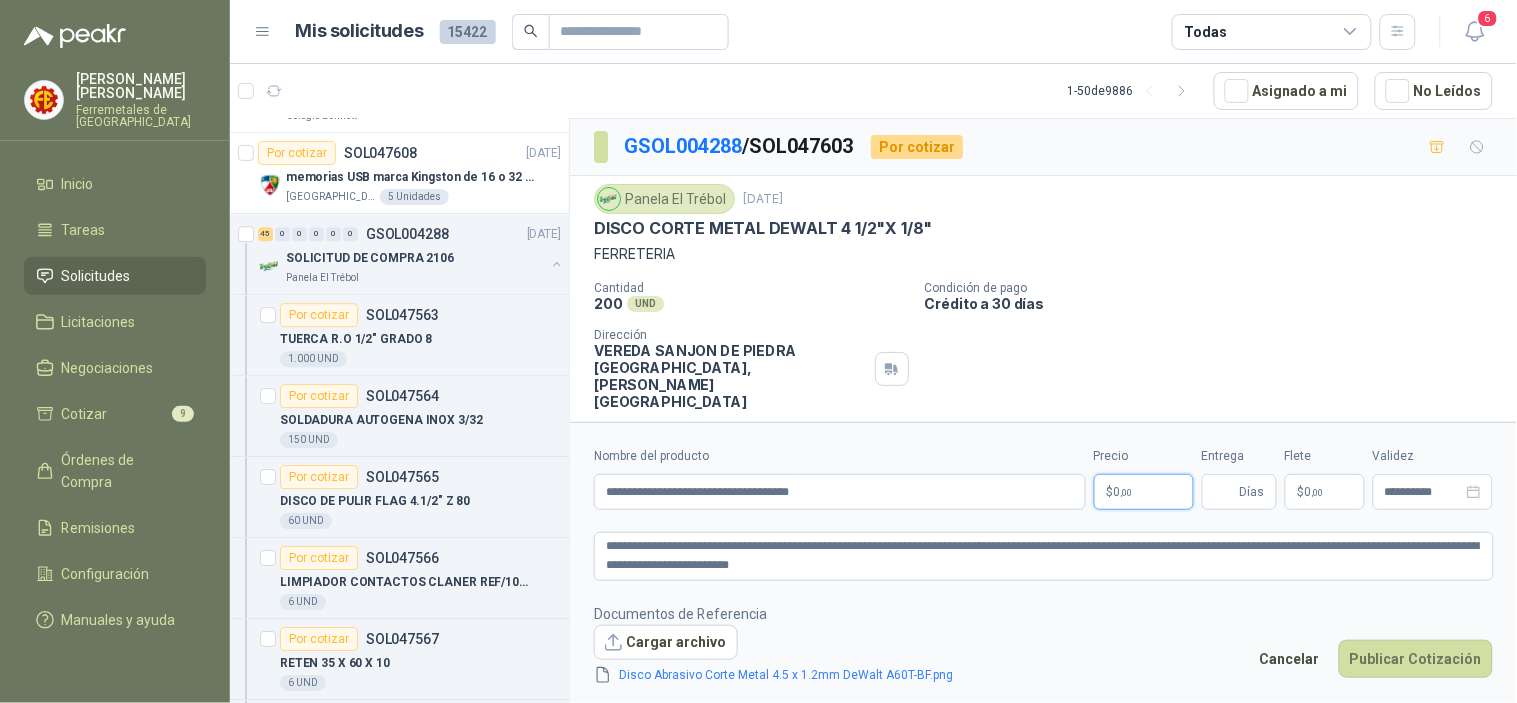 click on "[PERSON_NAME] de Colombia   [PERSON_NAME]   Solicitudes   Licitaciones   Negociaciones   Cotizar 9   Órdenes de Compra   Remisiones   Configuración   Manuales y ayuda Mis solicitudes 15422 Todas 6 1 - 50  de  9886 Asignado a mi No Leídos 13   0   0   0   0   0   GSOL004305 [DATE]   SOLICITUD [PERSON_NAME] MATERIAL OBRA EDIFICIO  Salamanca Oleaginosas SAS   Por cotizar SOL047667 [DATE]   TV SMARTV 42" Valores Atlas 1   Unidades 2   0   0   0   0   0   GSOL004304 [DATE]   85-RQP-353 [GEOGRAPHIC_DATA][PERSON_NAME]   2   0   0   0   0   0   GSOL004303 [DATE]   81-RQP-893 Santa [PERSON_NAME]   2   0   0   0   0   0   GSOL004302 [DATE]   80-RQP-527 Santa [PERSON_NAME]   2   0   0   0   0   0   GSOL004301 [DATE]   99-RQP-955 Santa [PERSON_NAME]   4   0   0   0   0   0   GSOL004300 [DATE]   01-RQP-9129 Santa [PERSON_NAME]   2   0   0   0   0   0   GSOL004299 [DATE]   81-RQP-892 Santa [PERSON_NAME]   1   0   0   0   0   0   GSOL004298 [DATE]   99-RQP-954 Santa [PERSON_NAME]   2   0" at bounding box center (758, 351) 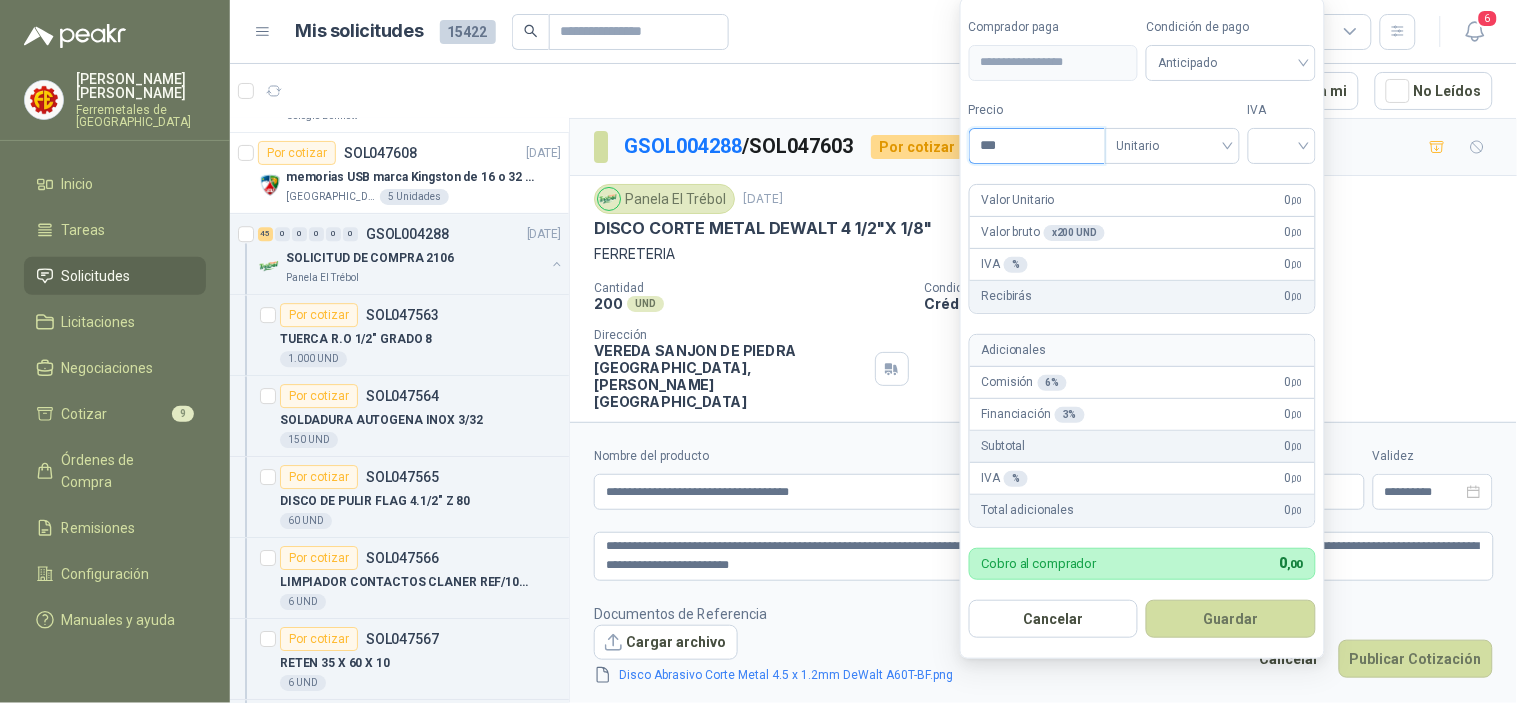 click on "***" at bounding box center [1037, 146] 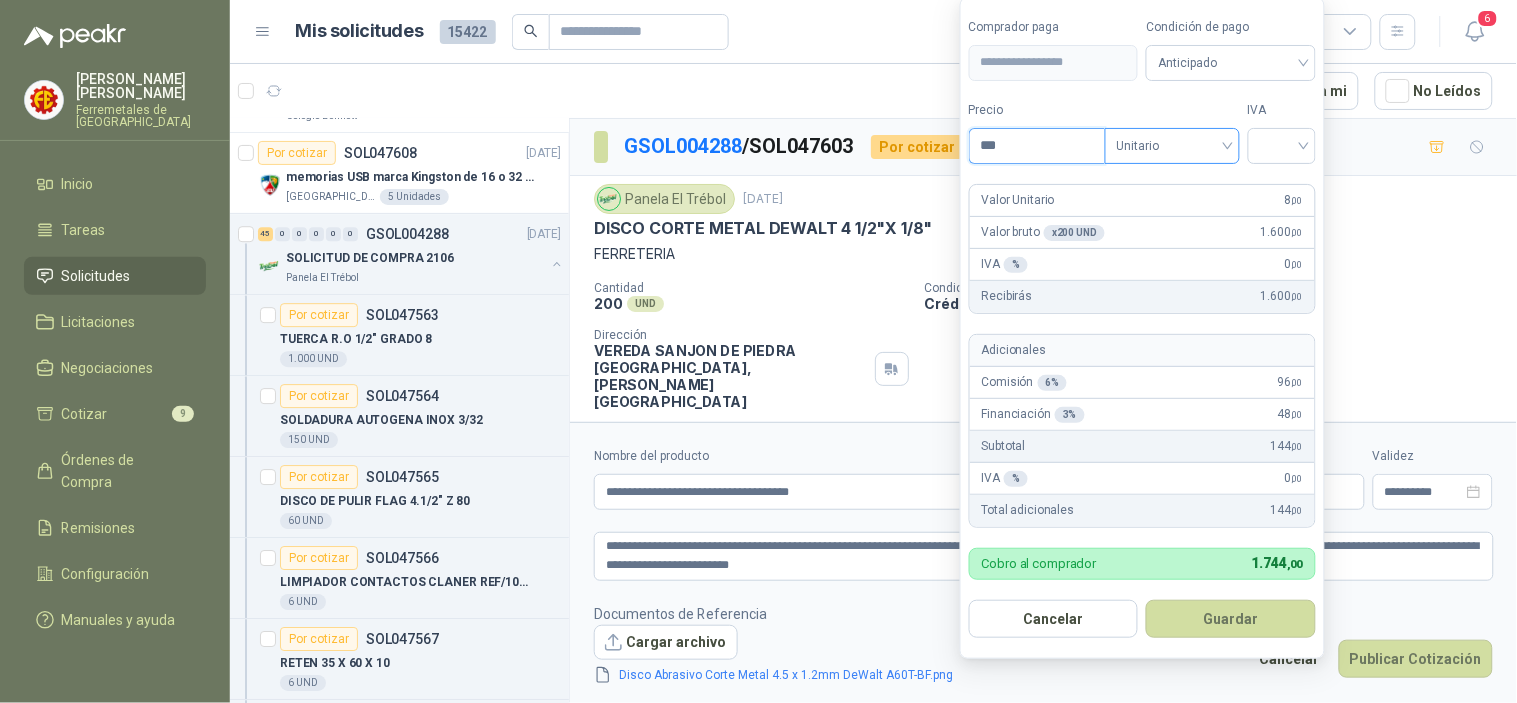 click on "Unitario" at bounding box center (1172, 146) 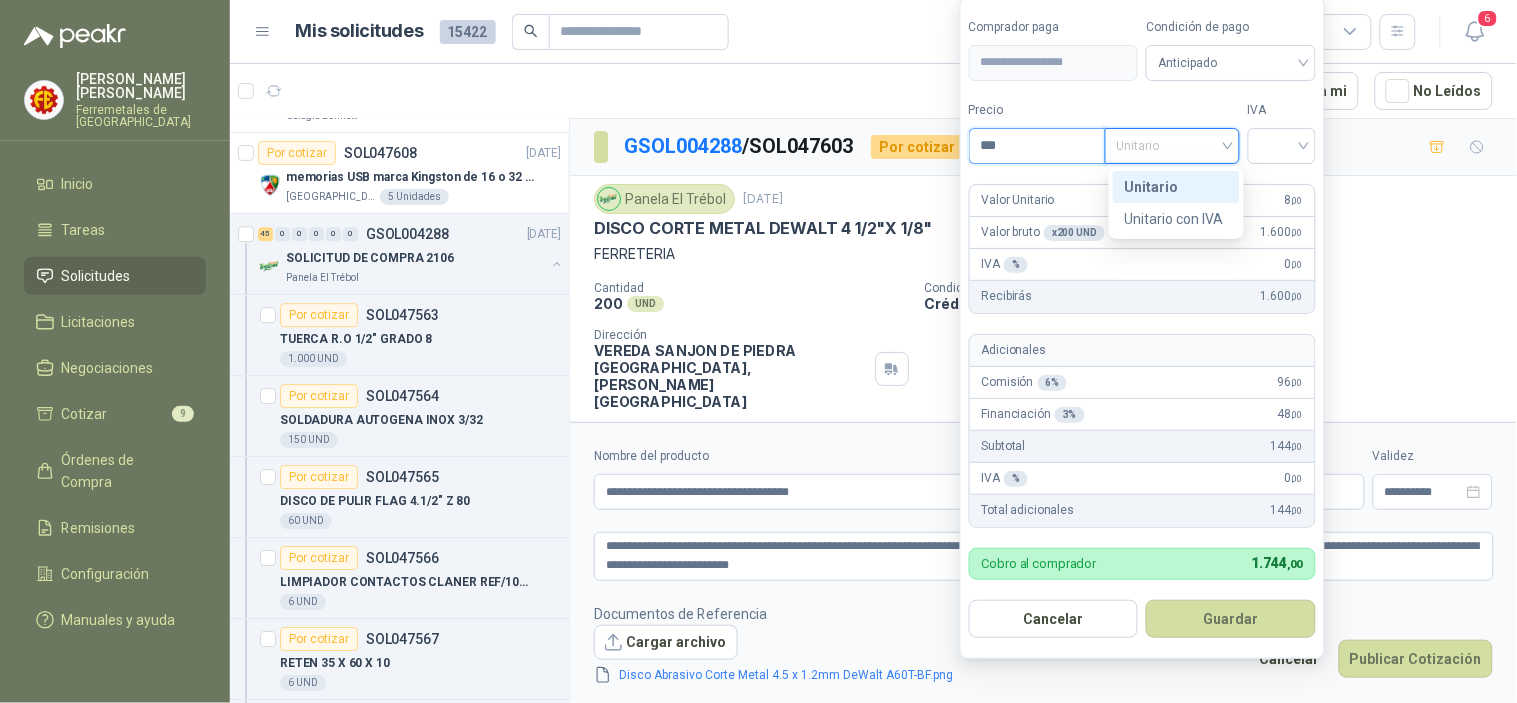 click on "***" at bounding box center (1037, 146) 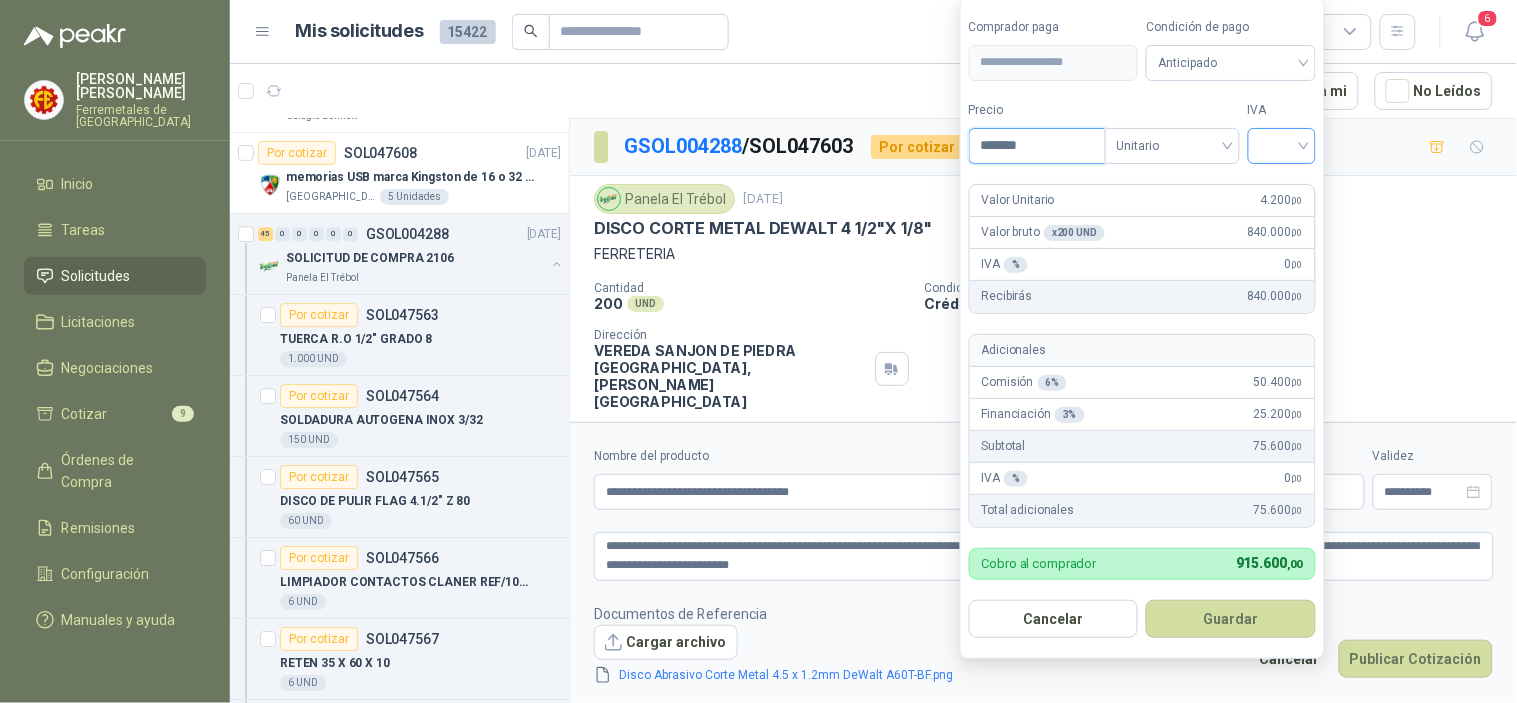 type on "*******" 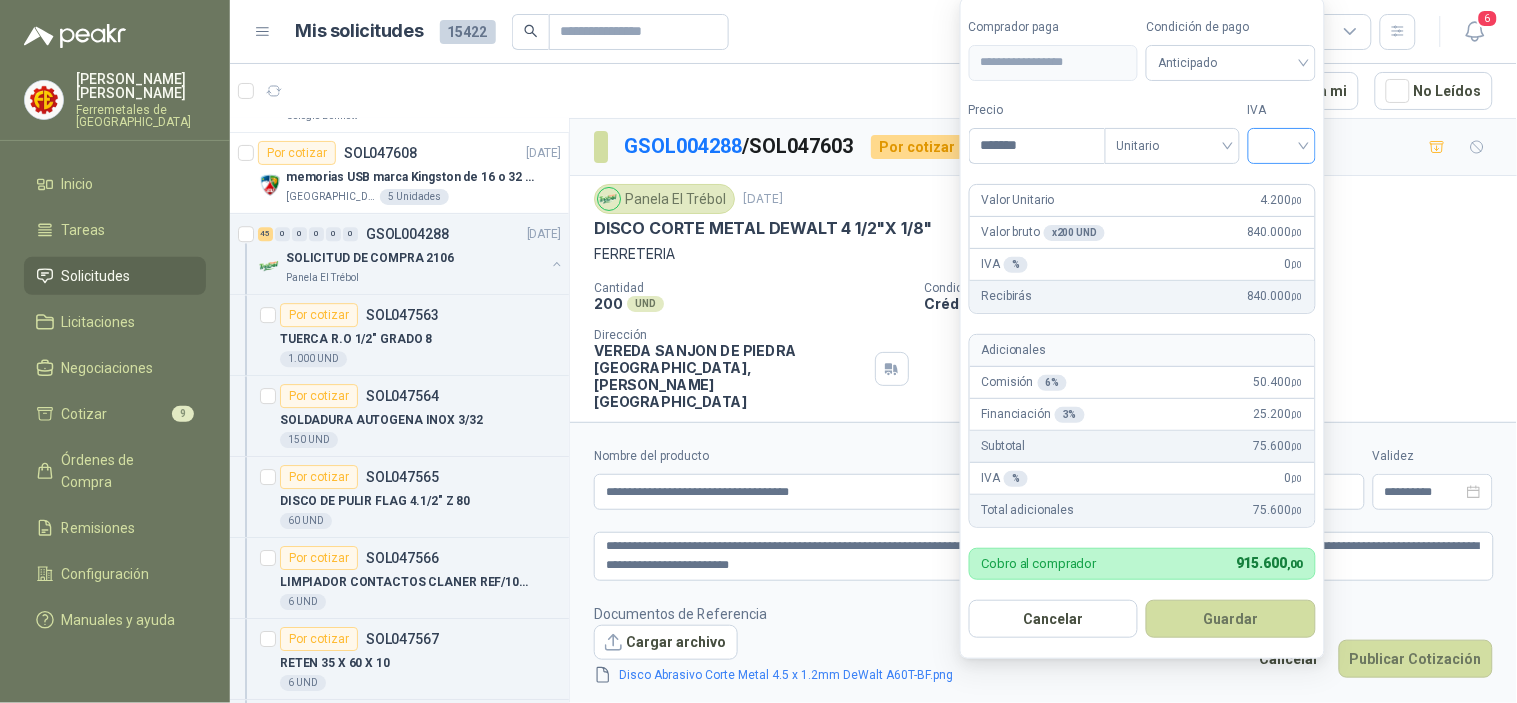 click at bounding box center [1282, 144] 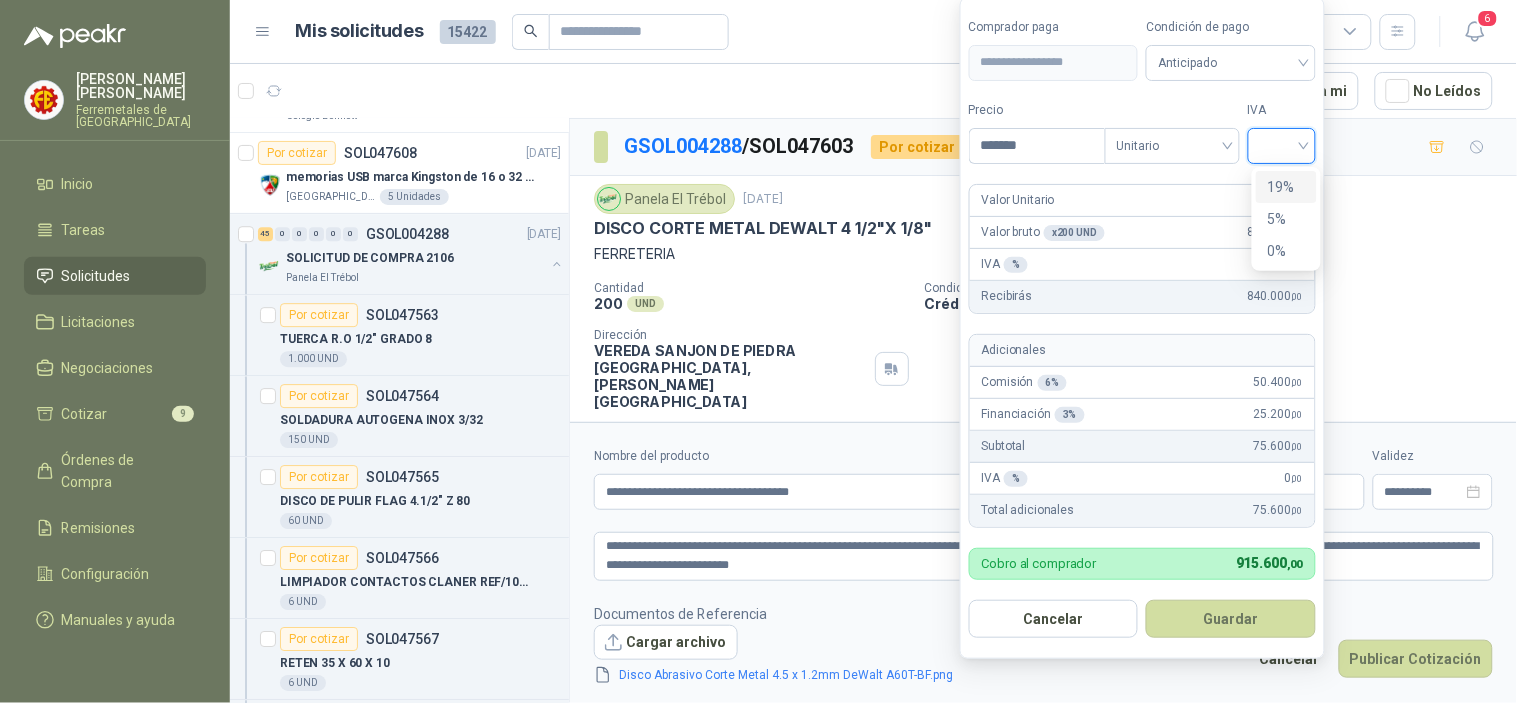click on "19%" at bounding box center [1286, 187] 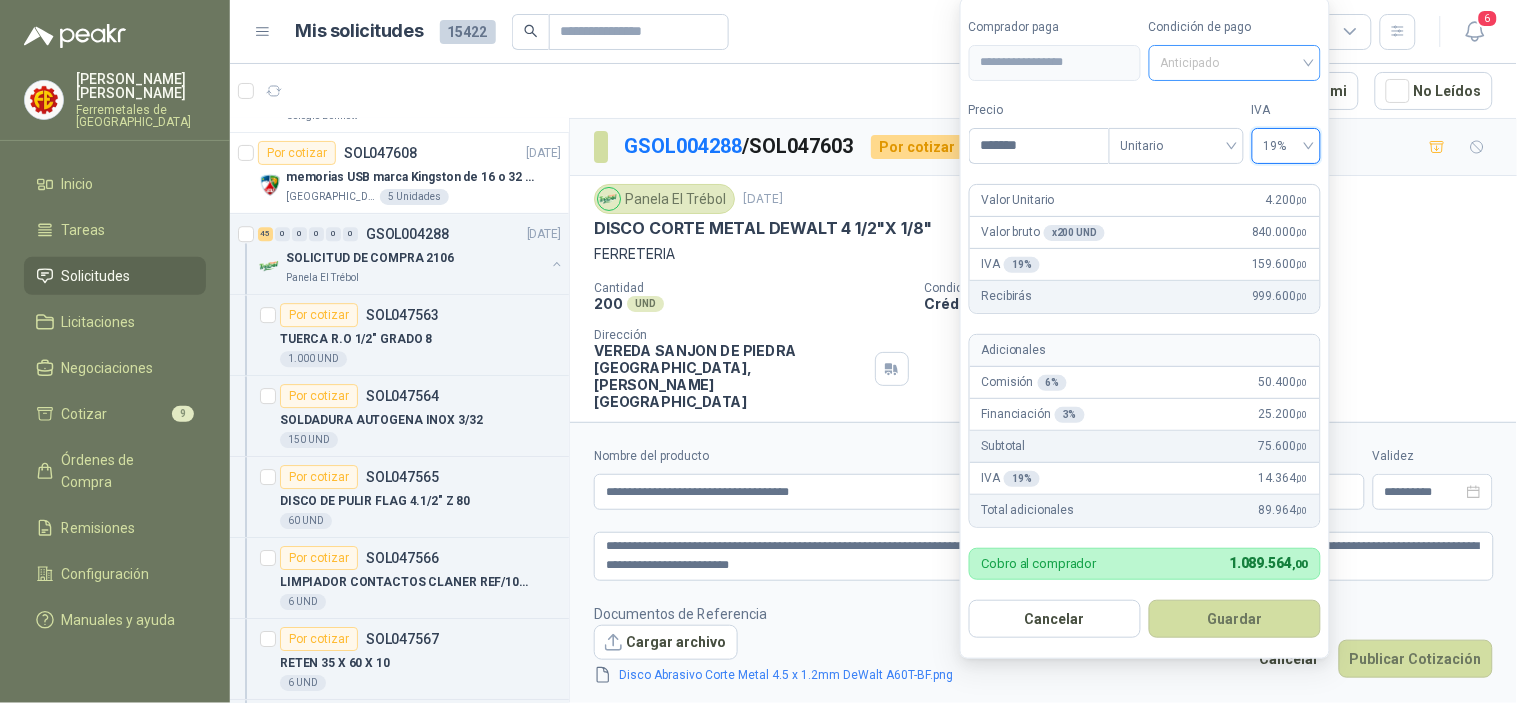 click on "Anticipado" at bounding box center [1235, 63] 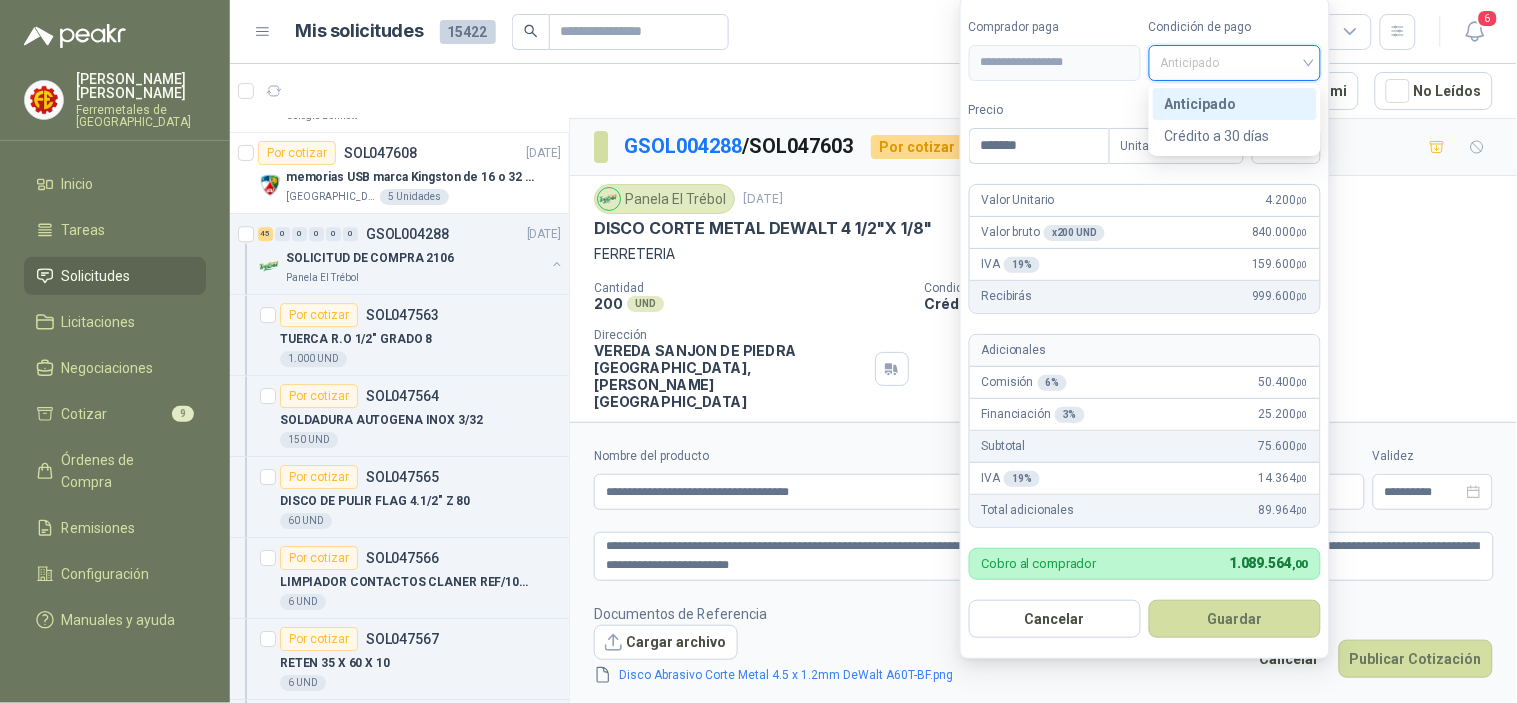 click on "Anticipado" at bounding box center [1235, 63] 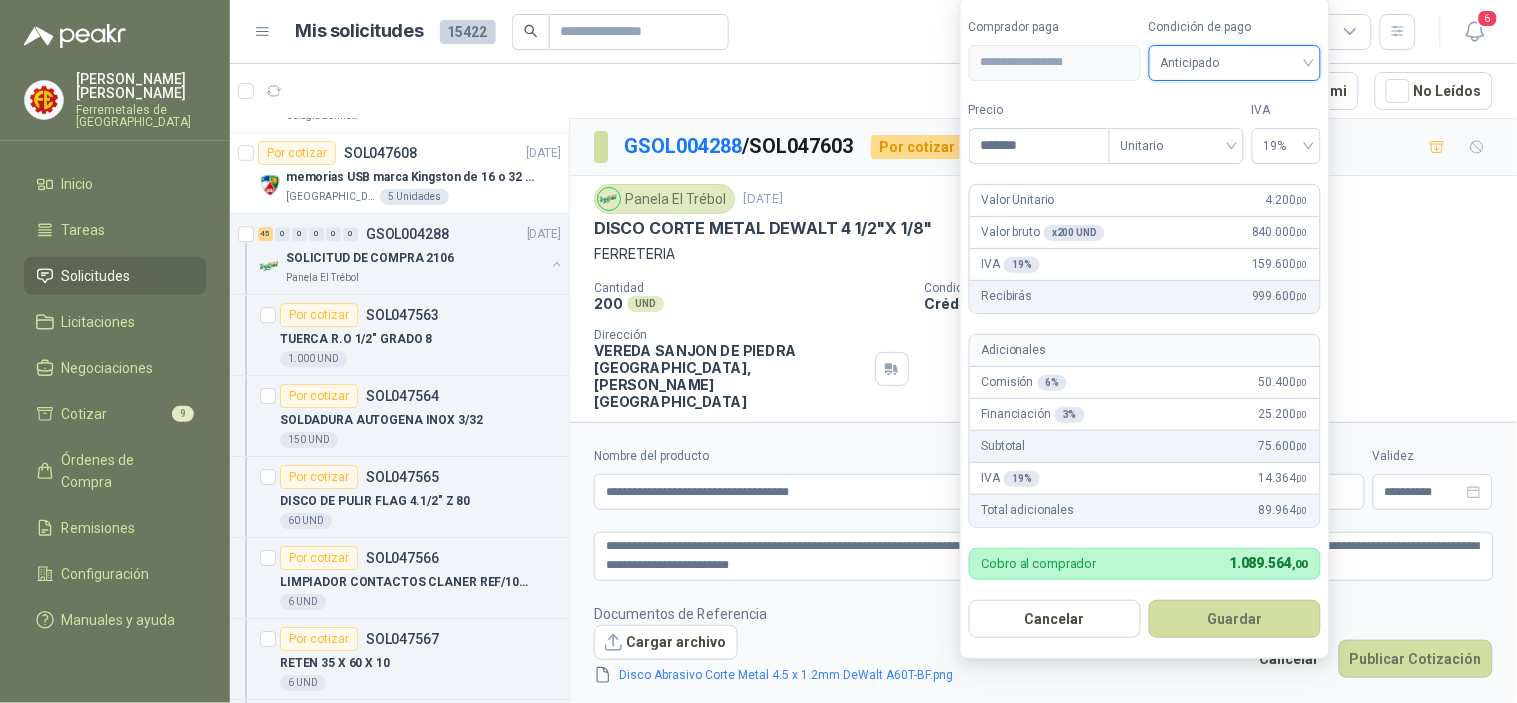 click on "50.400 ,00" at bounding box center [1283, 382] 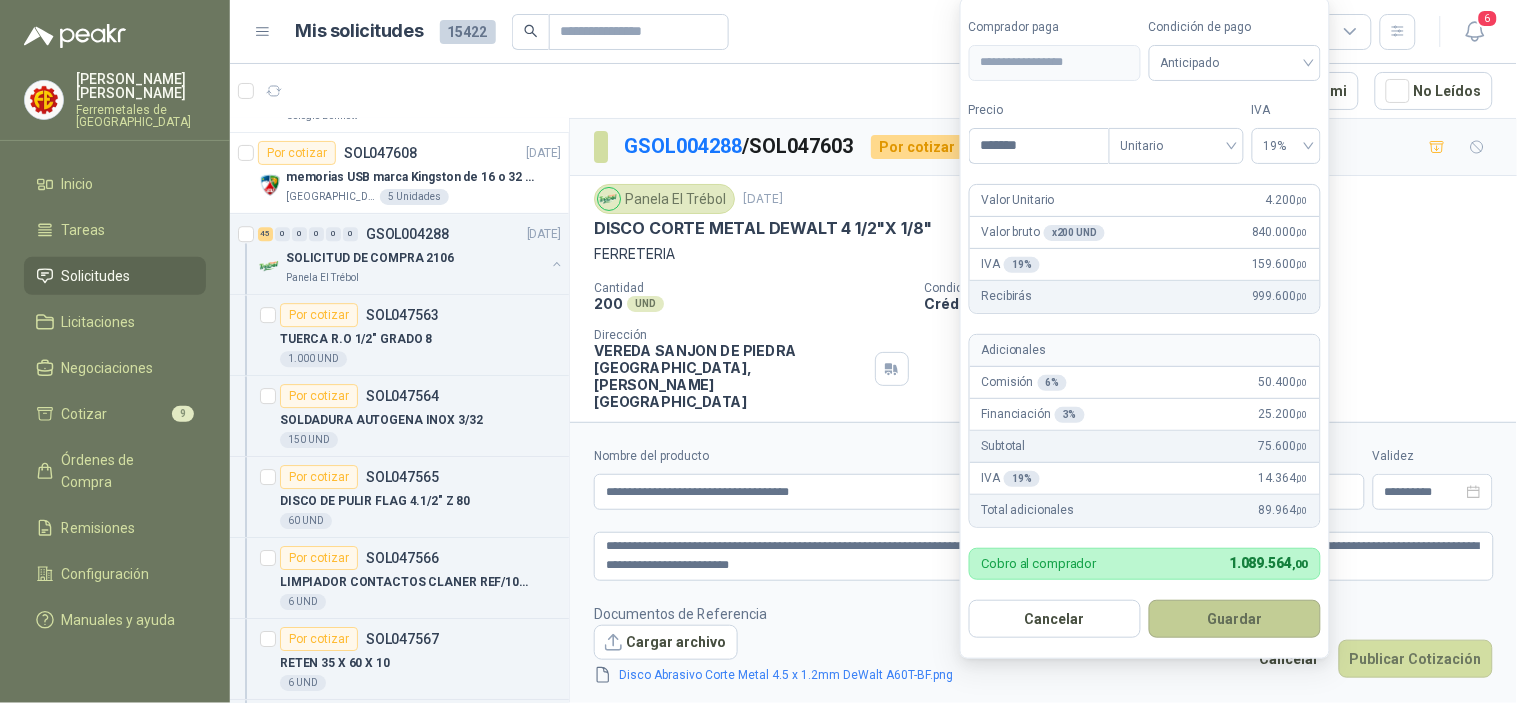 click on "Guardar" at bounding box center [1235, 619] 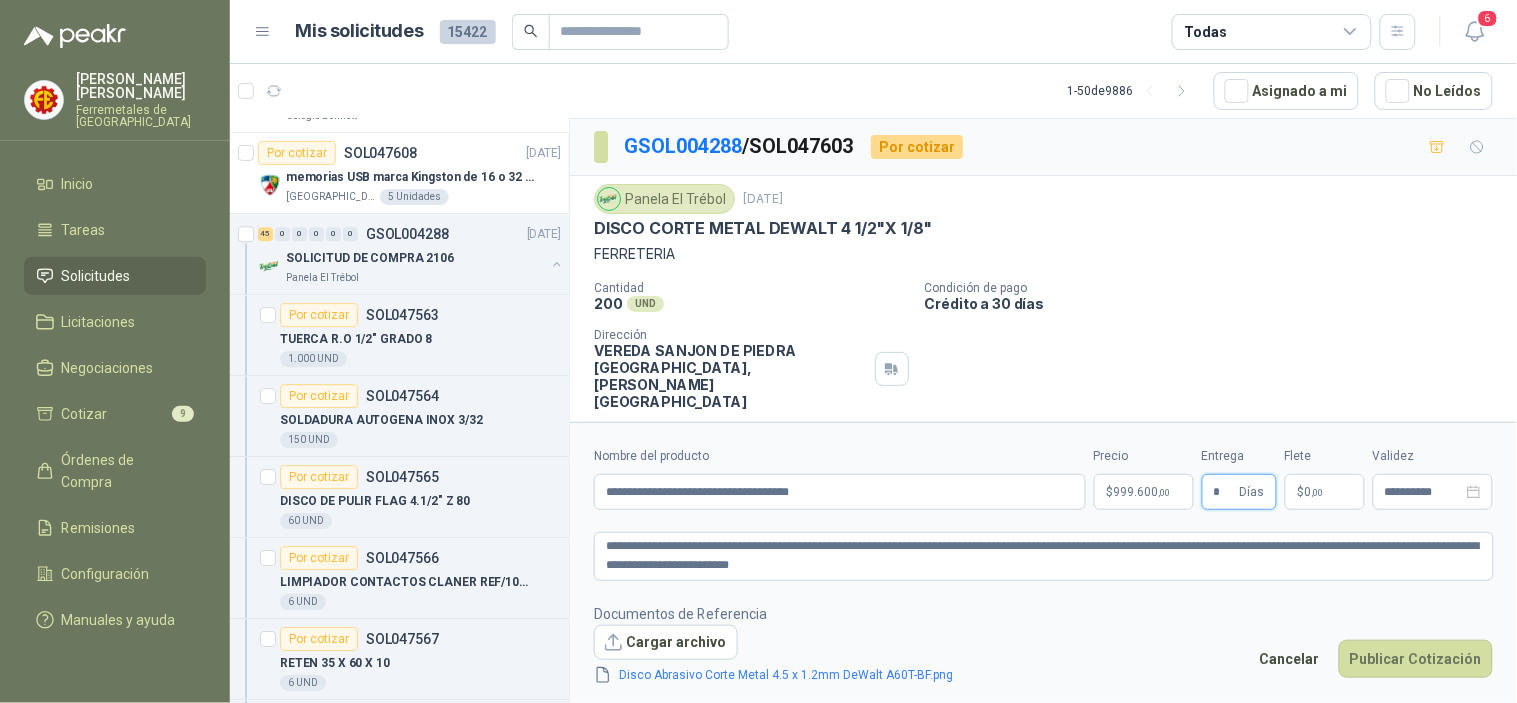 type on "*" 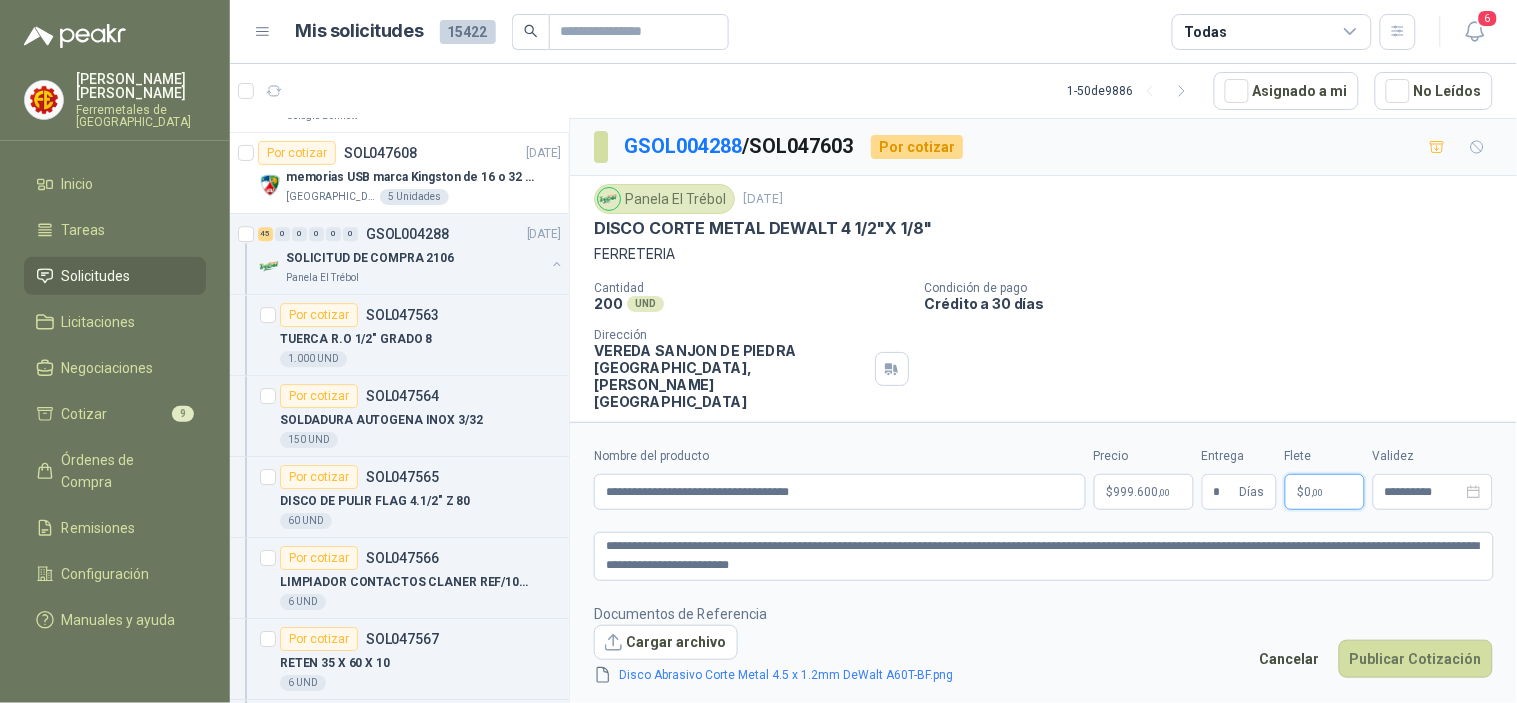 click on "$" at bounding box center (1301, 492) 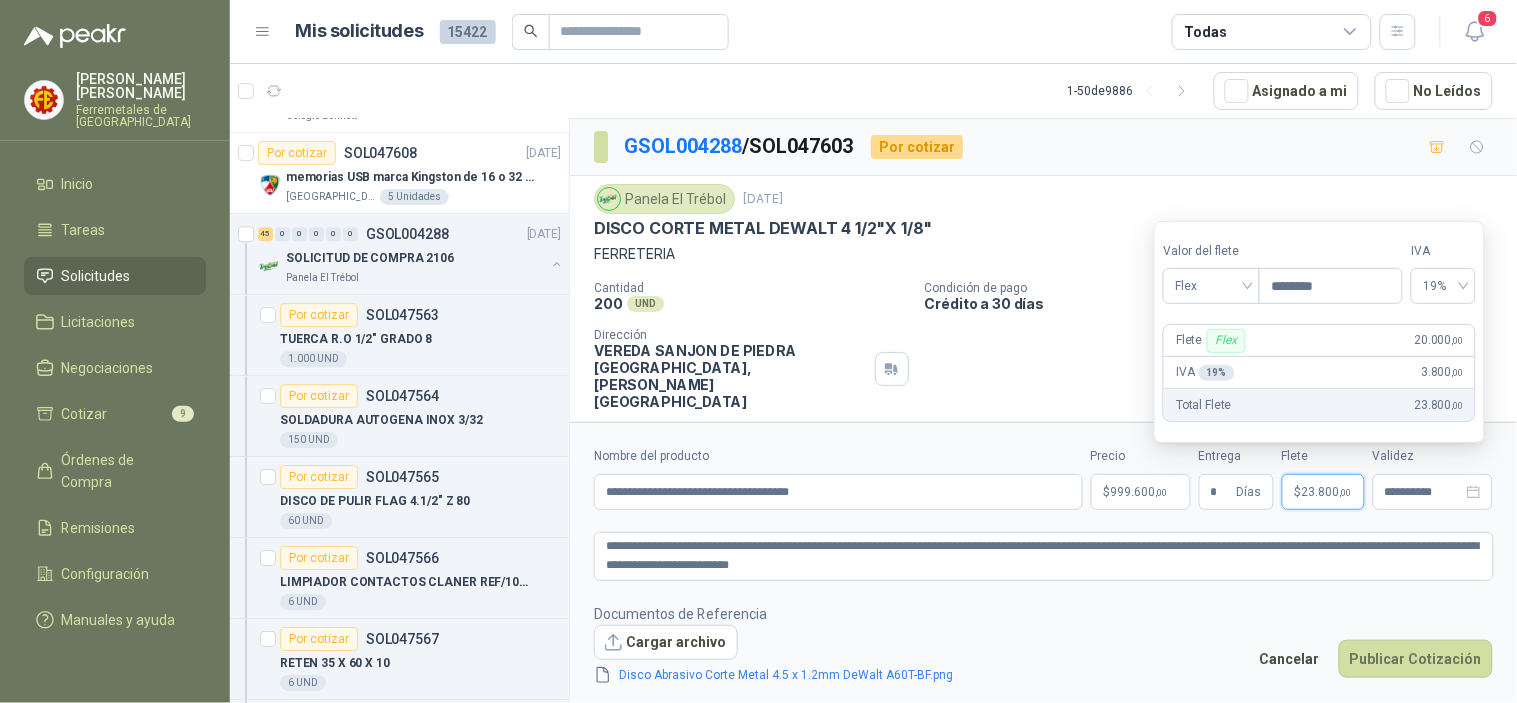 type on "********" 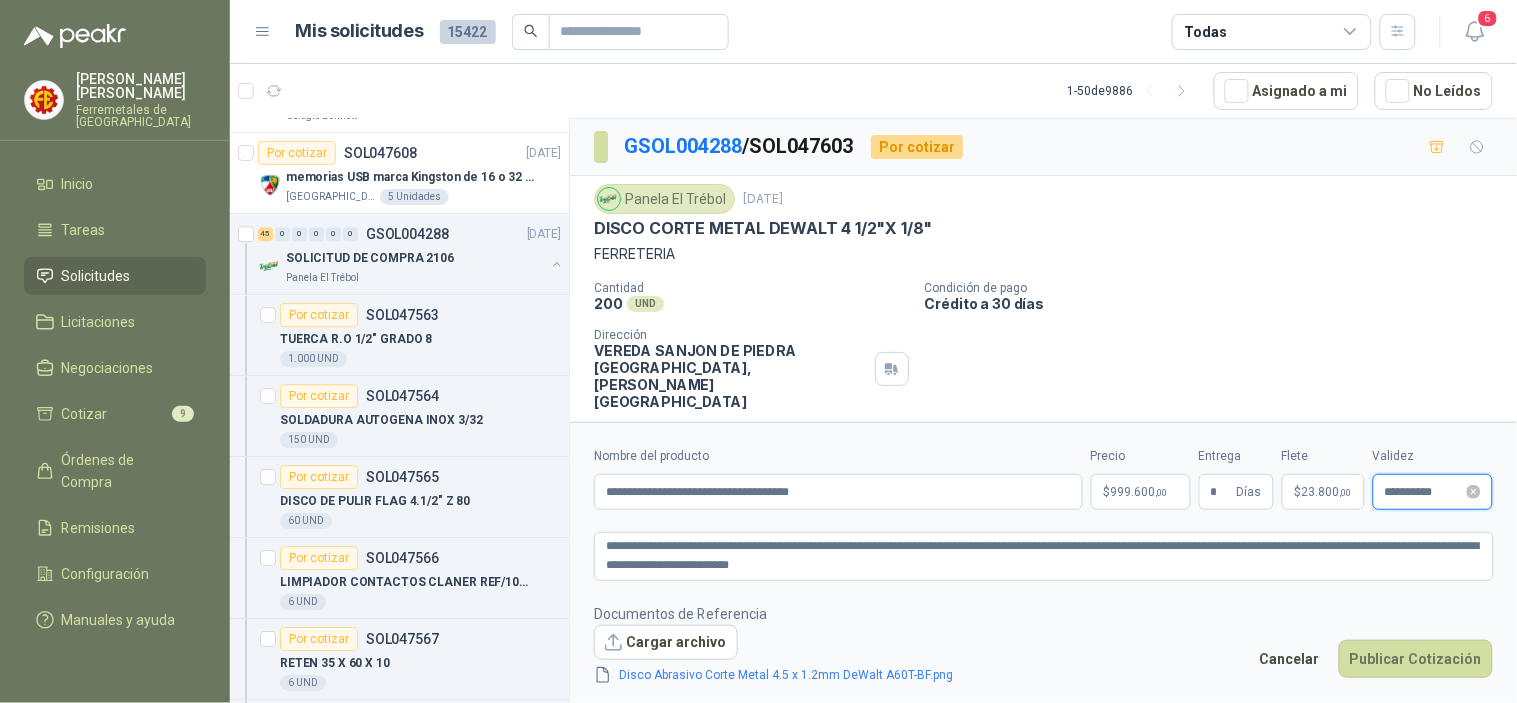 click on "**********" at bounding box center [1424, 492] 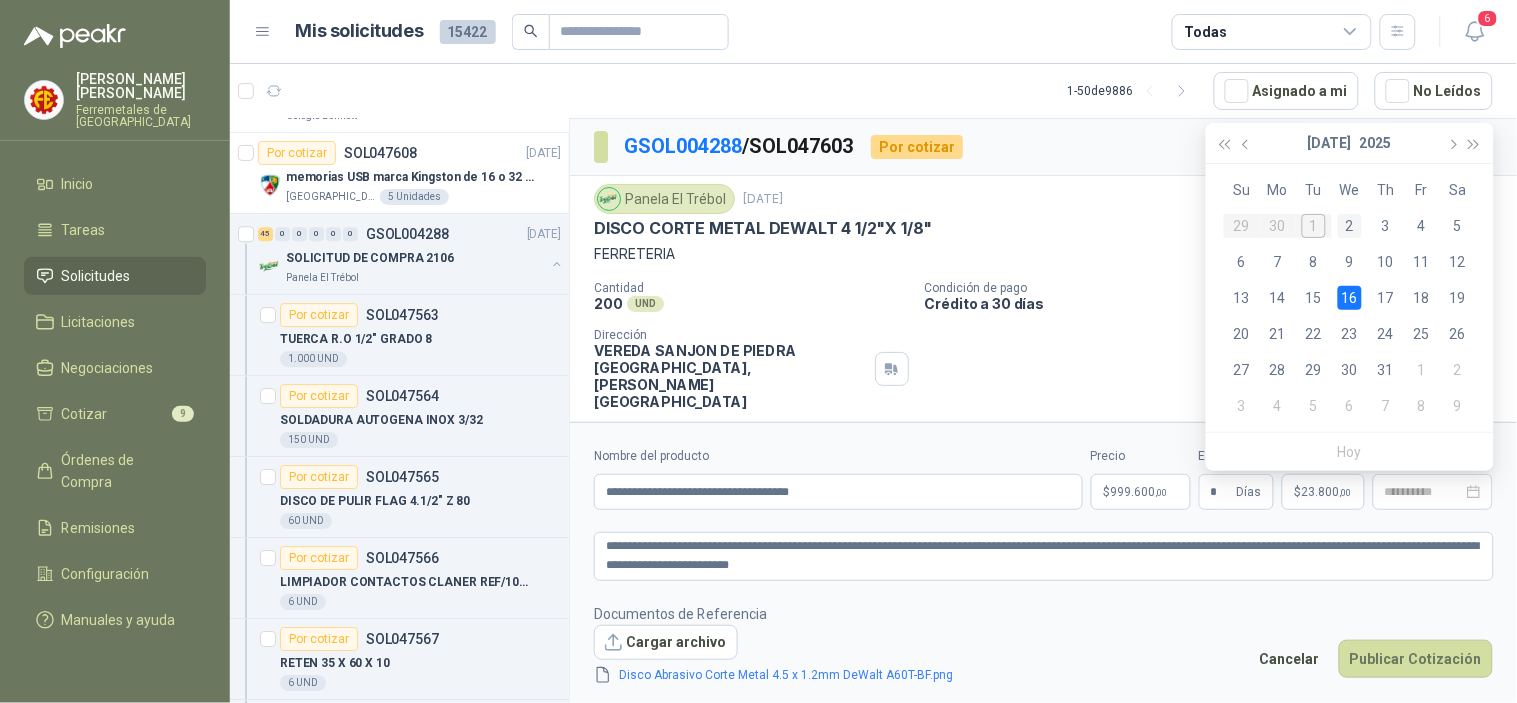 click on "2" at bounding box center (1350, 226) 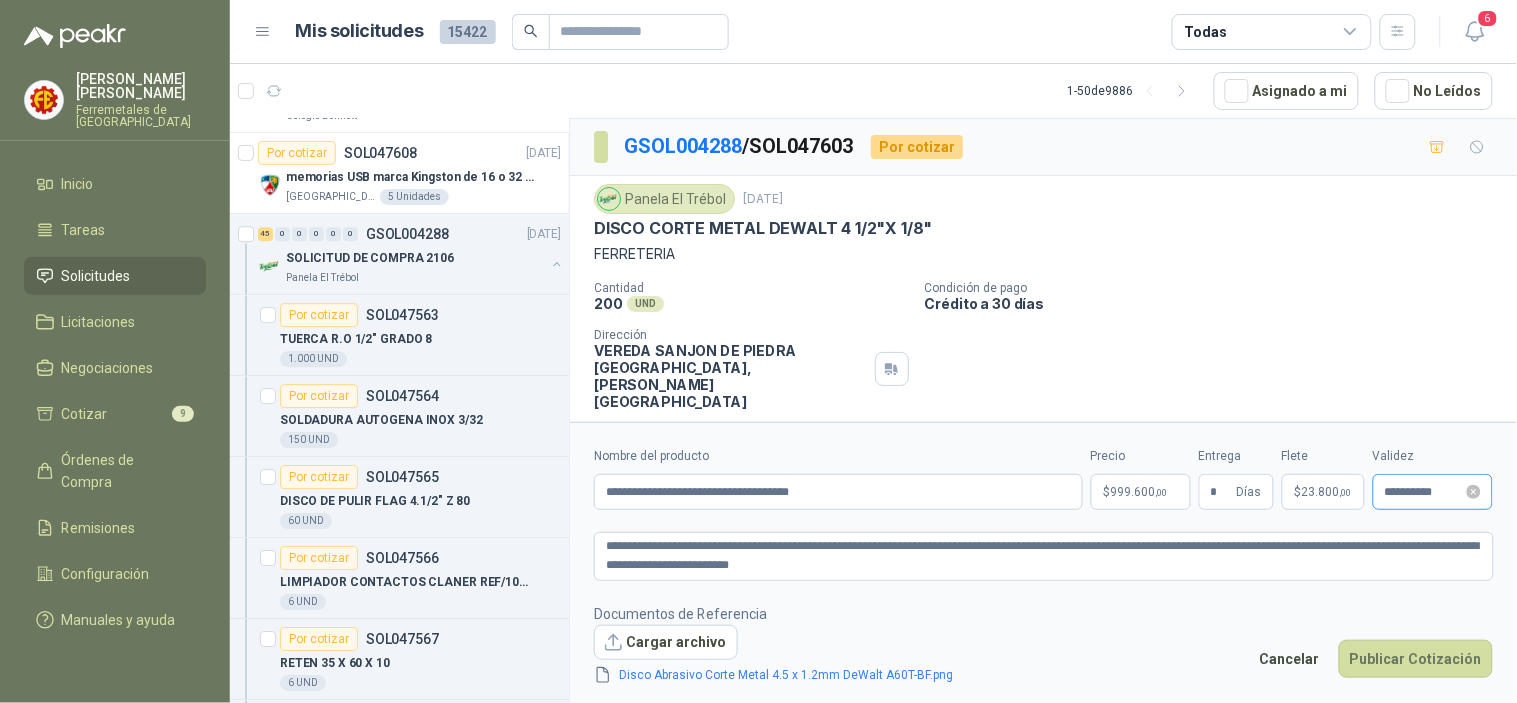 click on "**********" at bounding box center [1433, 492] 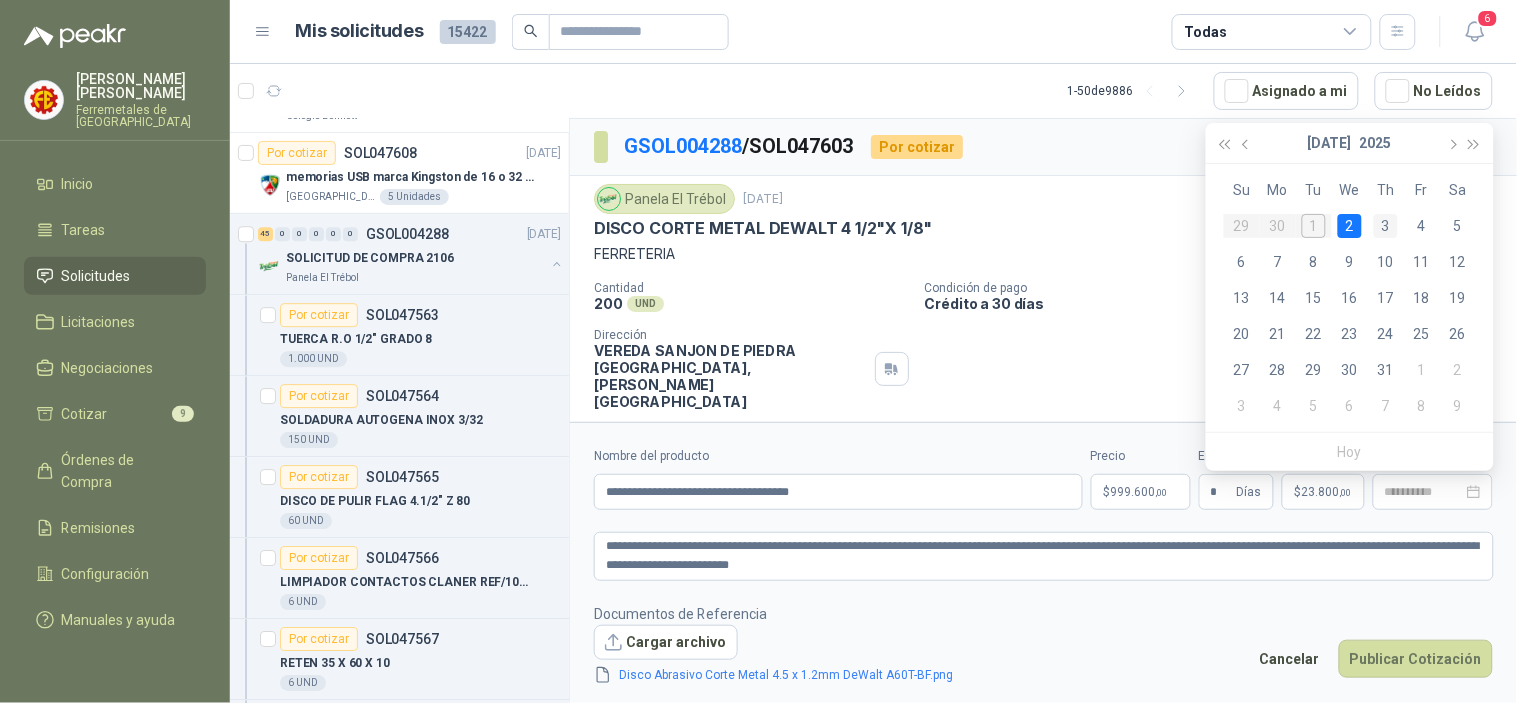 click on "3" at bounding box center (1386, 226) 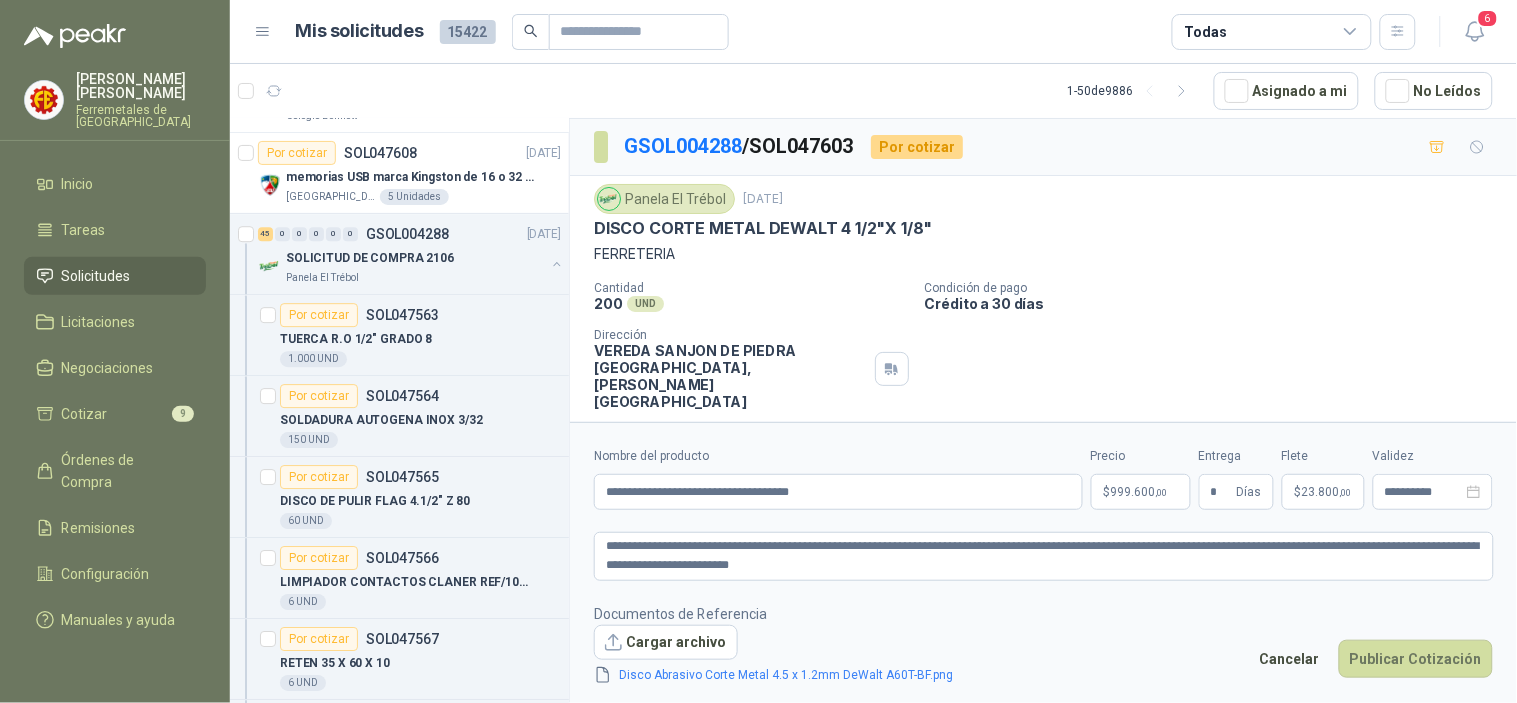 type on "**********" 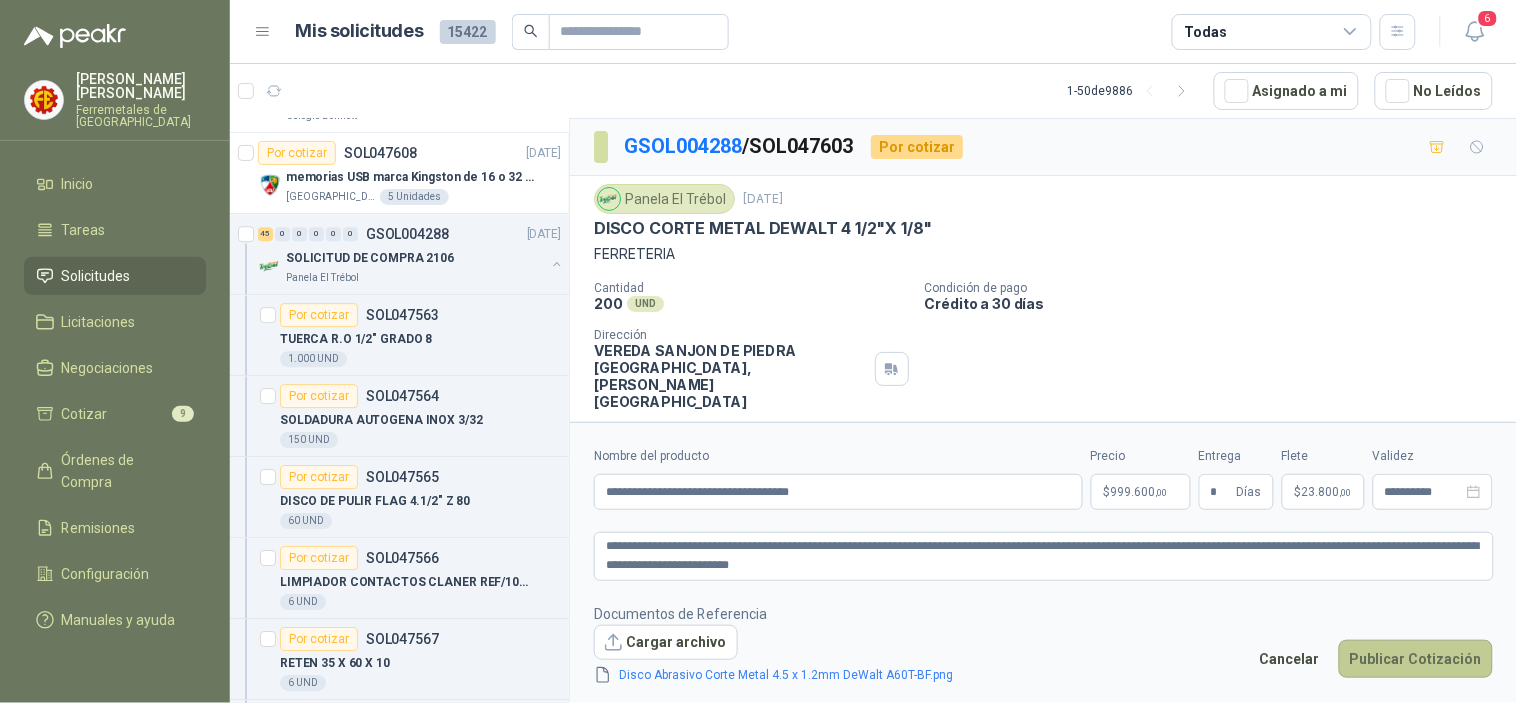 click on "Publicar Cotización" at bounding box center [1416, 659] 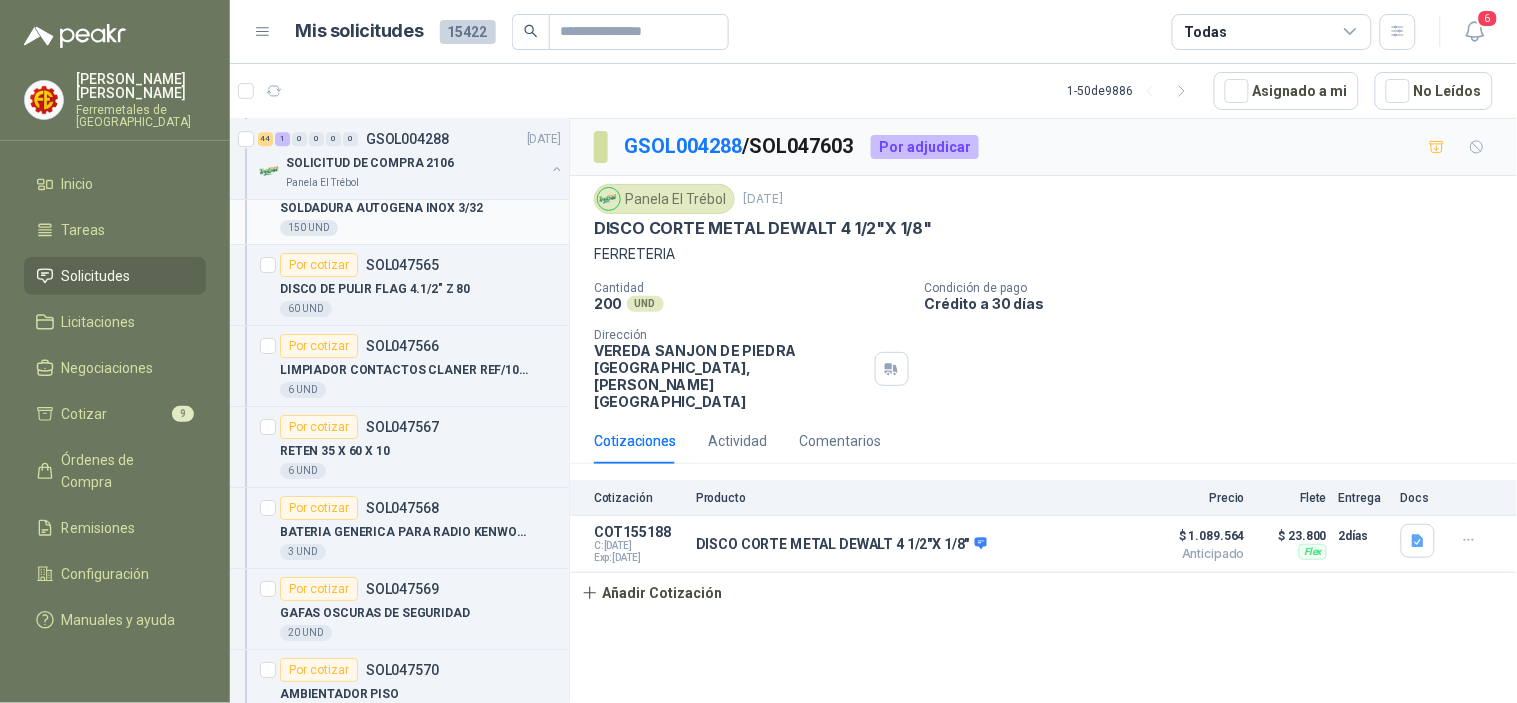 scroll, scrollTop: 1666, scrollLeft: 0, axis: vertical 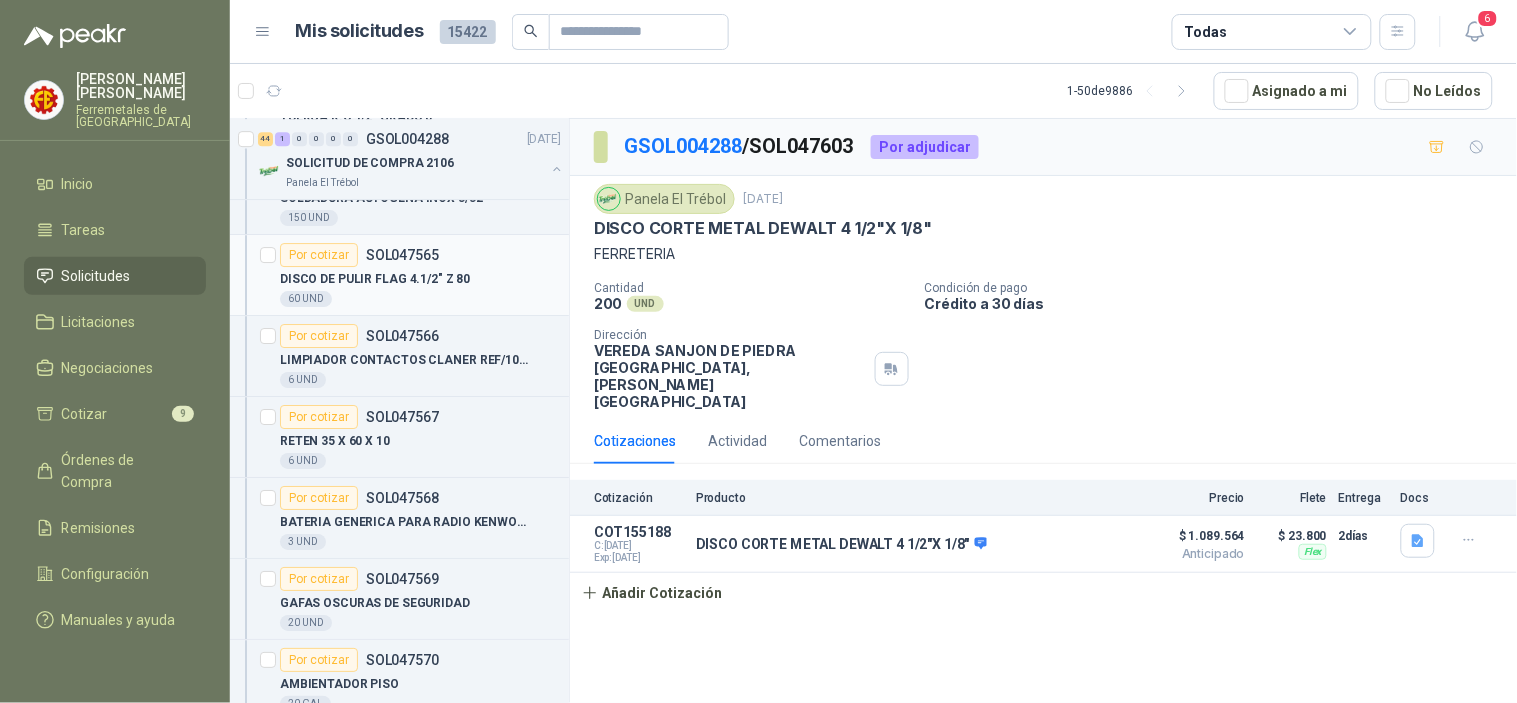 click on "DISCO DE PULIR FLAG 4.1/2" Z 80" at bounding box center (420, 279) 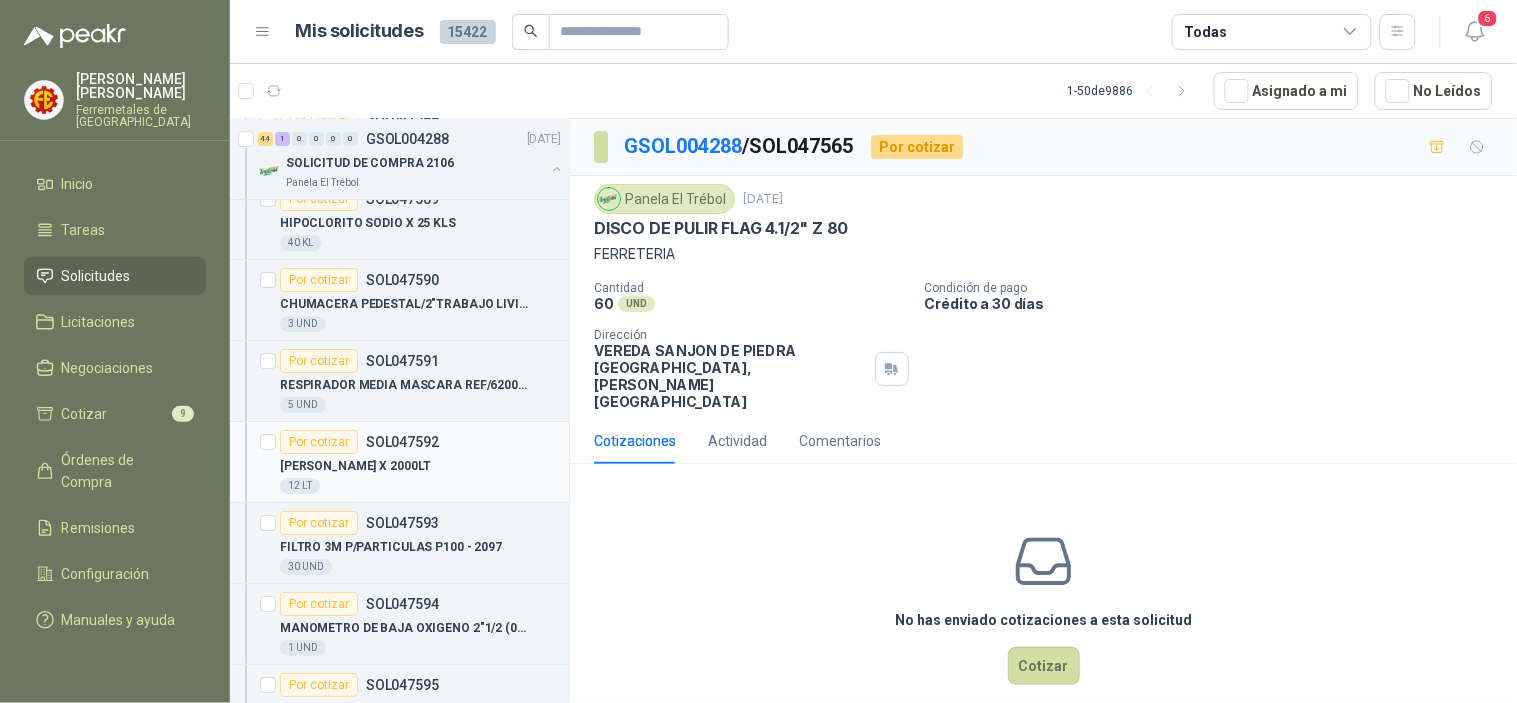 scroll, scrollTop: 3777, scrollLeft: 0, axis: vertical 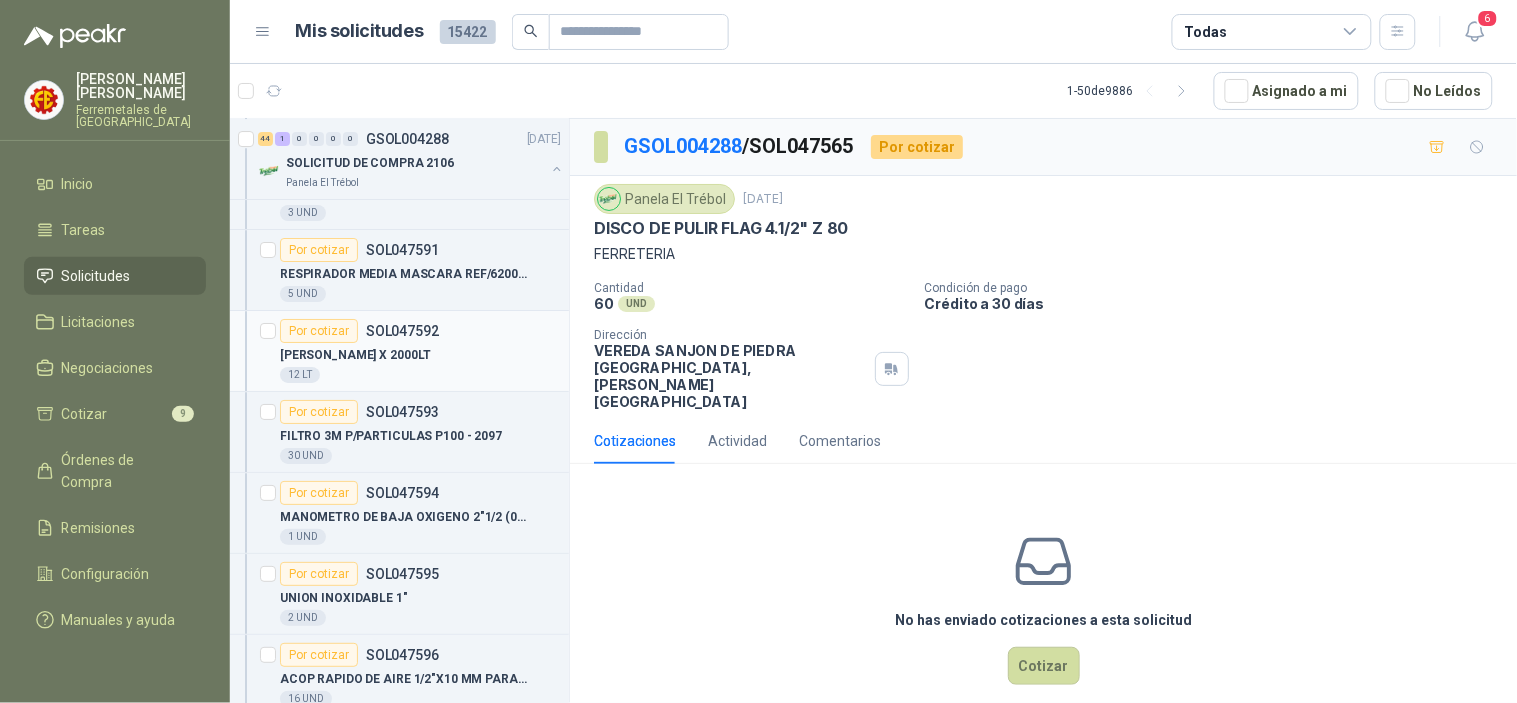 click on "12   LT" at bounding box center [420, 375] 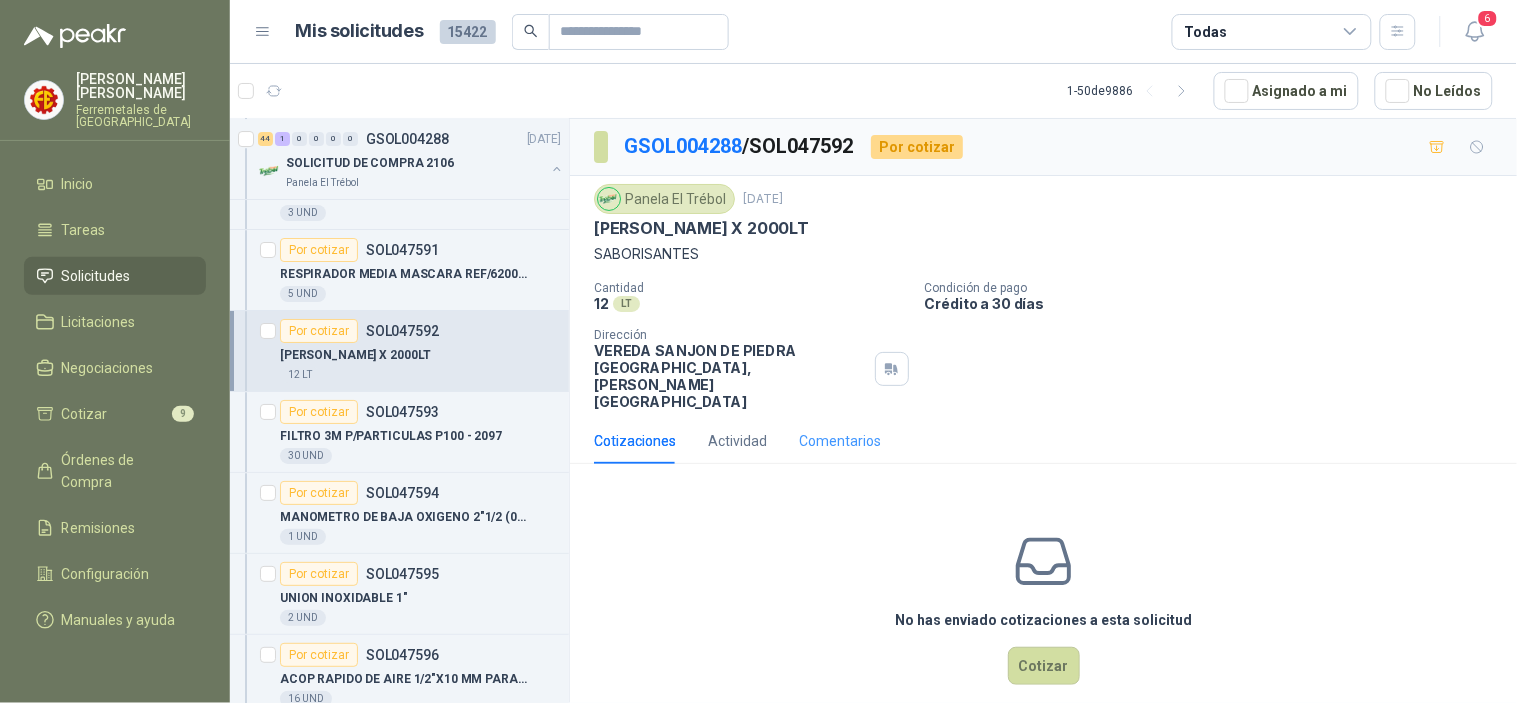 click on "Comentarios" at bounding box center [840, 441] 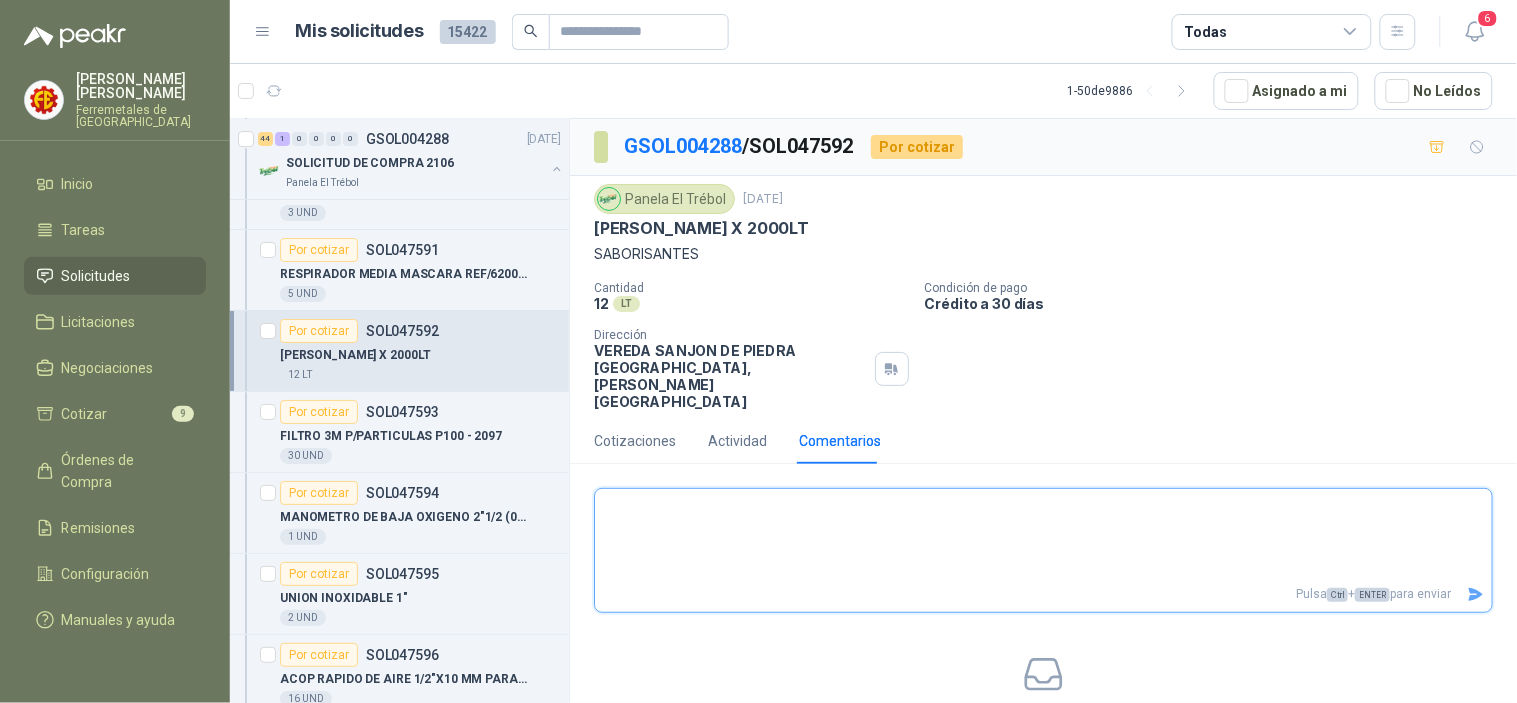 click at bounding box center [1043, 535] 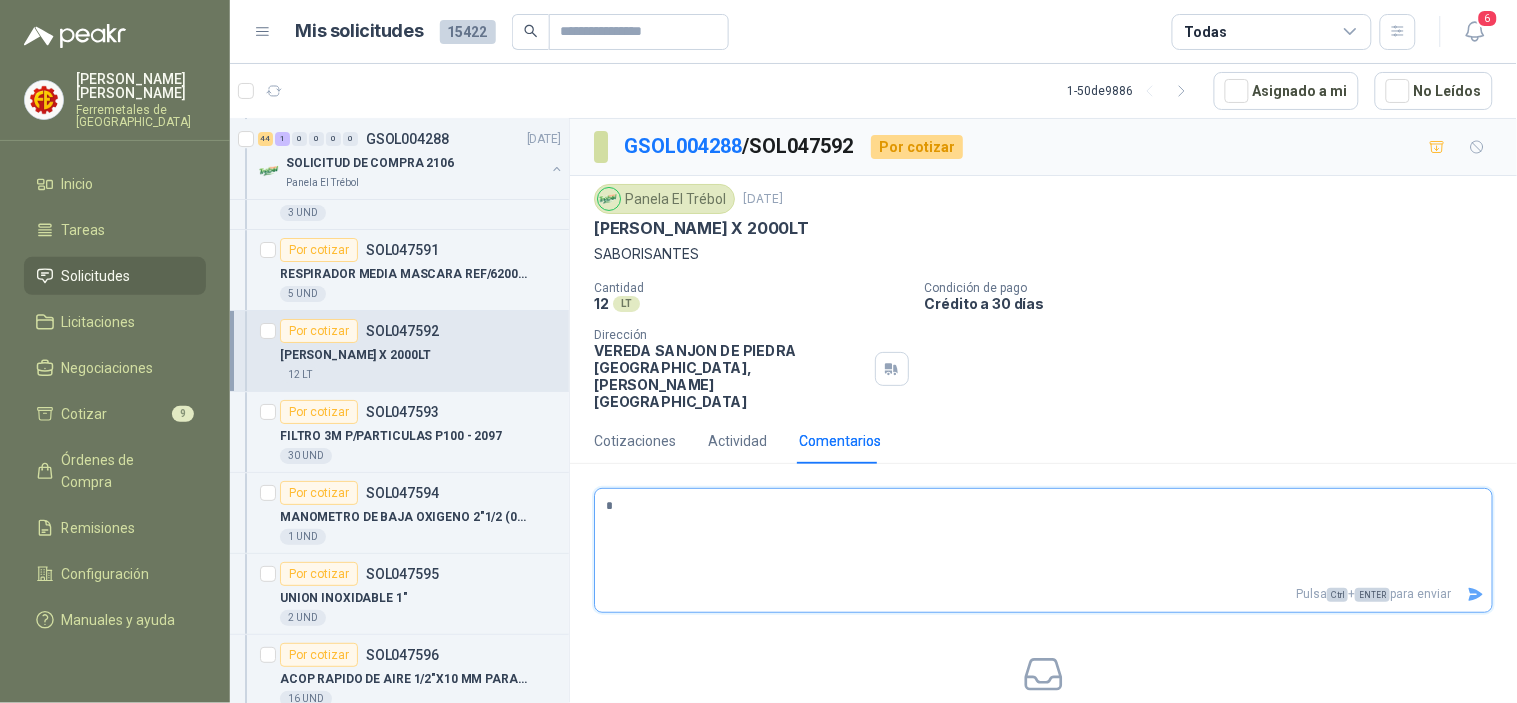 type 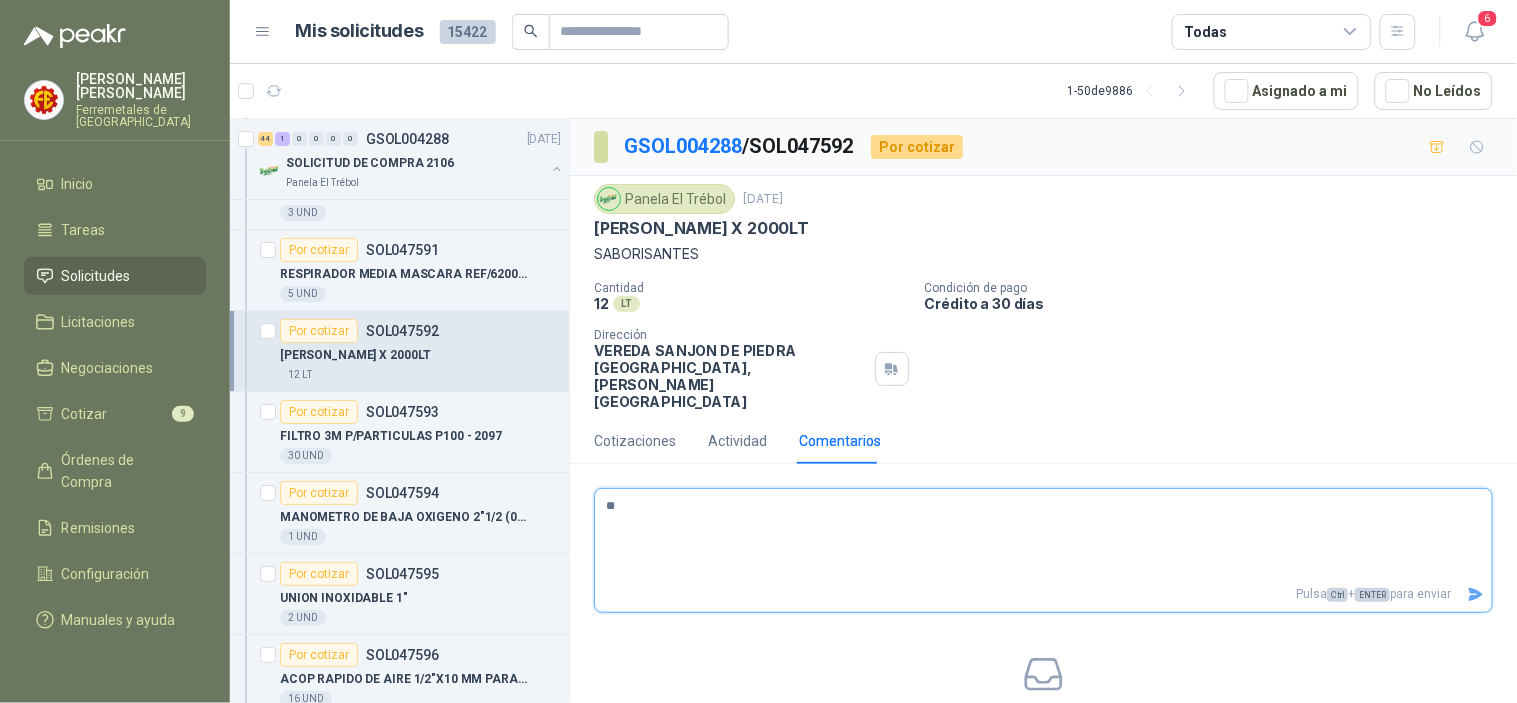 type 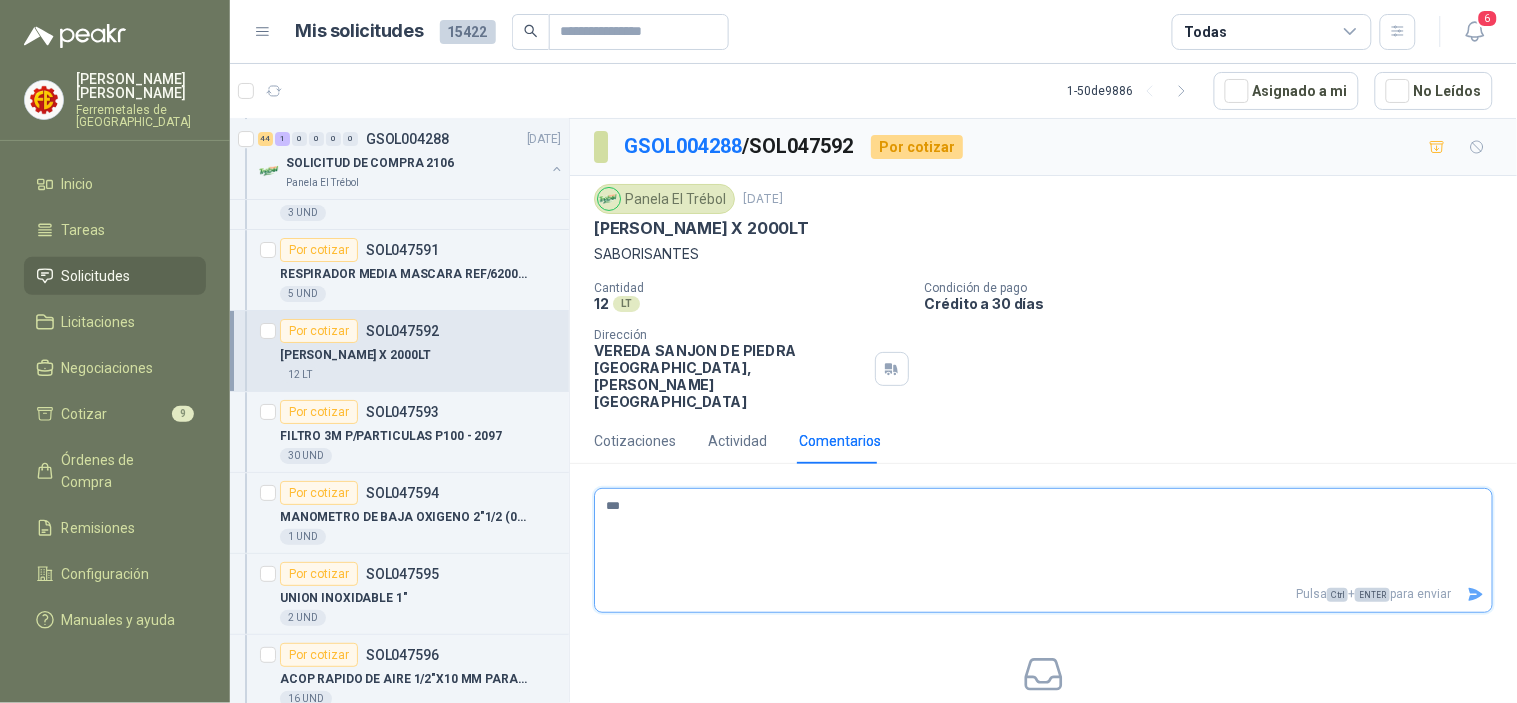 type 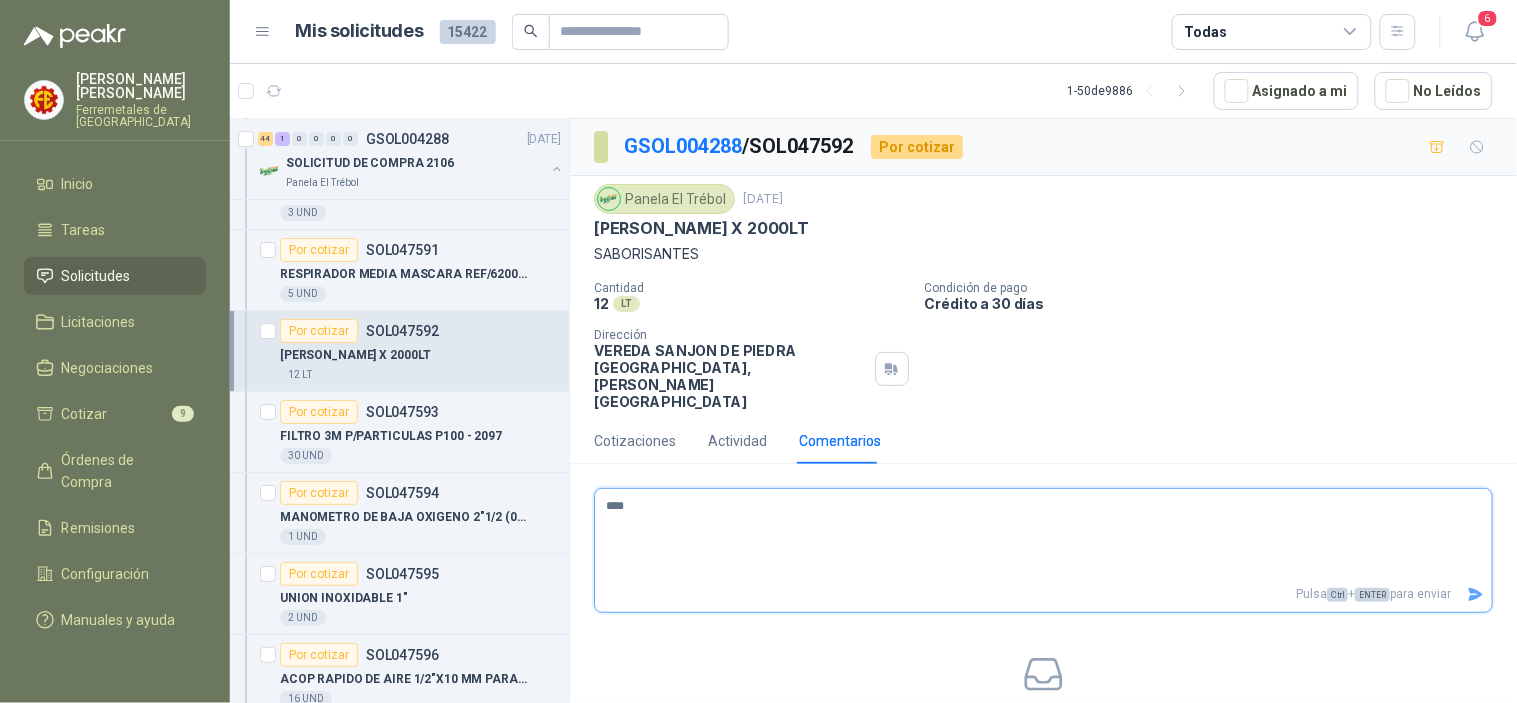 type 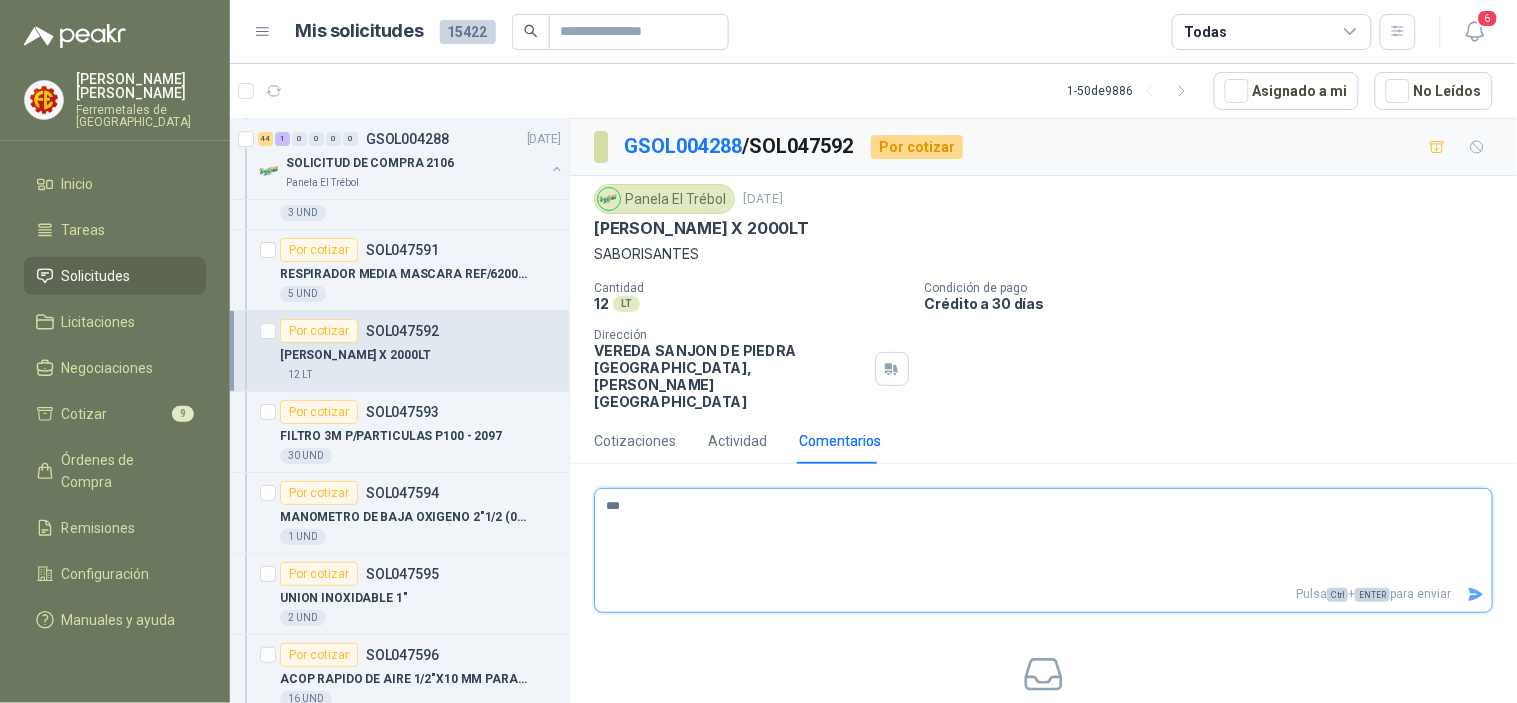 type 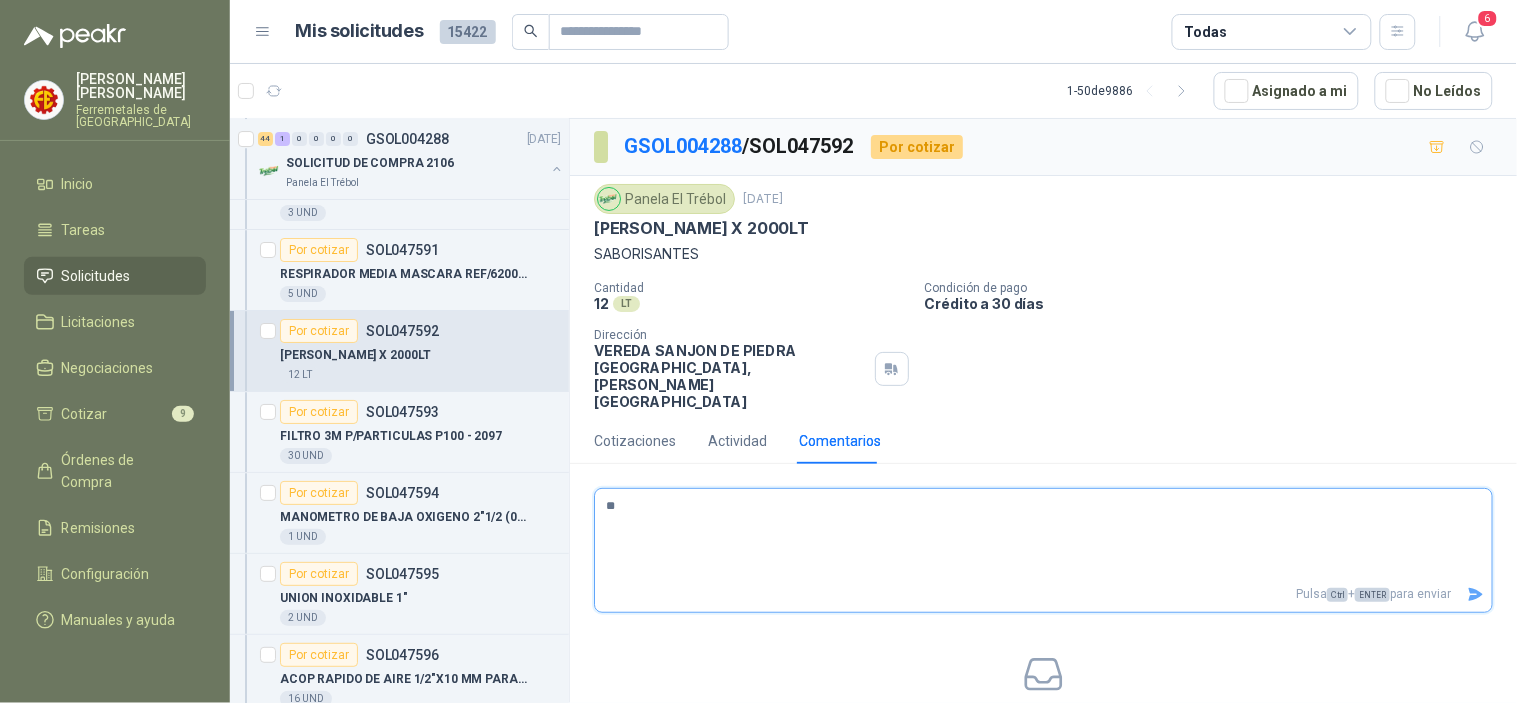 type 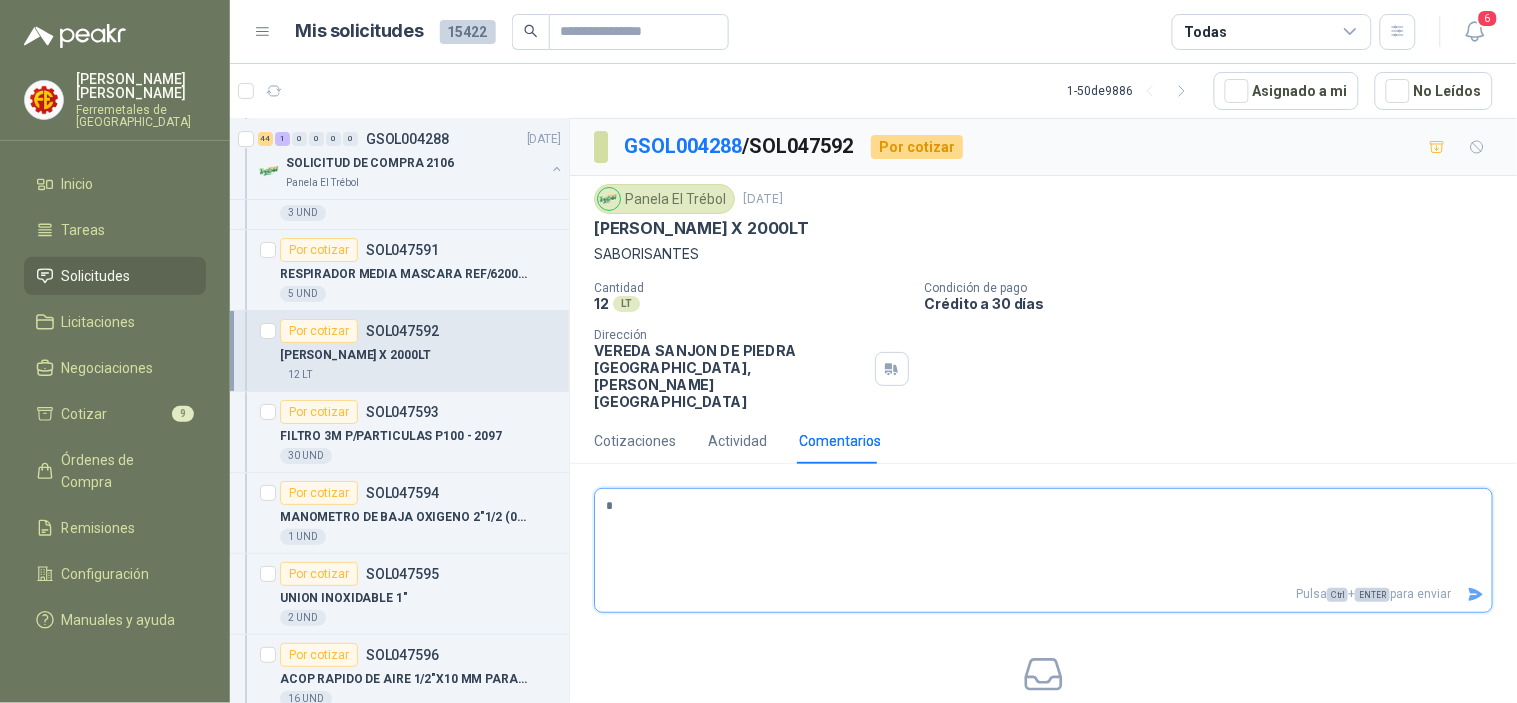 type 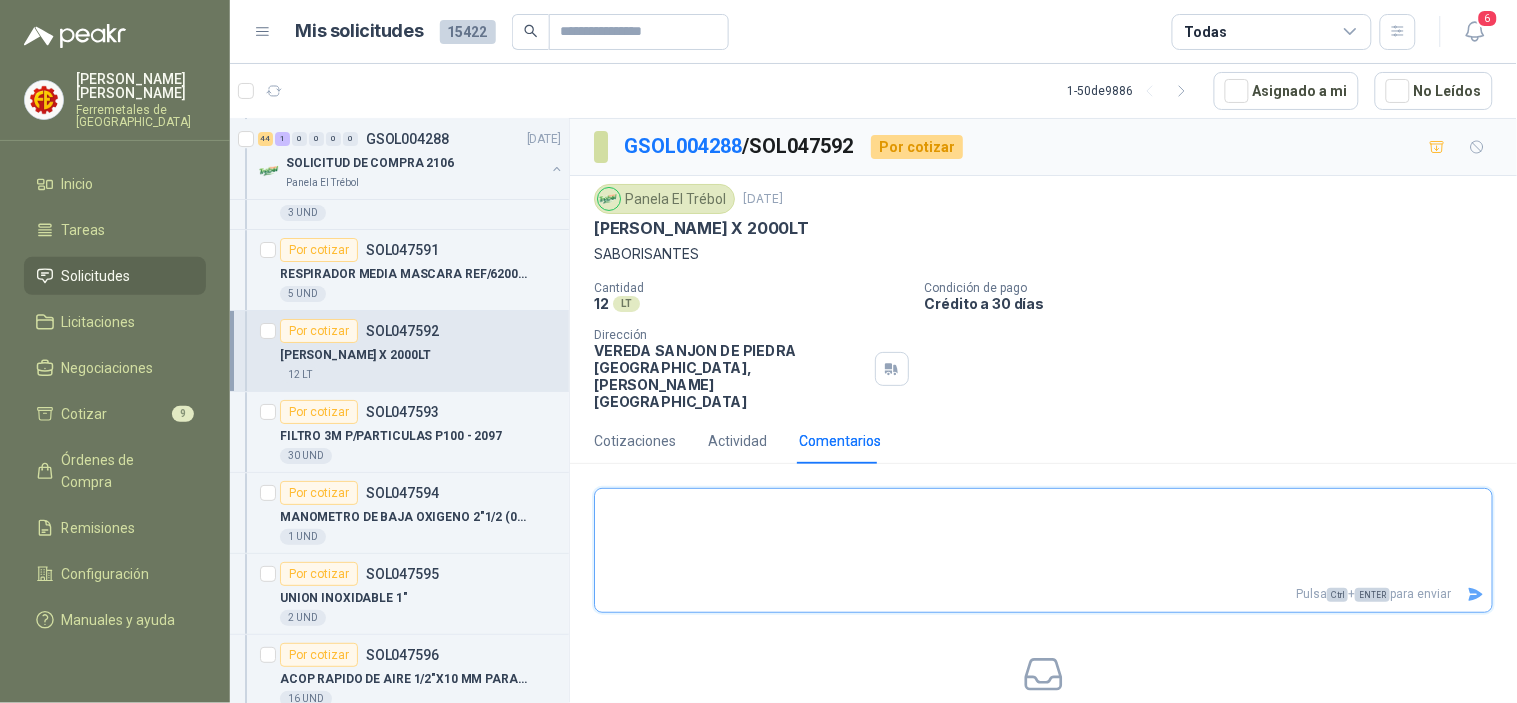 type 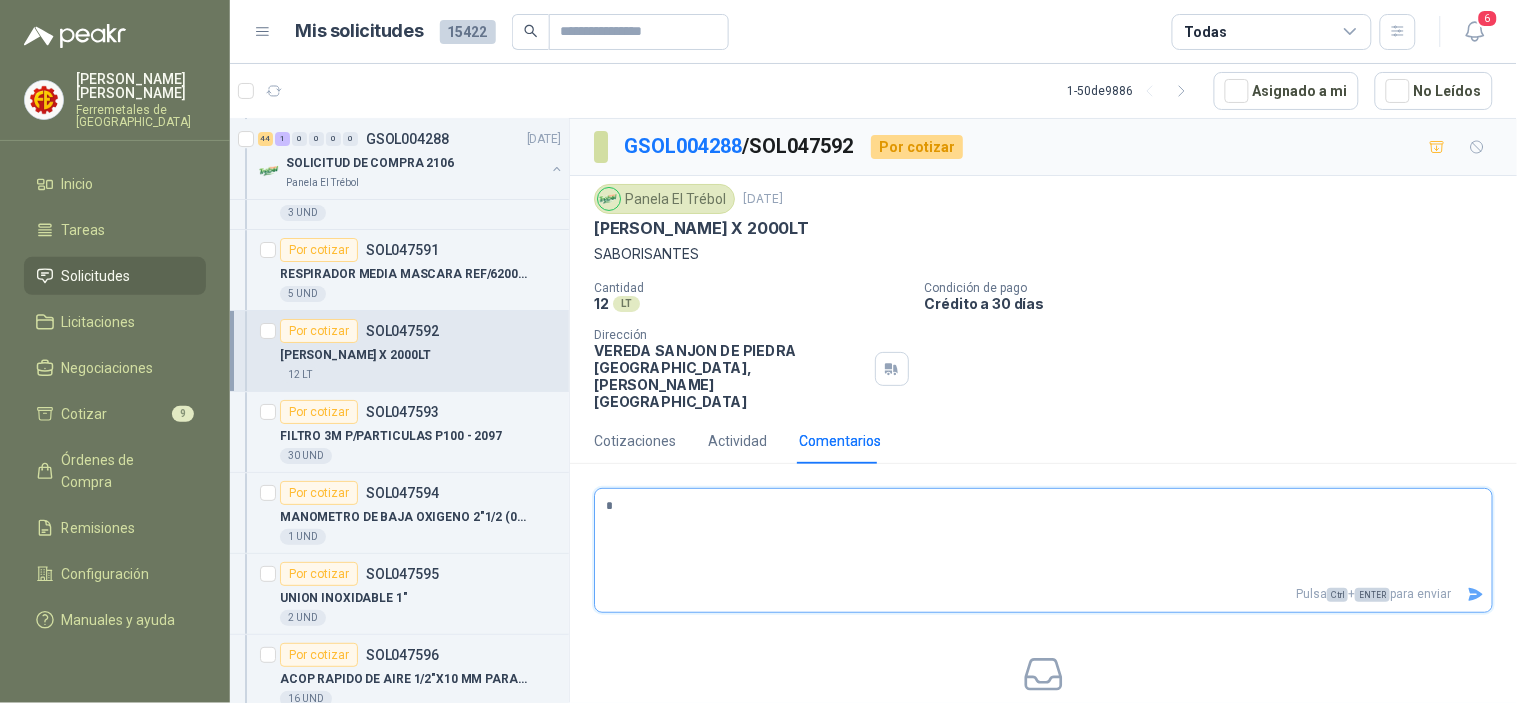 type 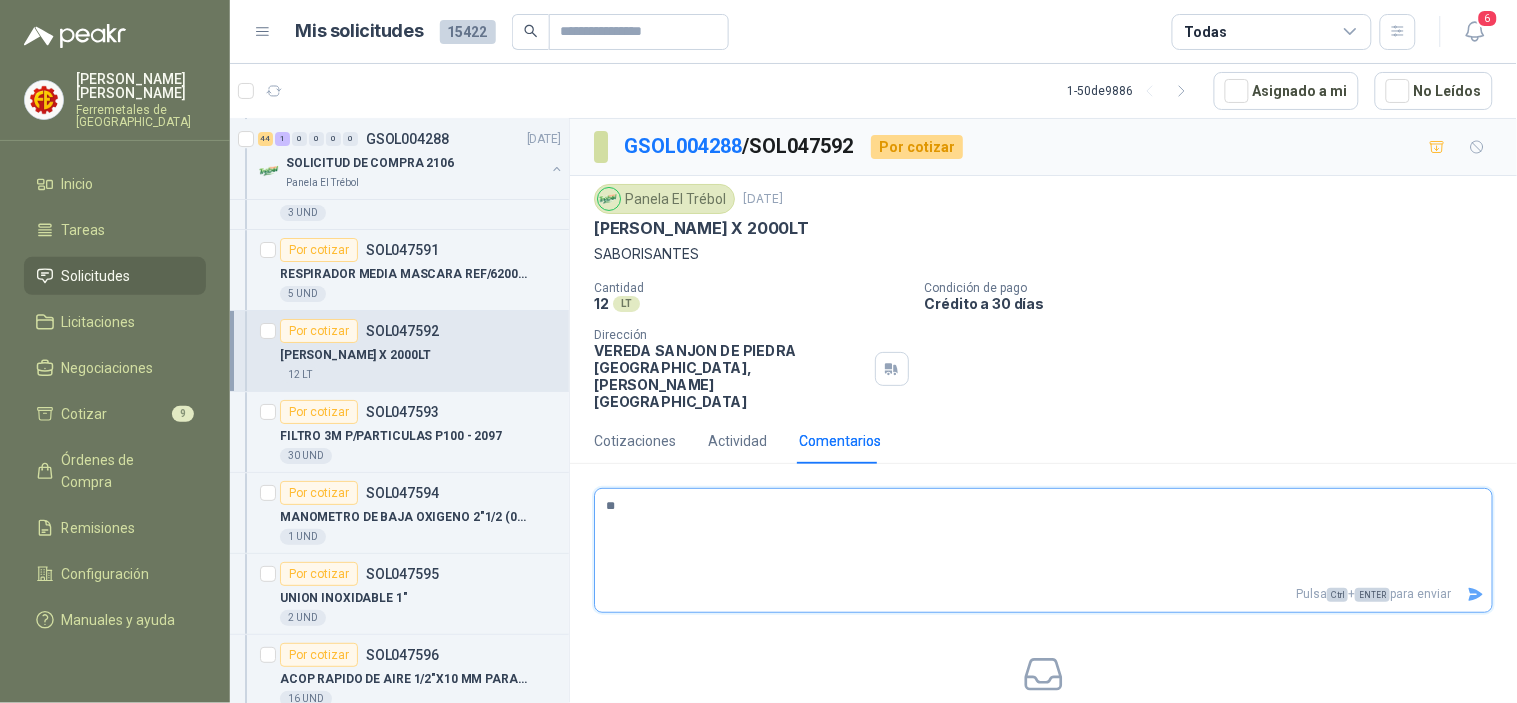 type 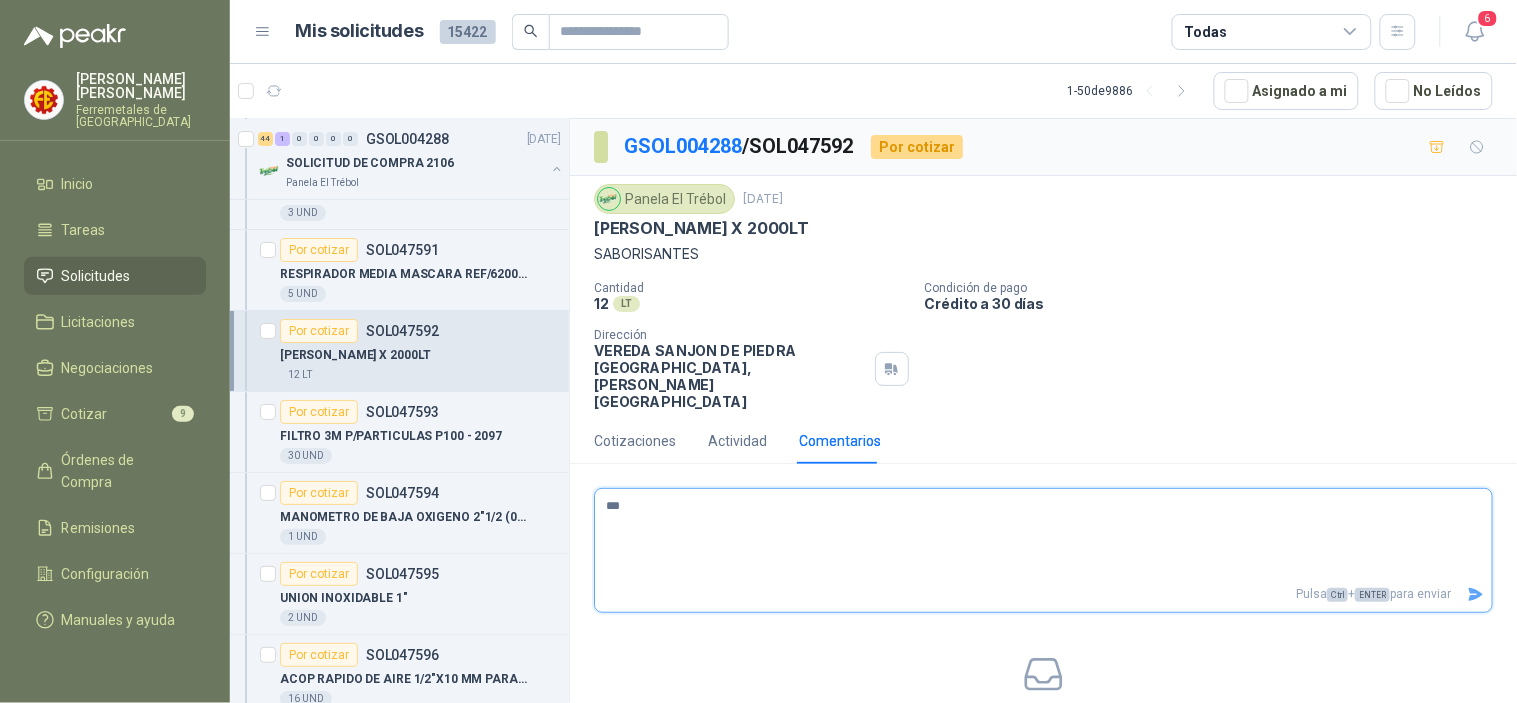 type 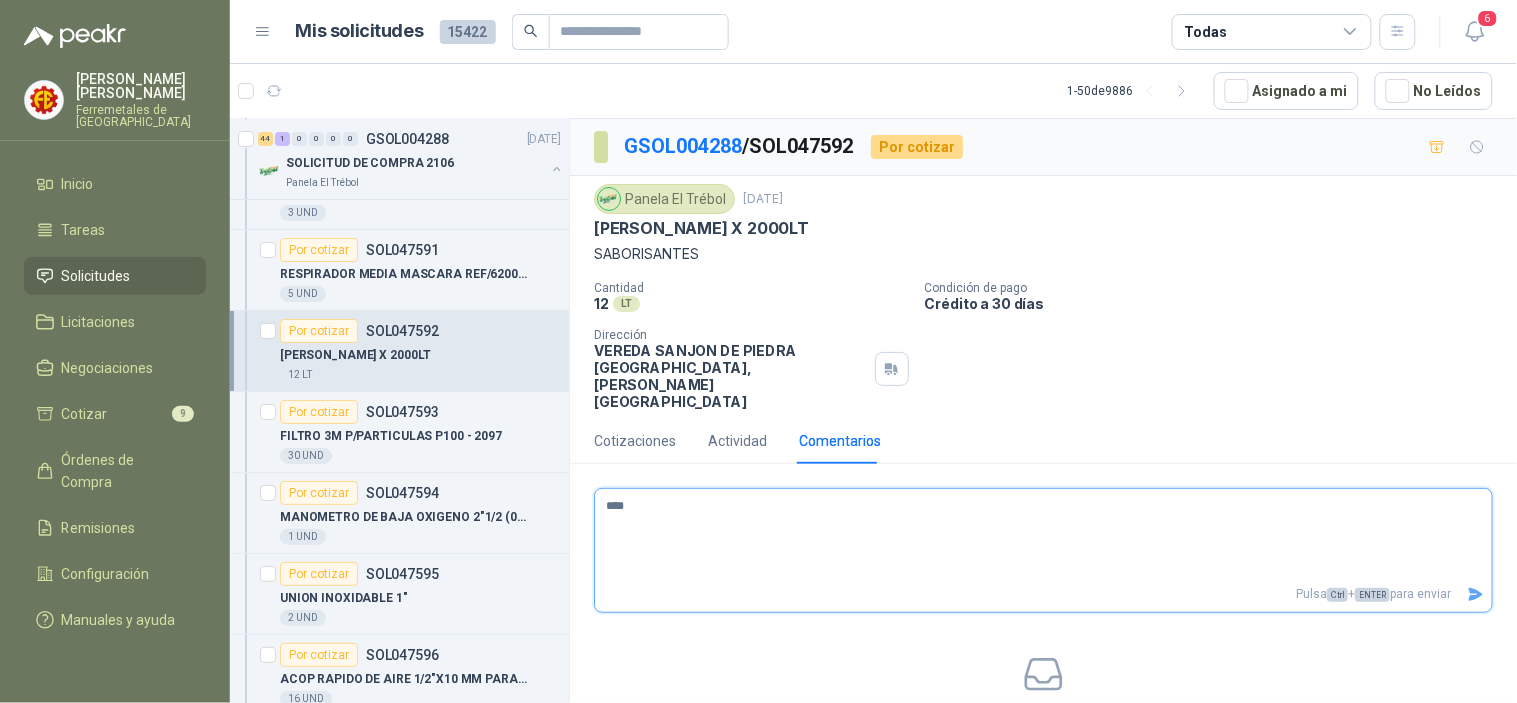 type 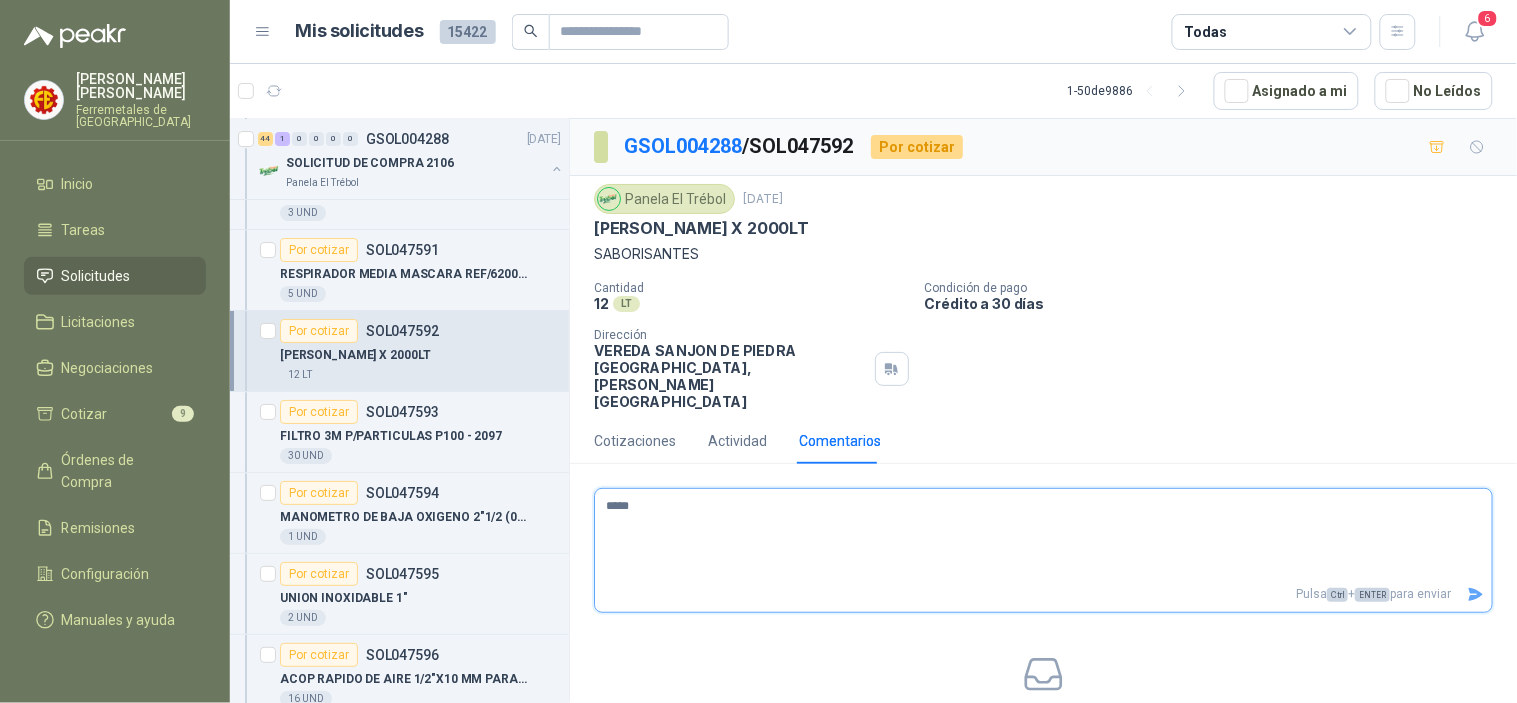 type 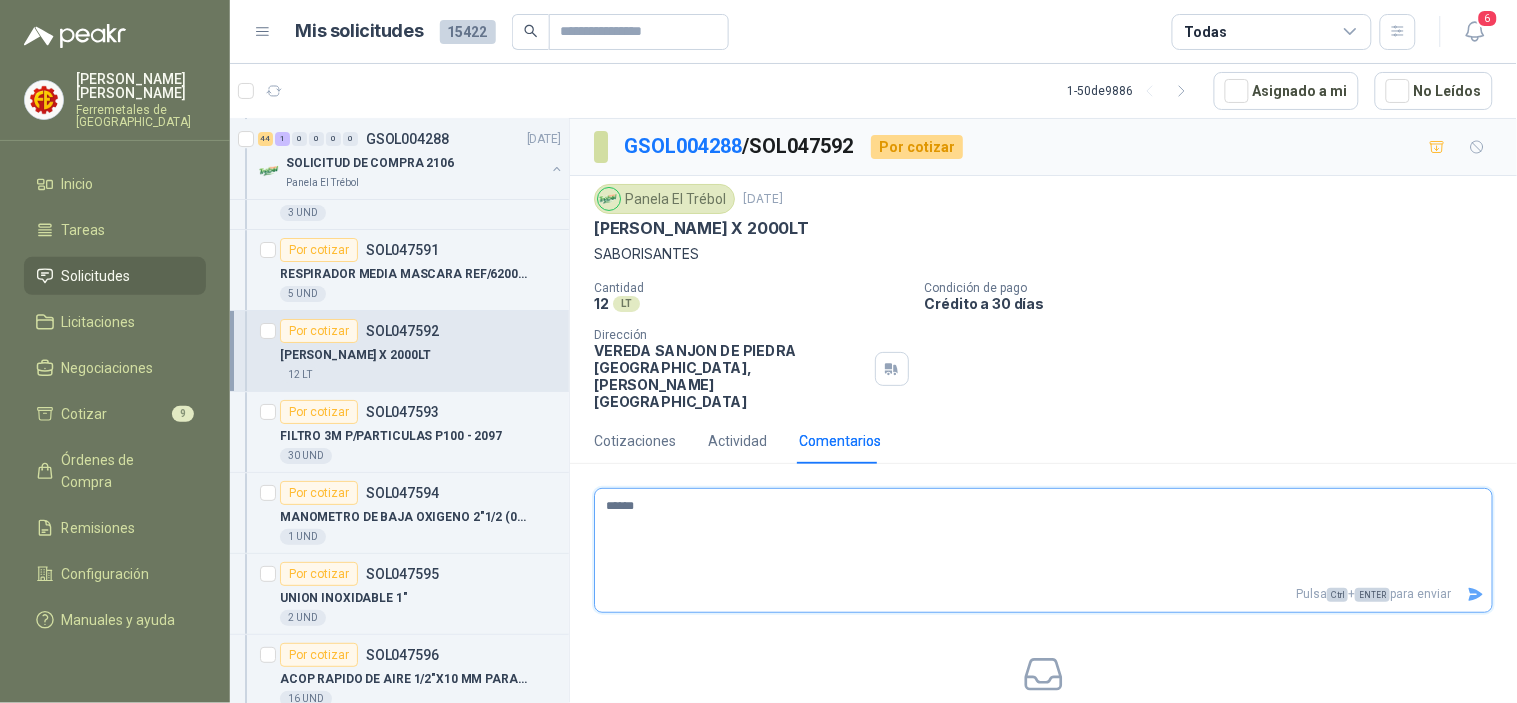 type 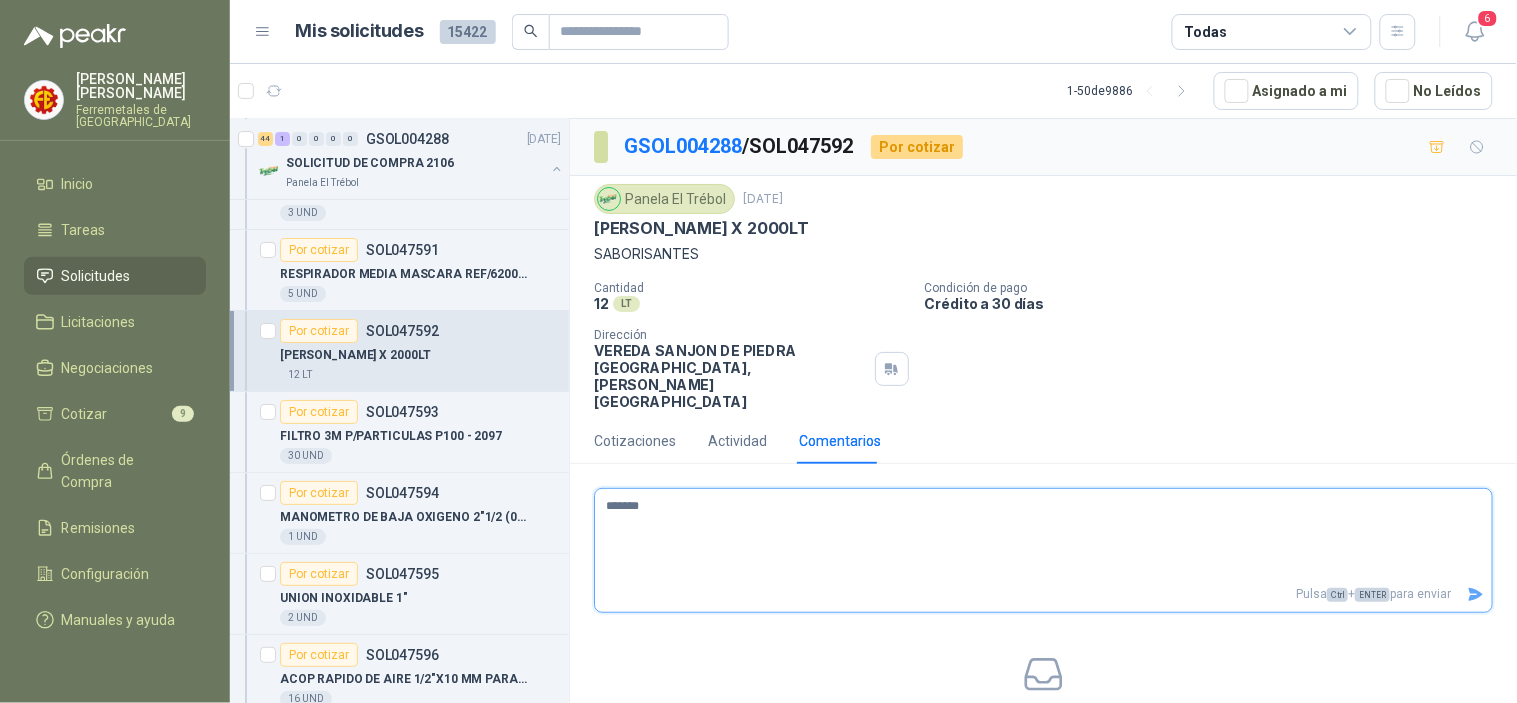 type 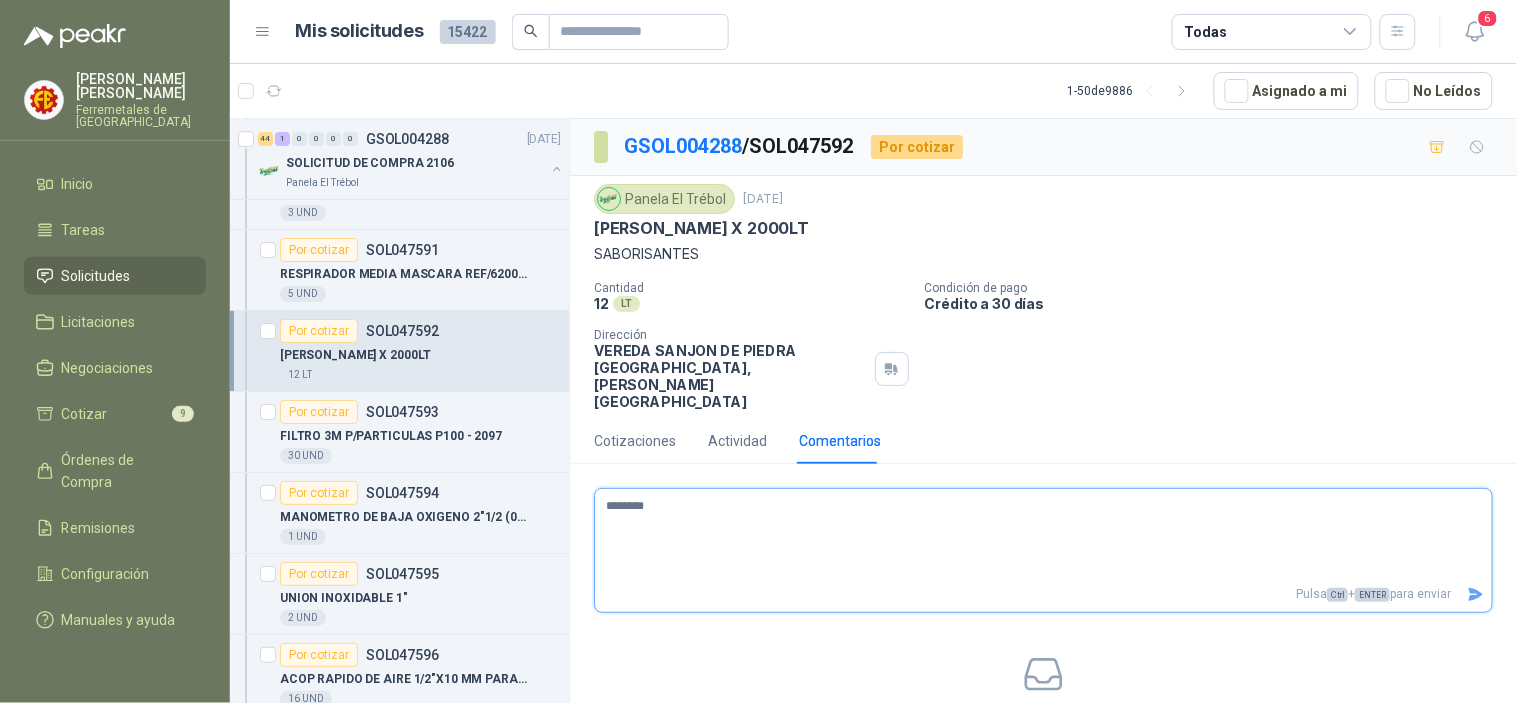 type 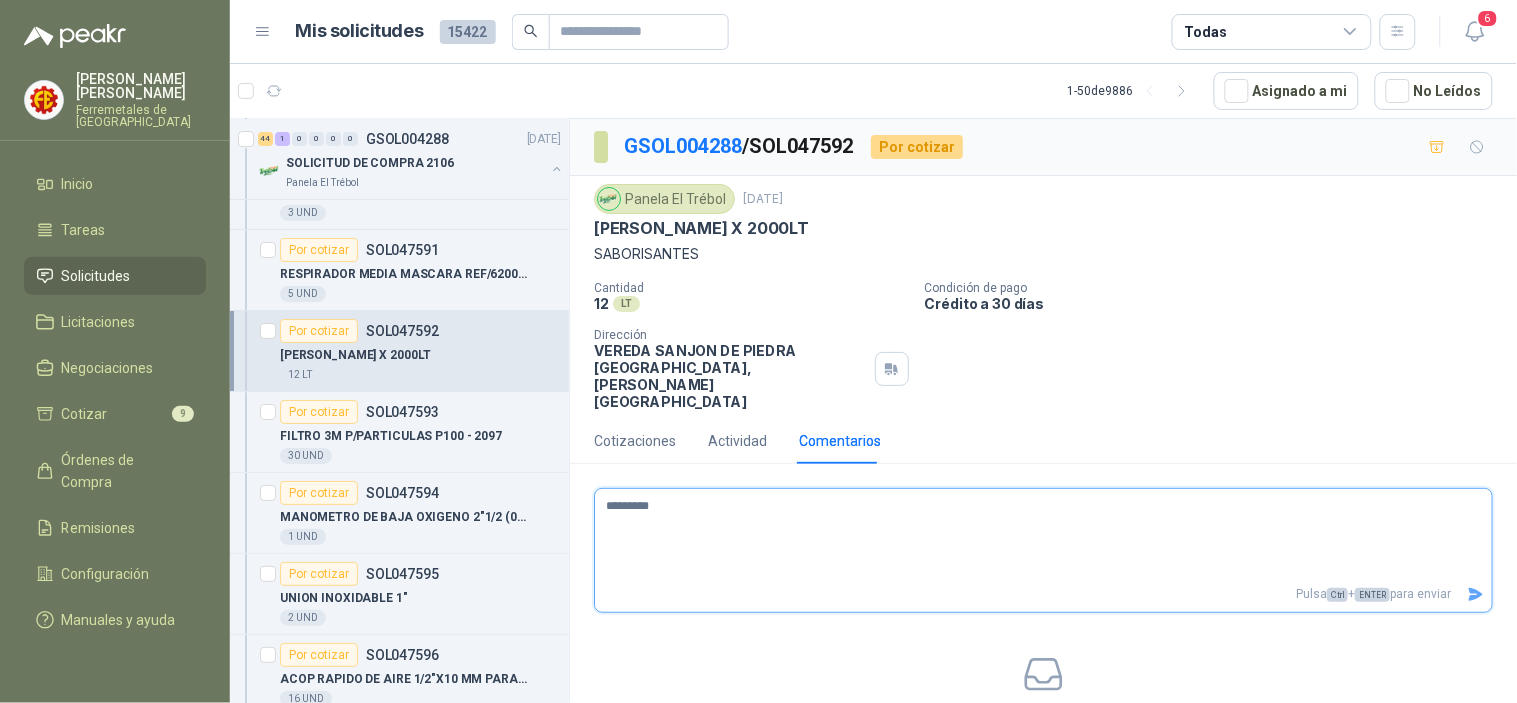 type 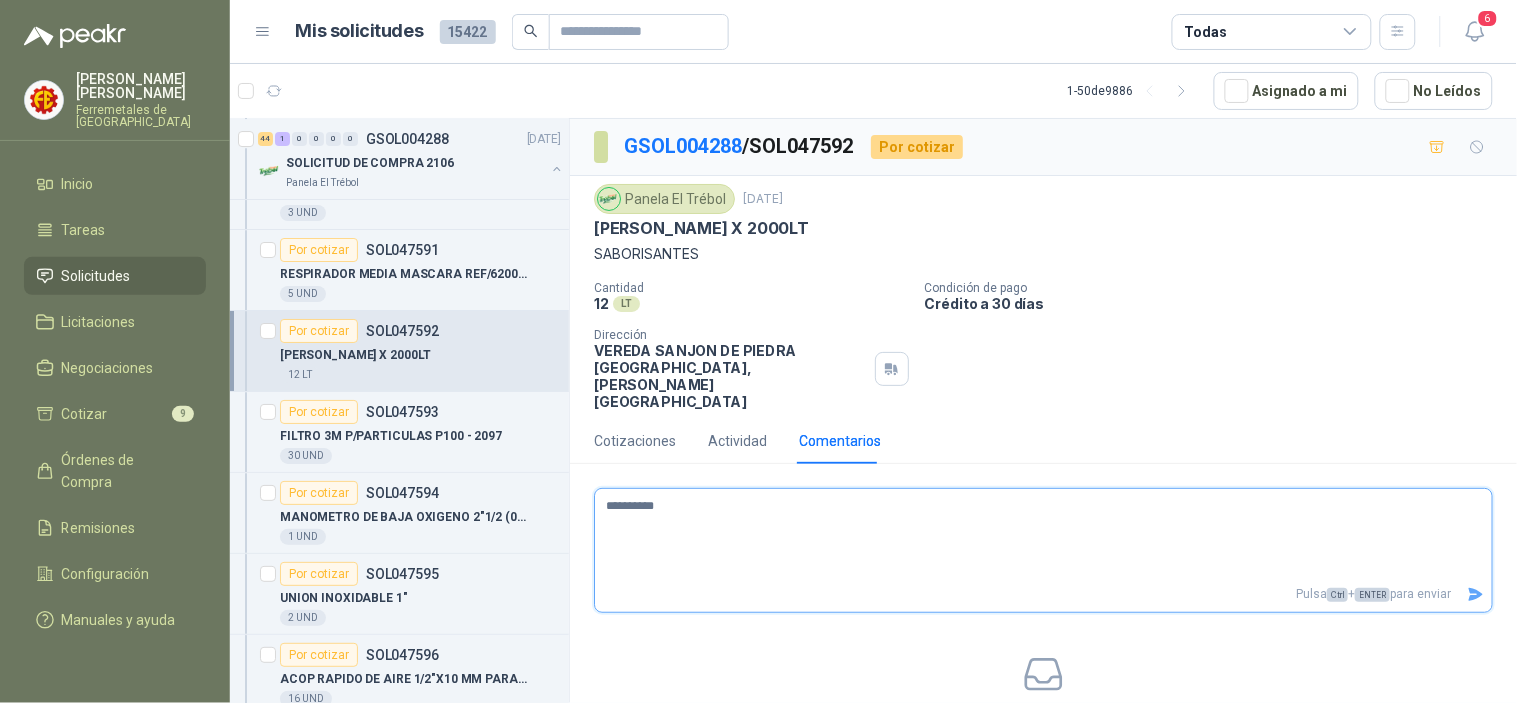type 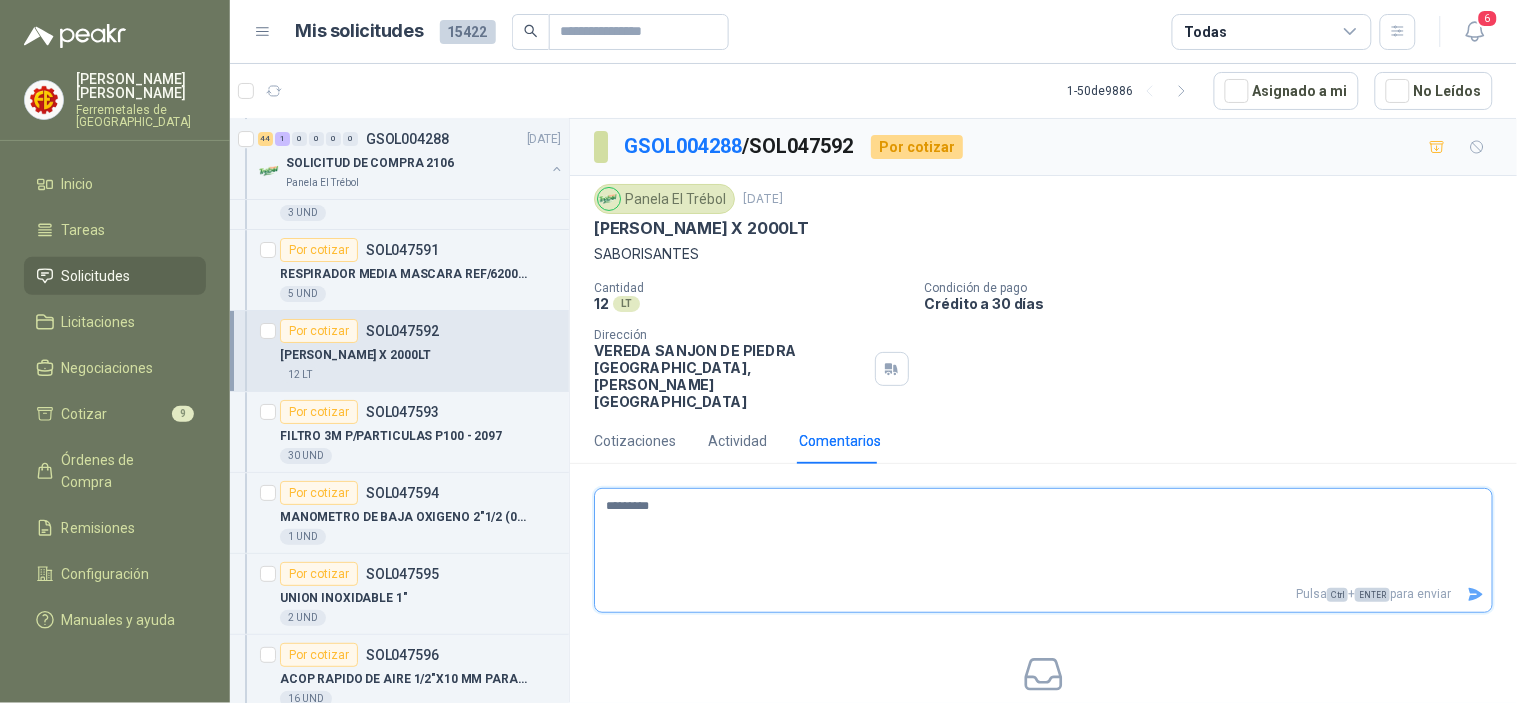 type 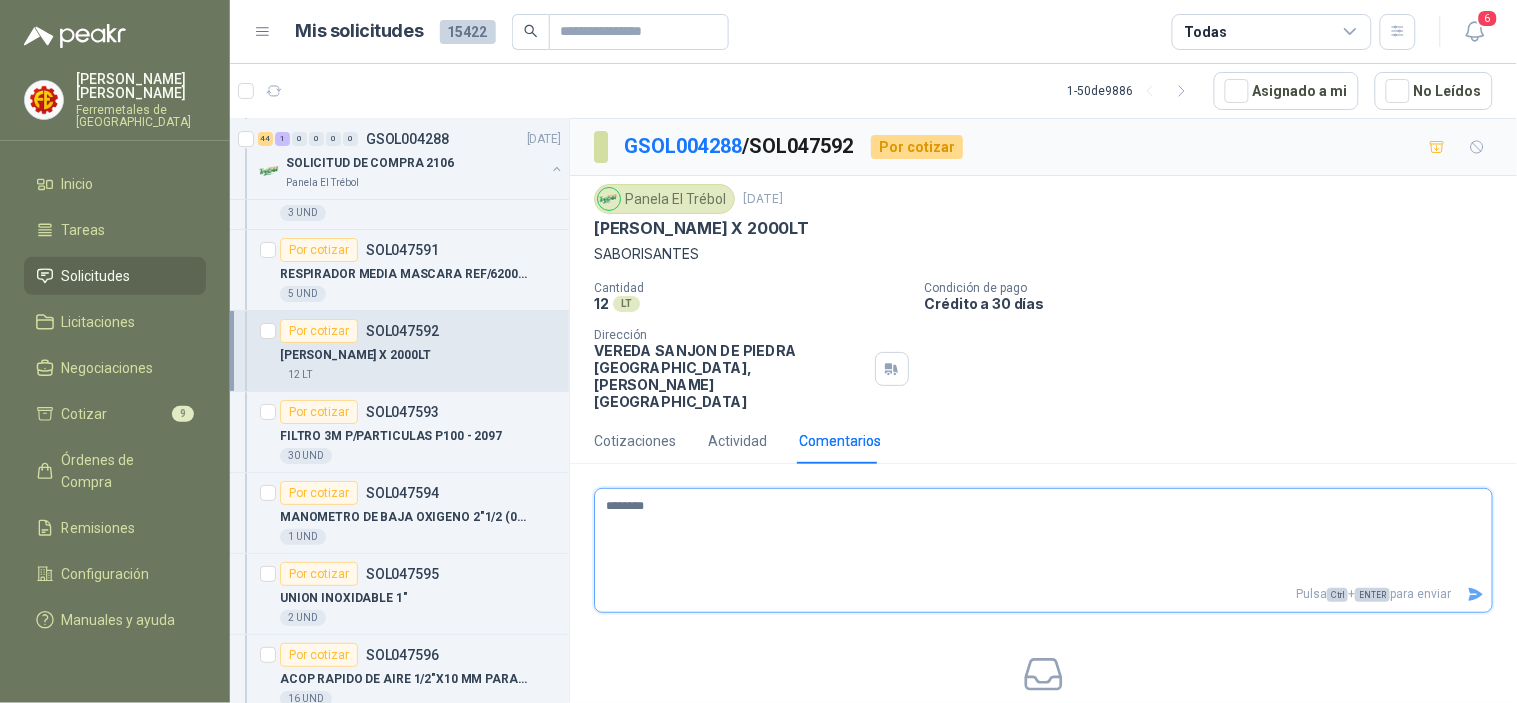 type 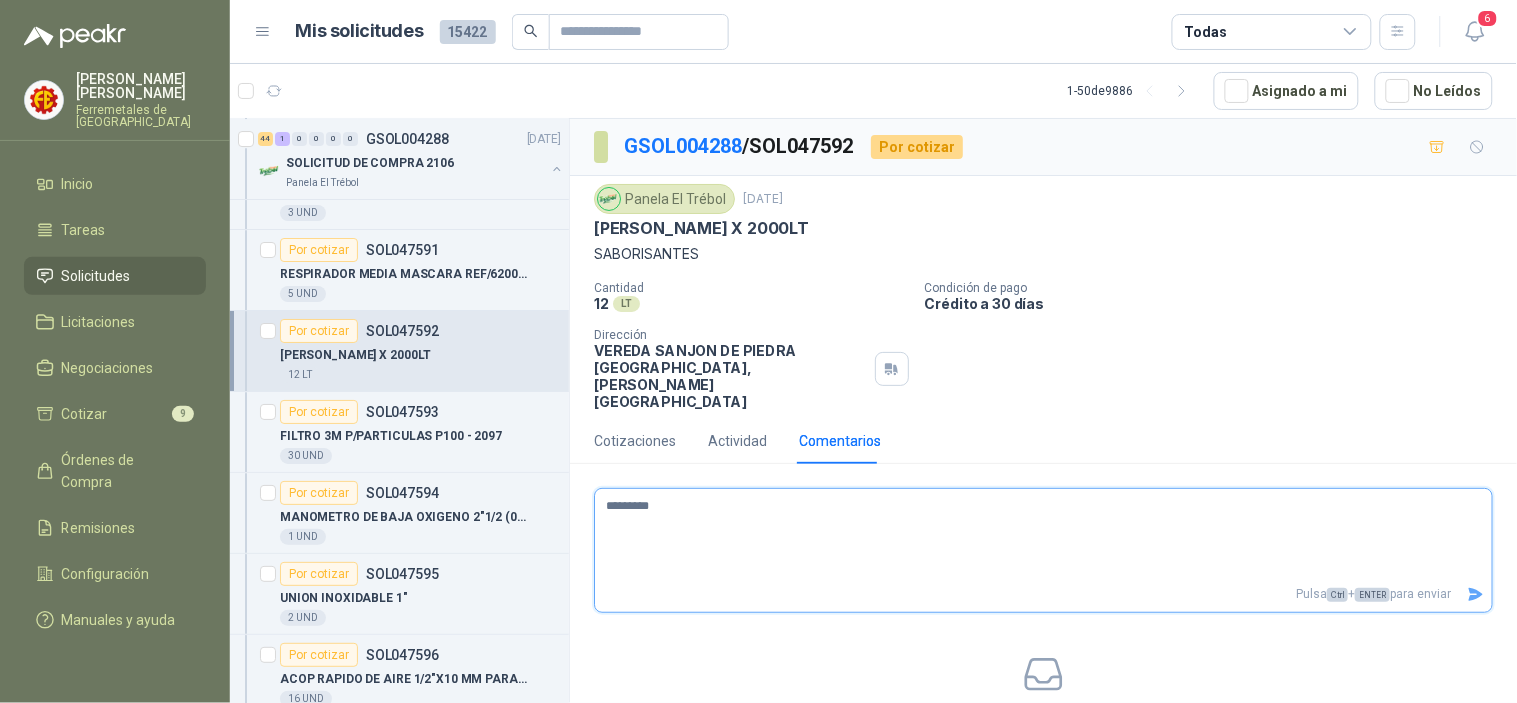 type 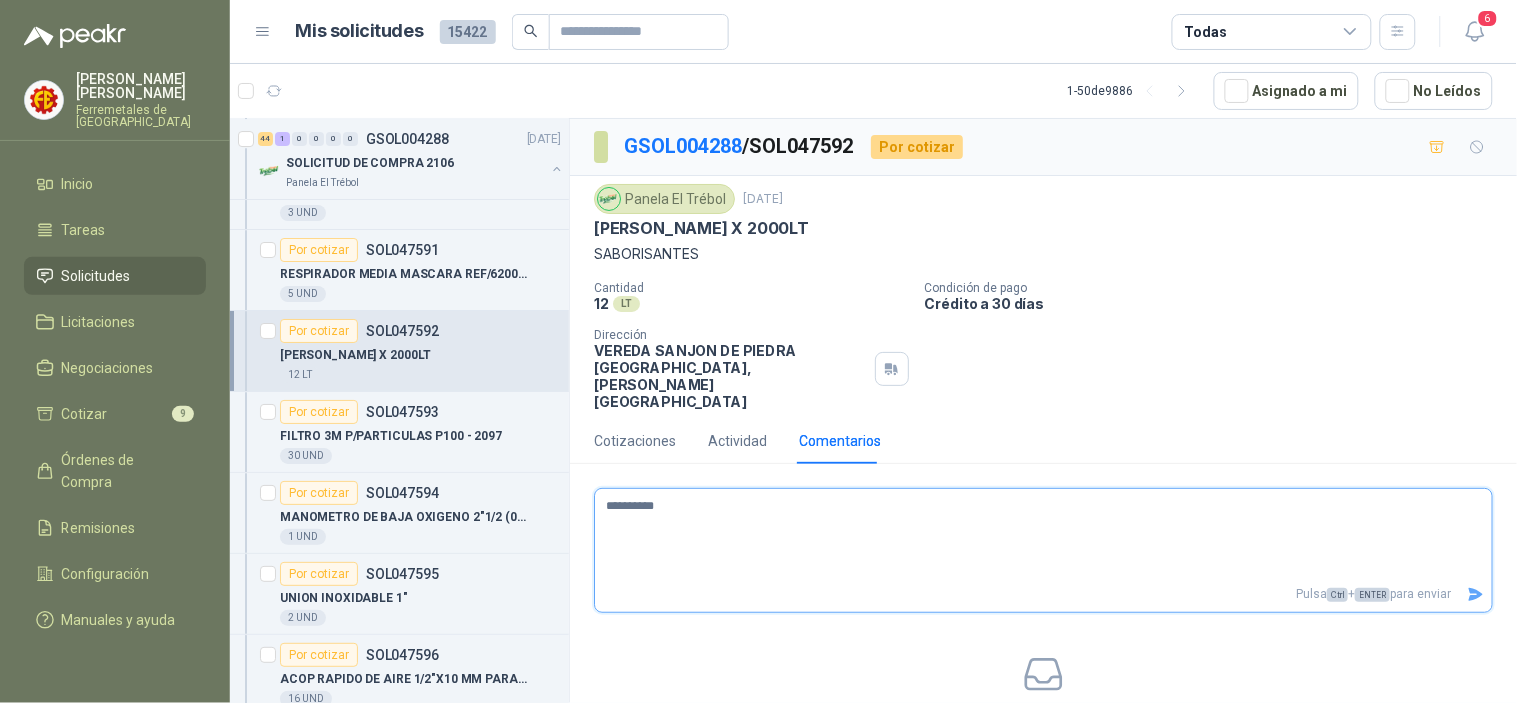 type 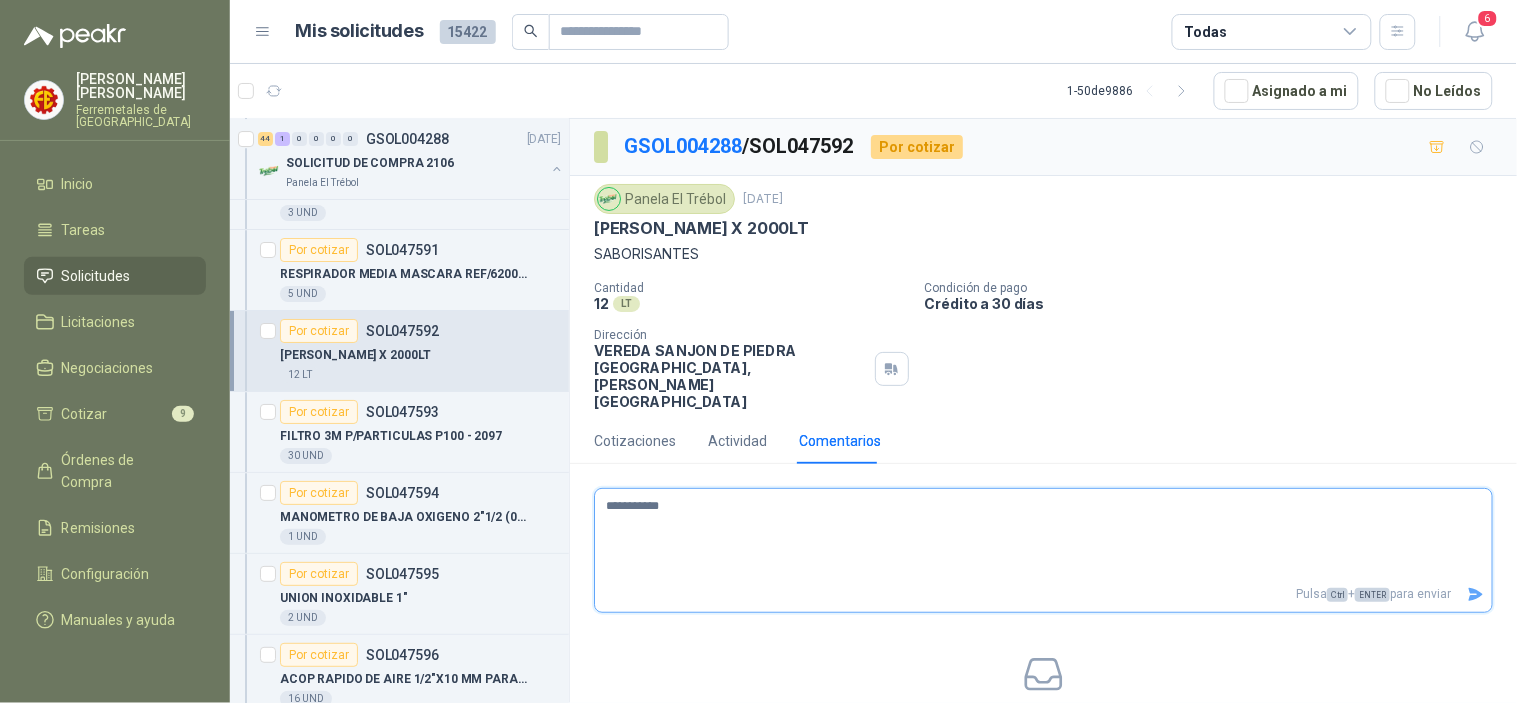 type 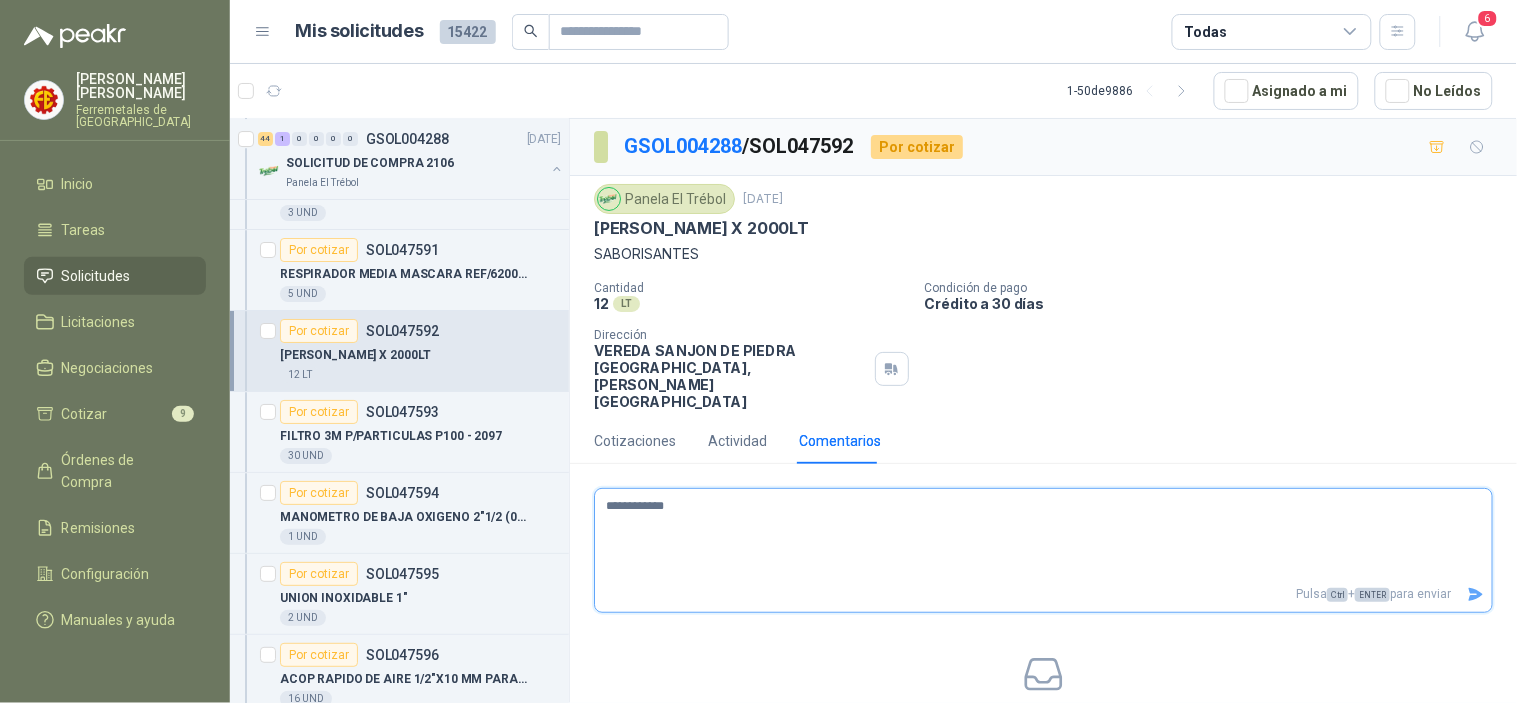 type 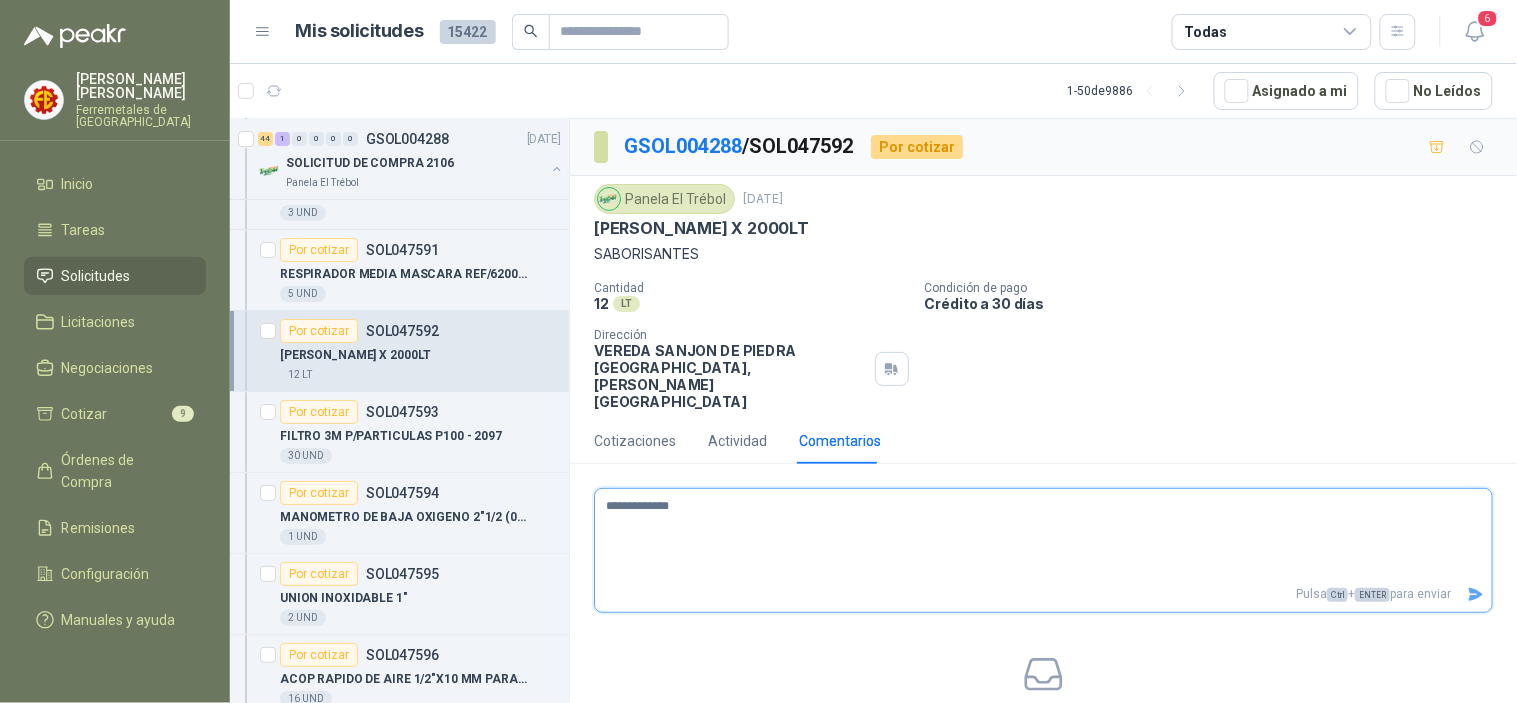 type 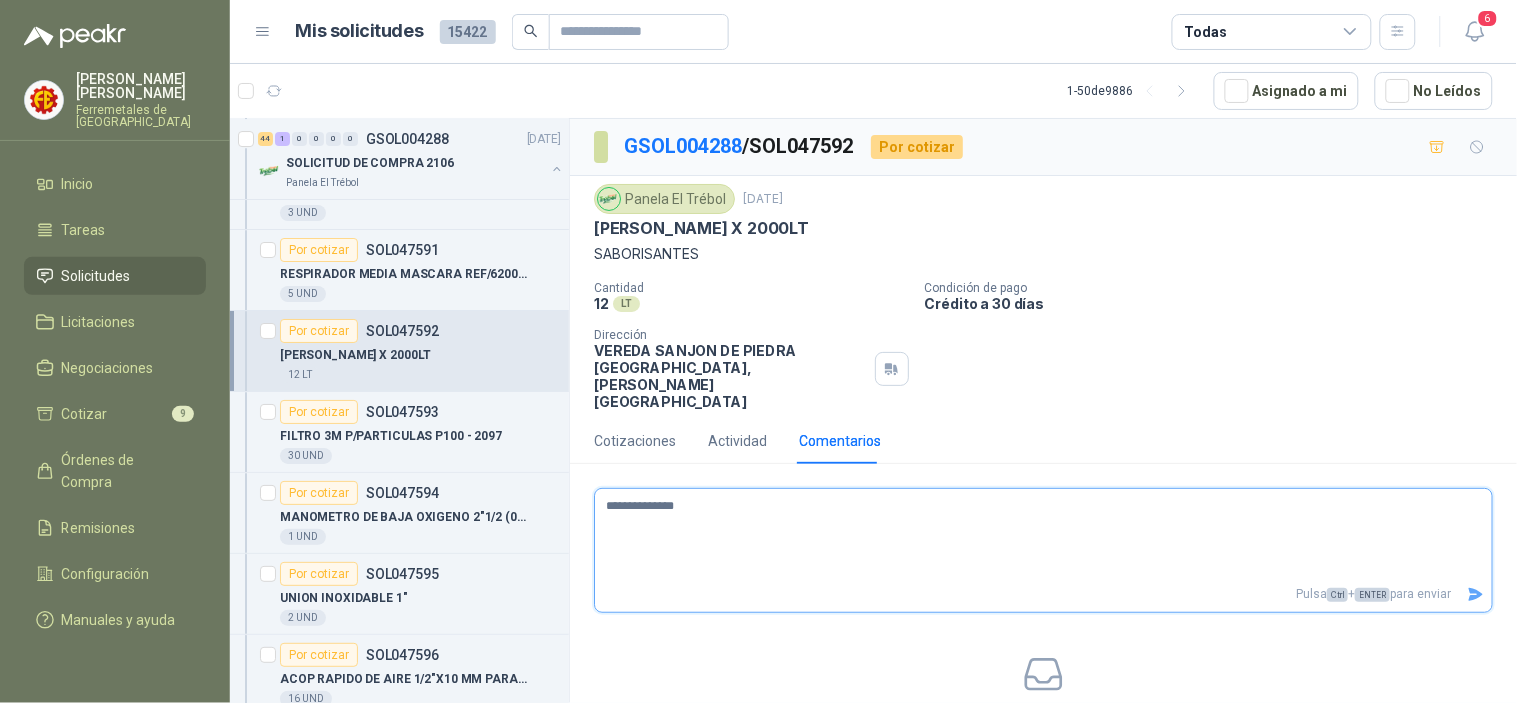 type 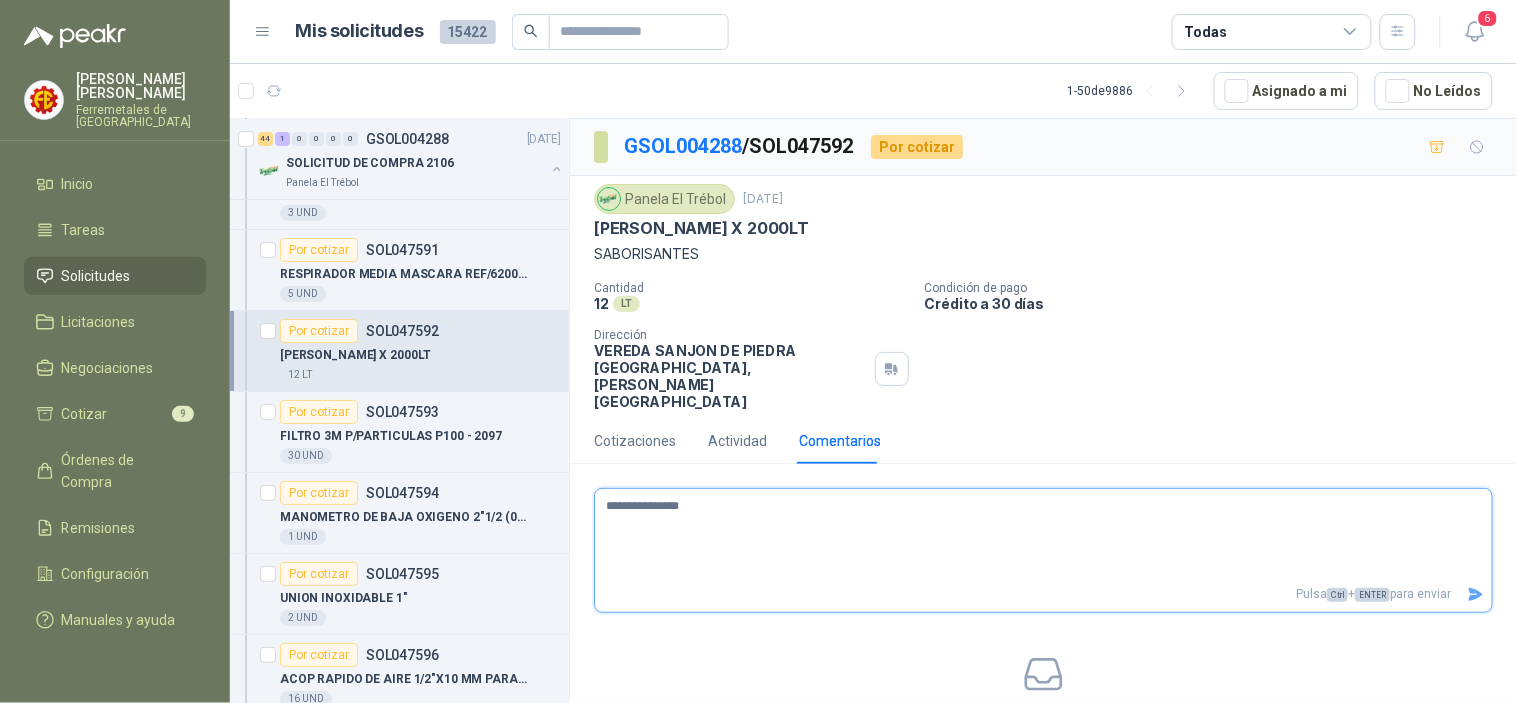 type 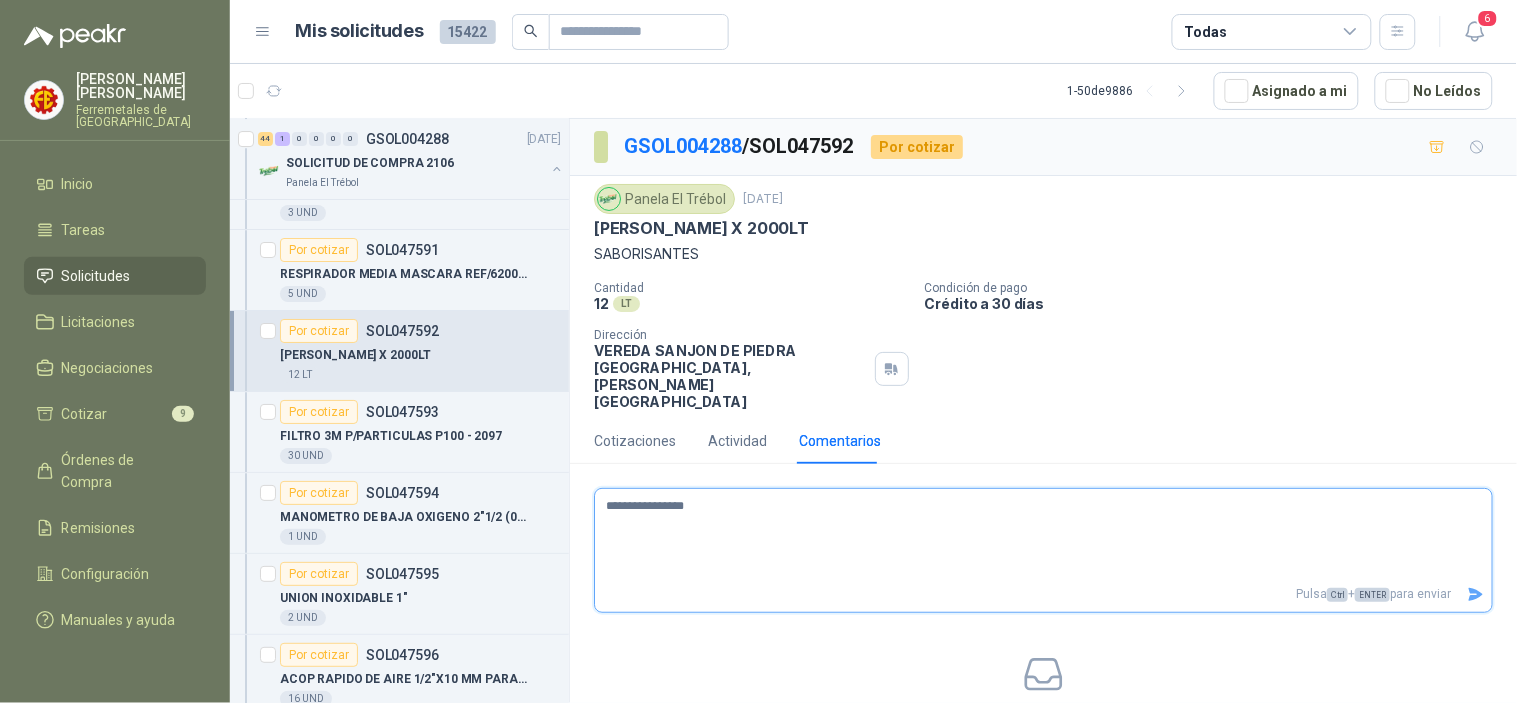 type 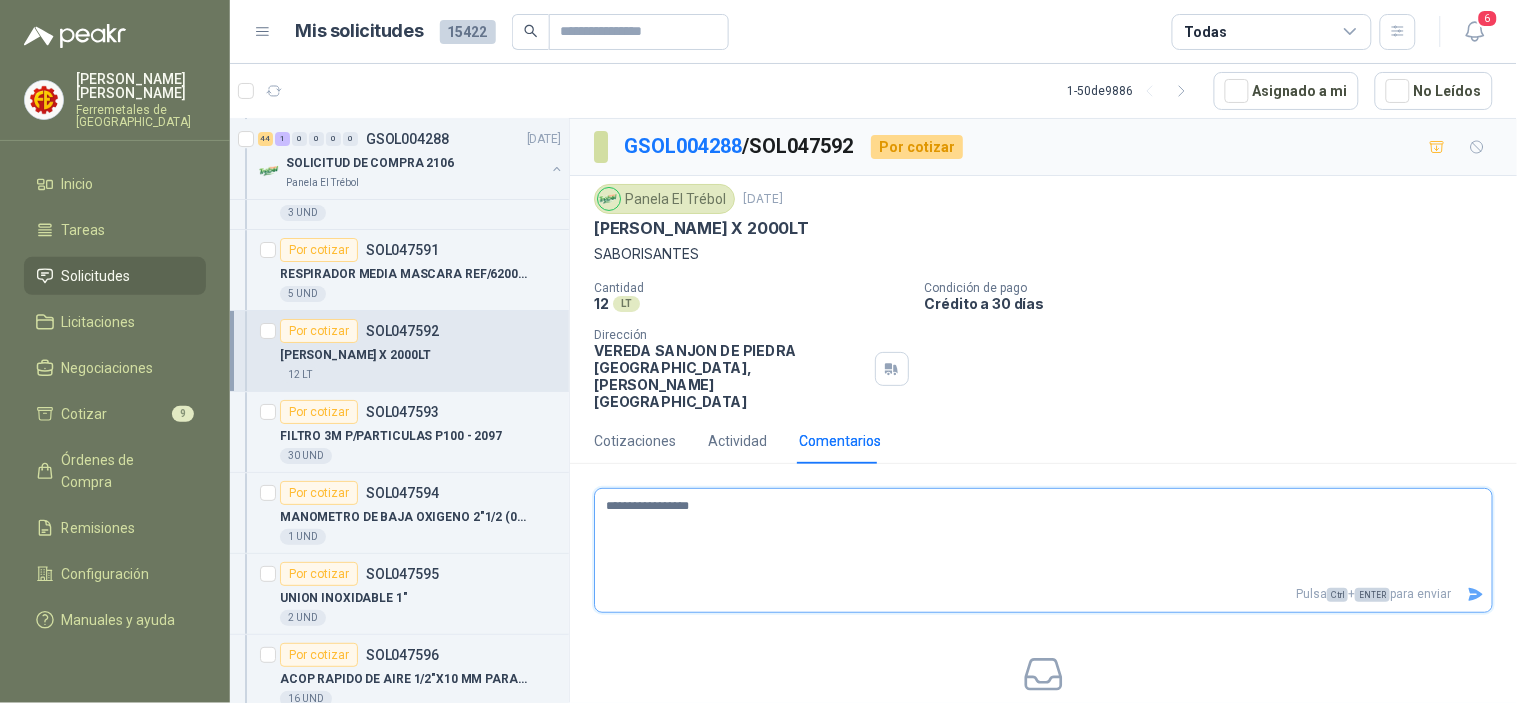 type 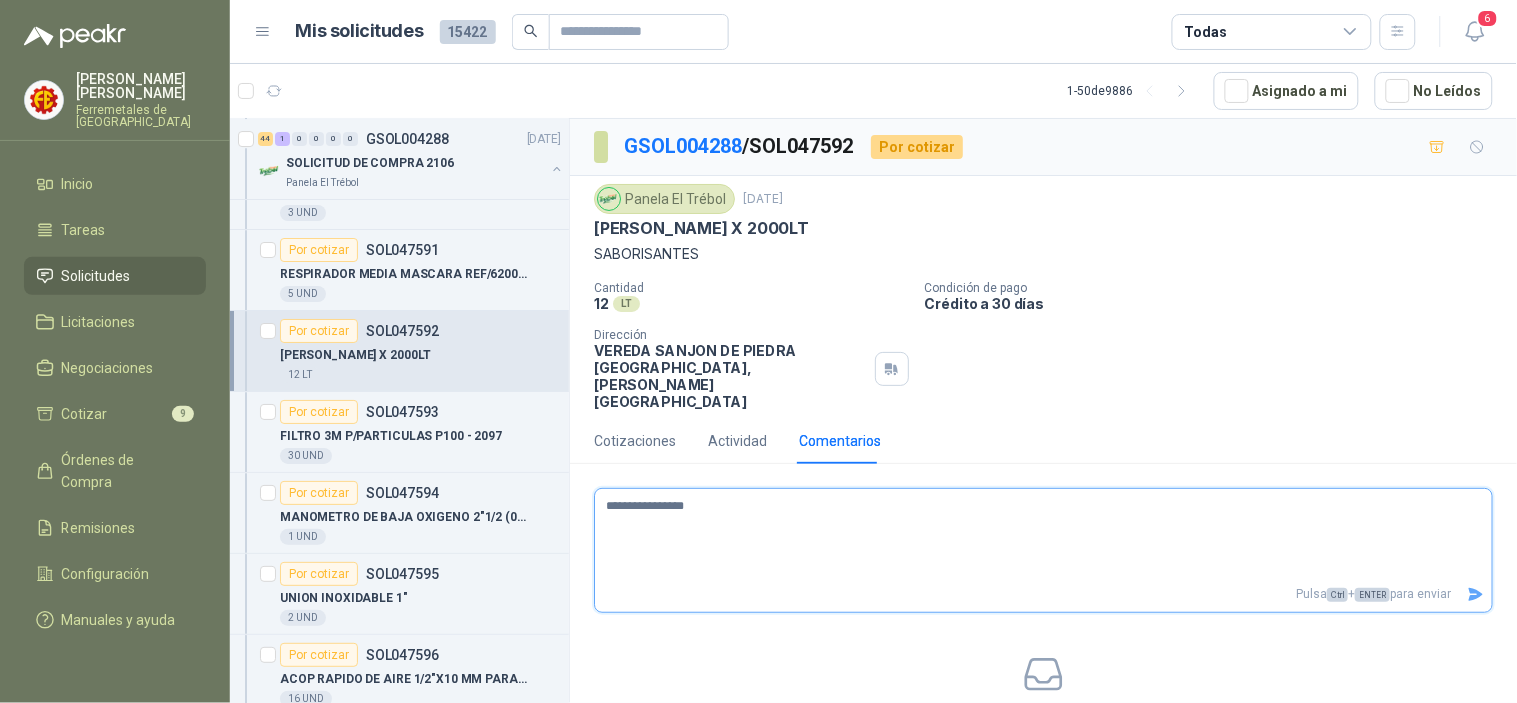 type 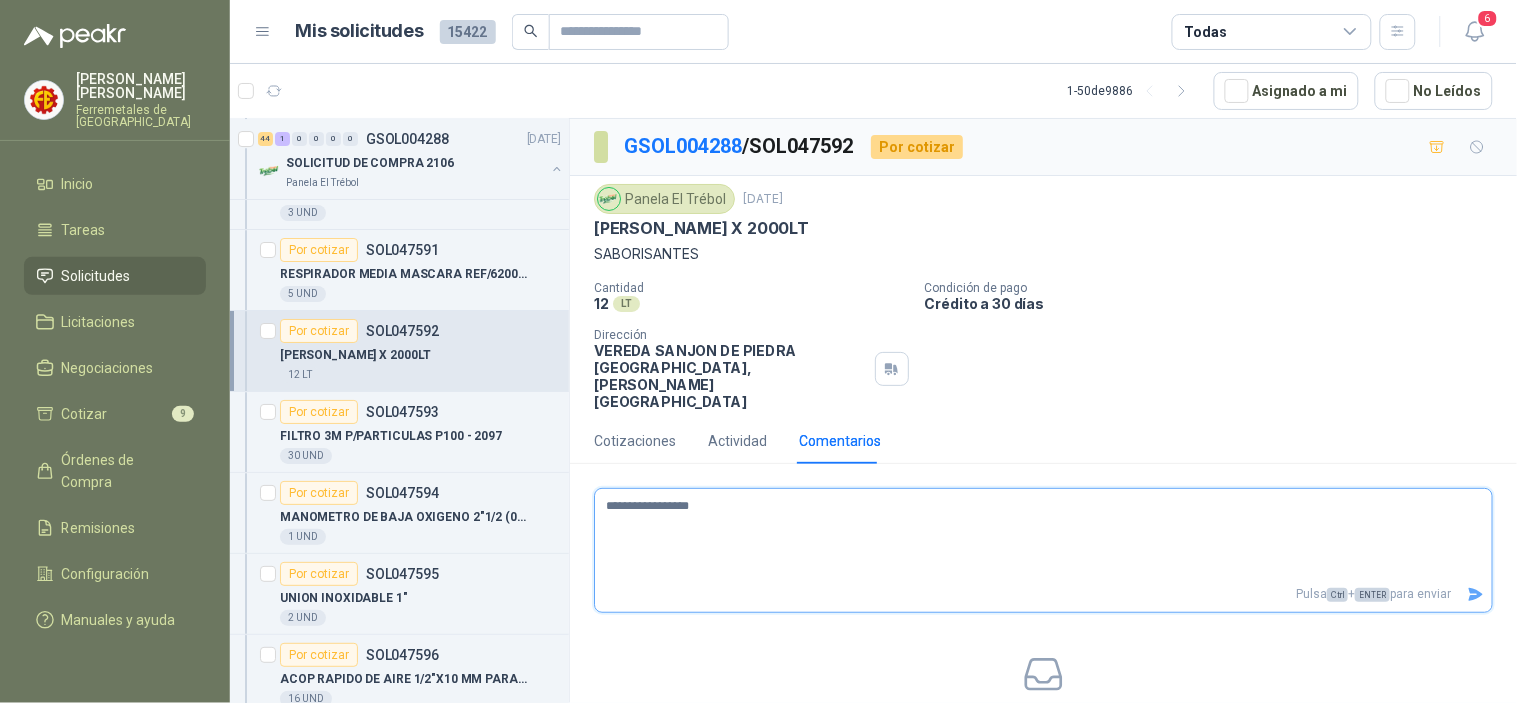 type 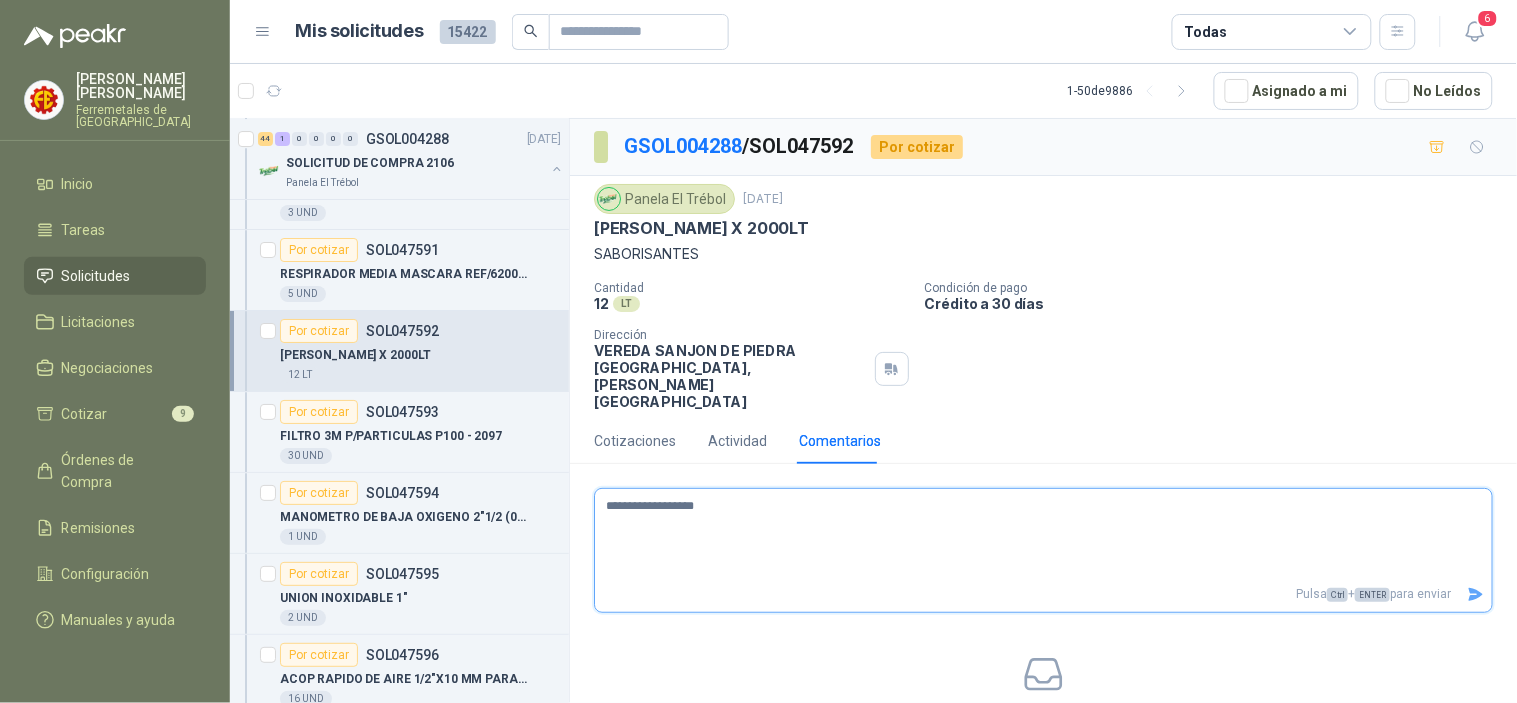 type 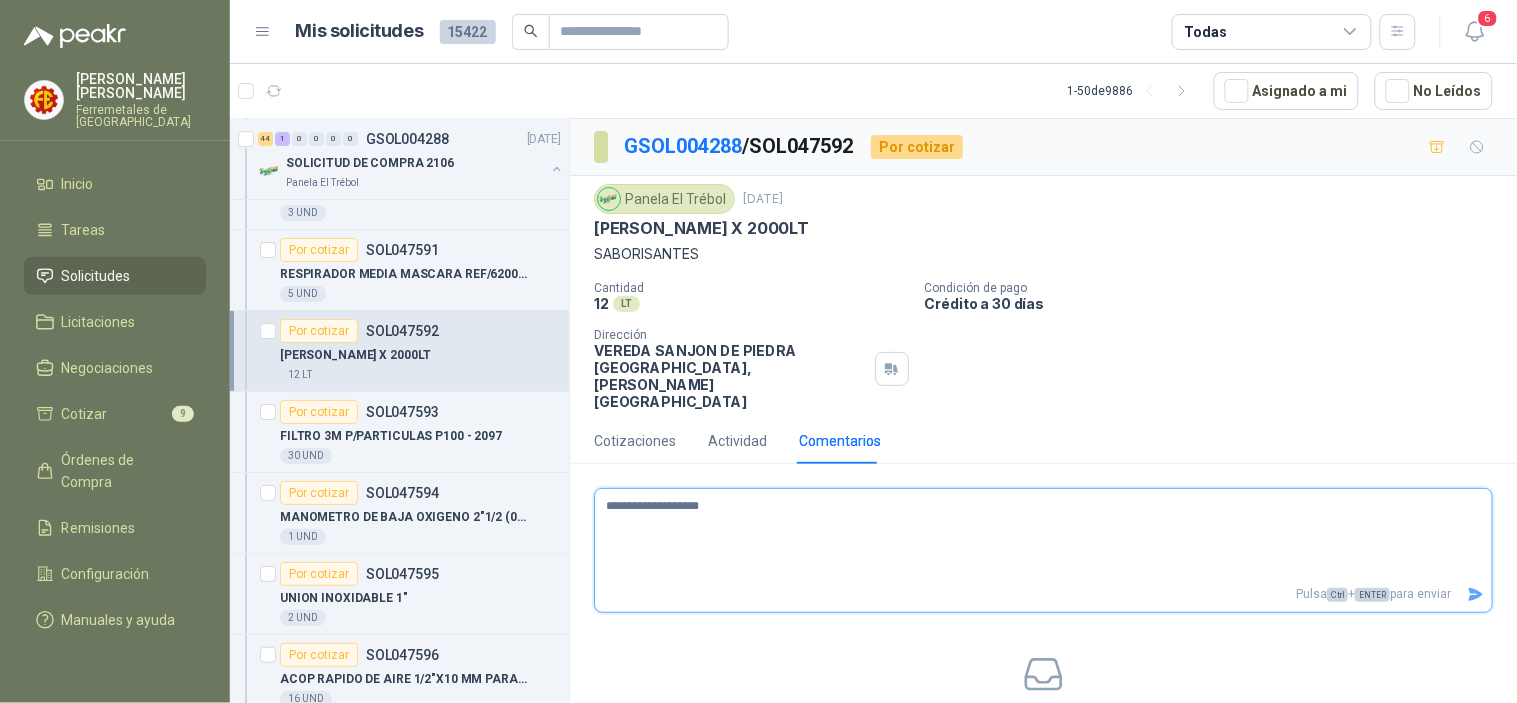 type 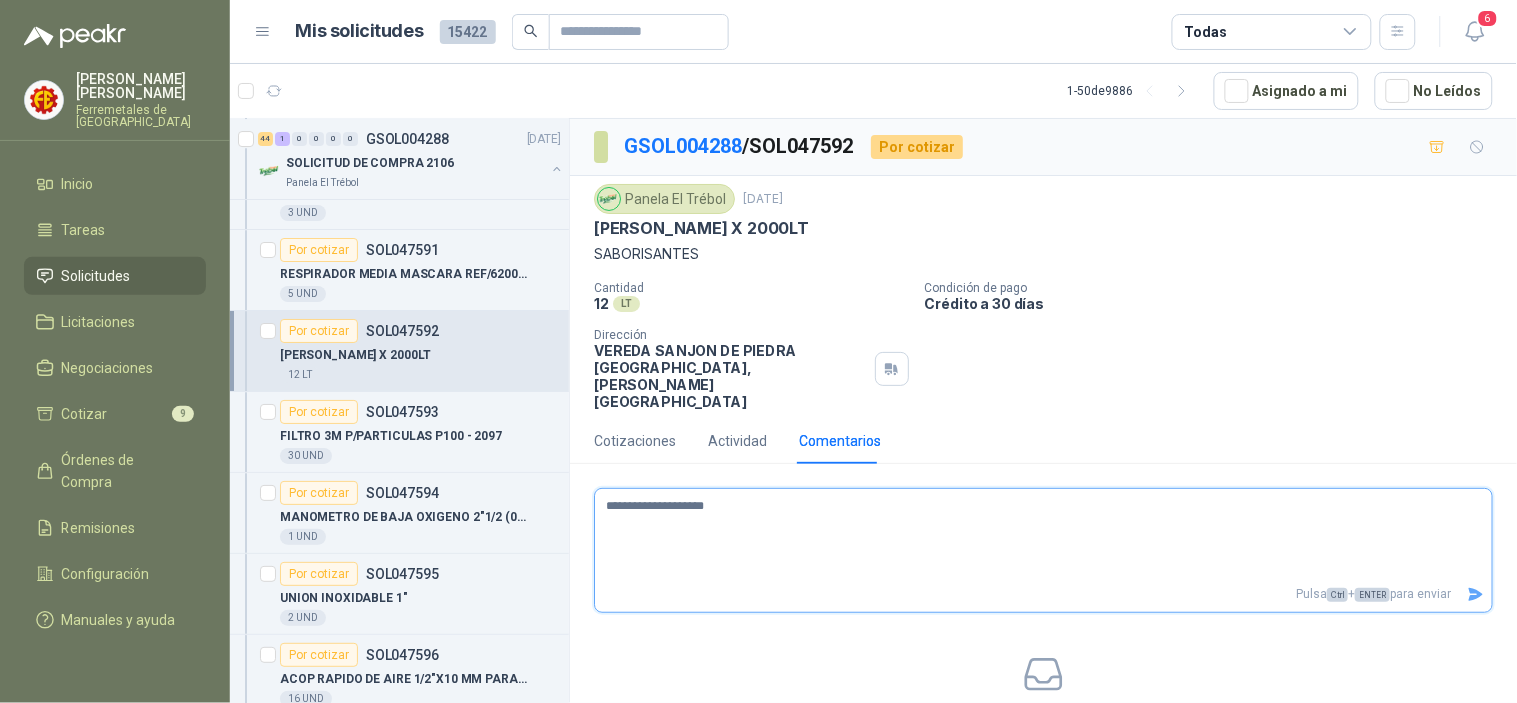 type 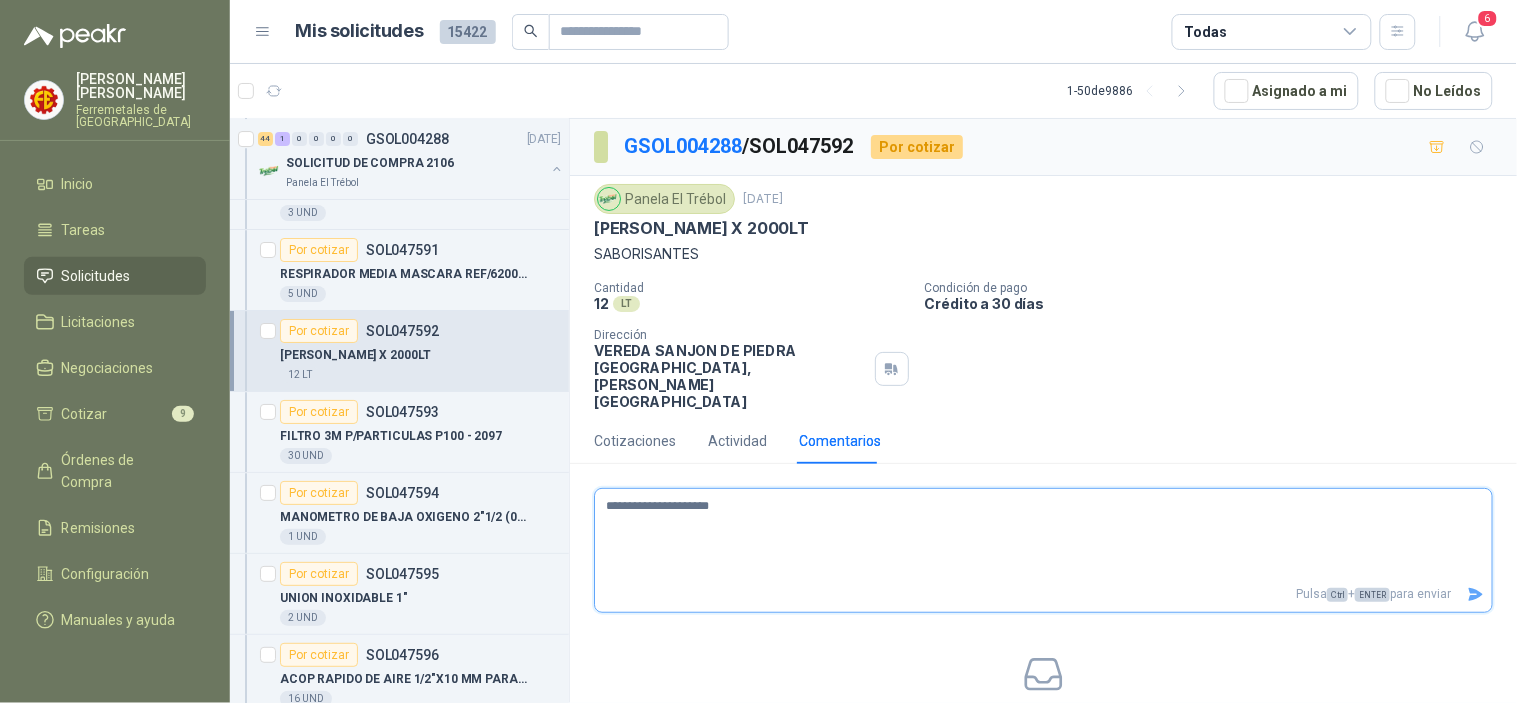 type 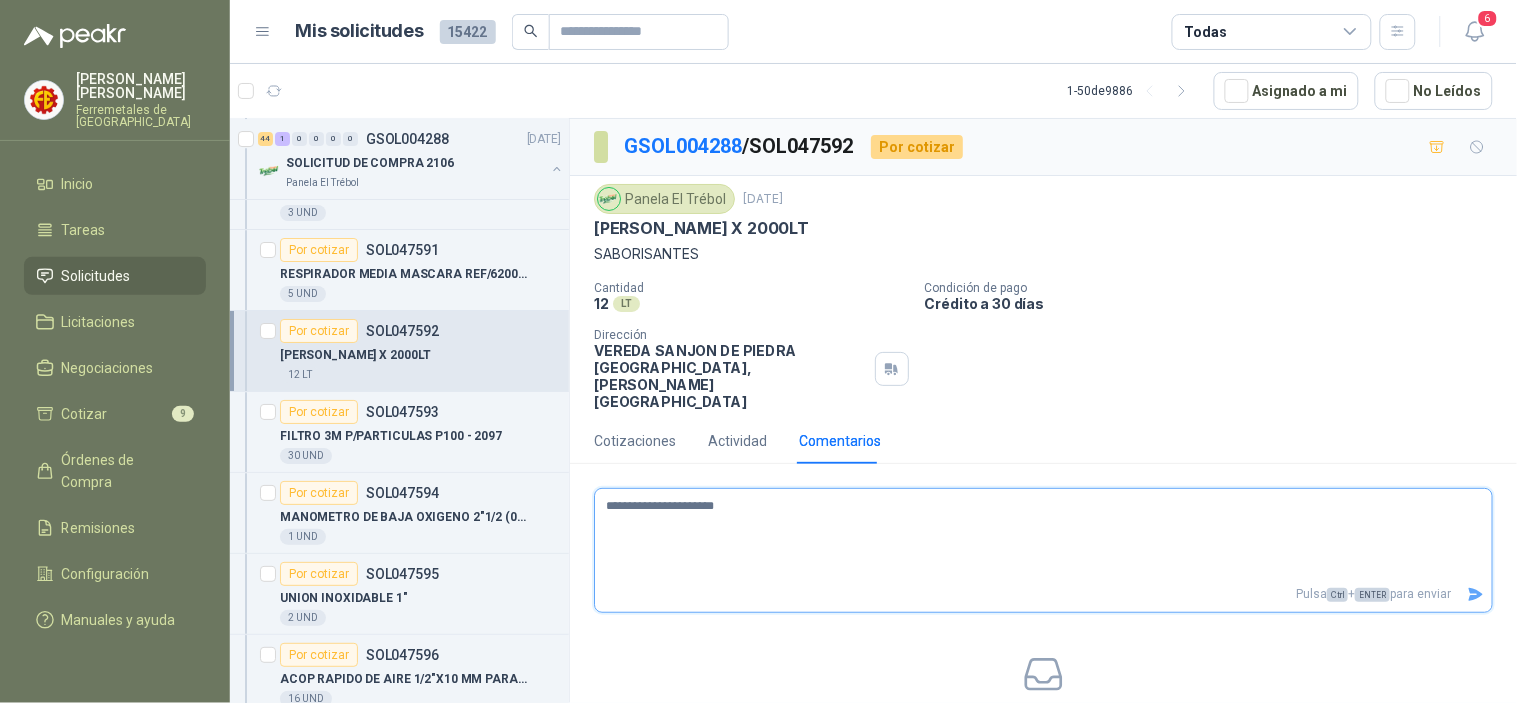 type 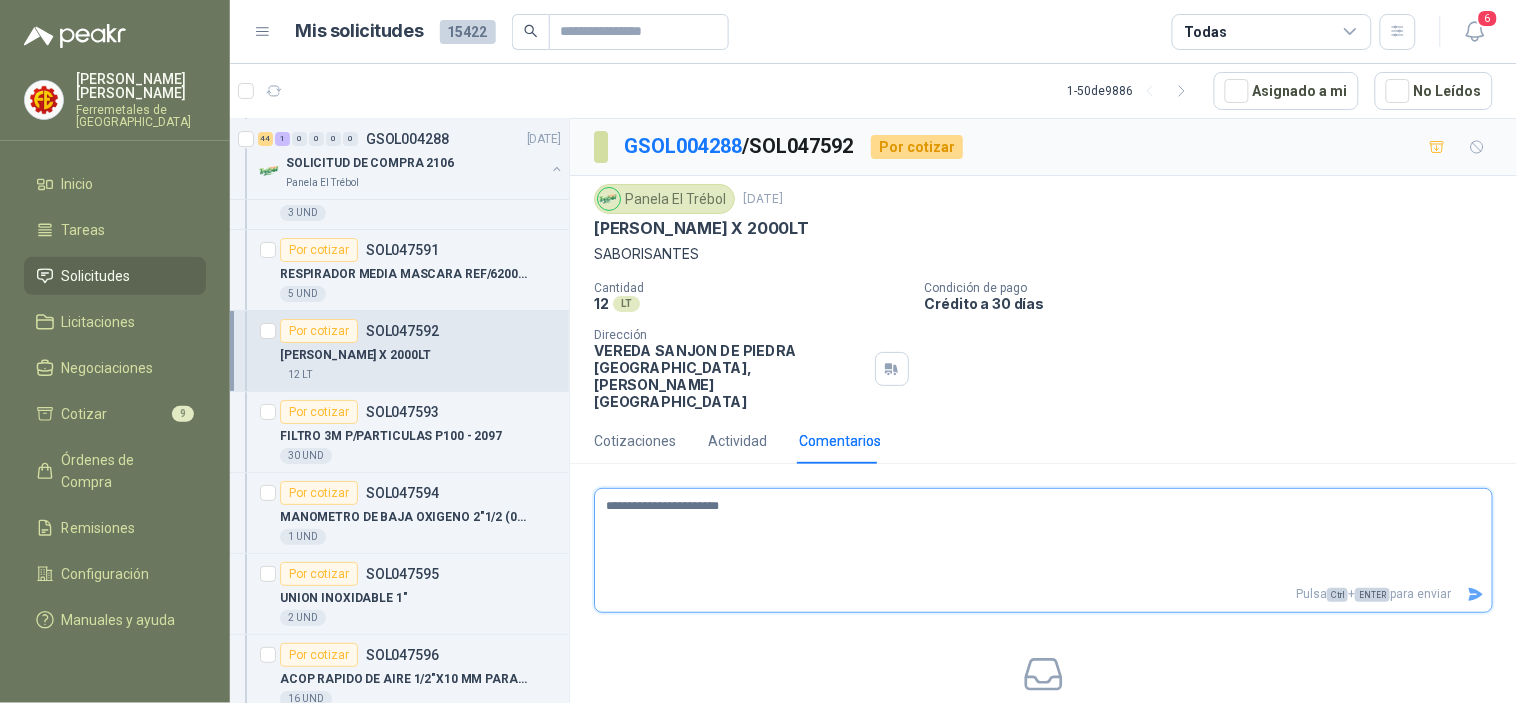 type 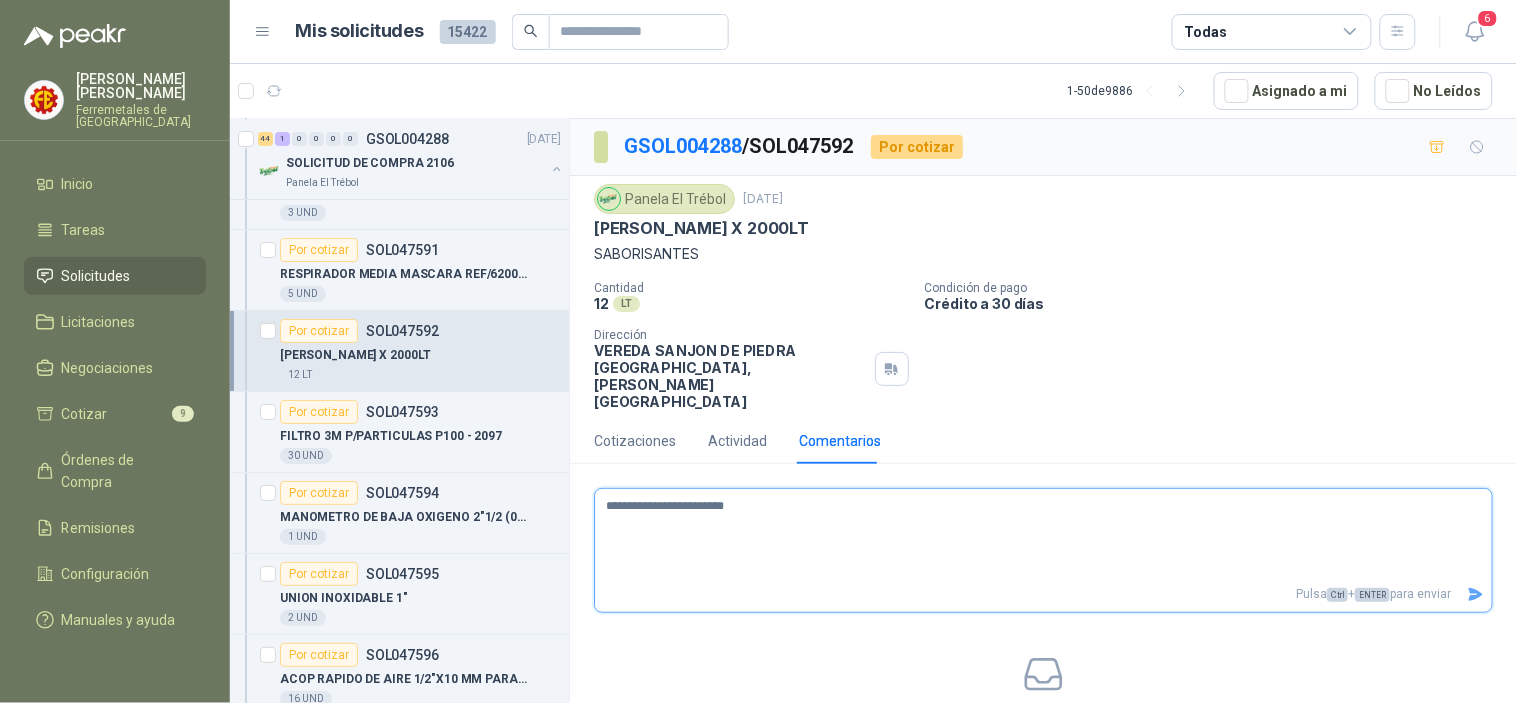 type 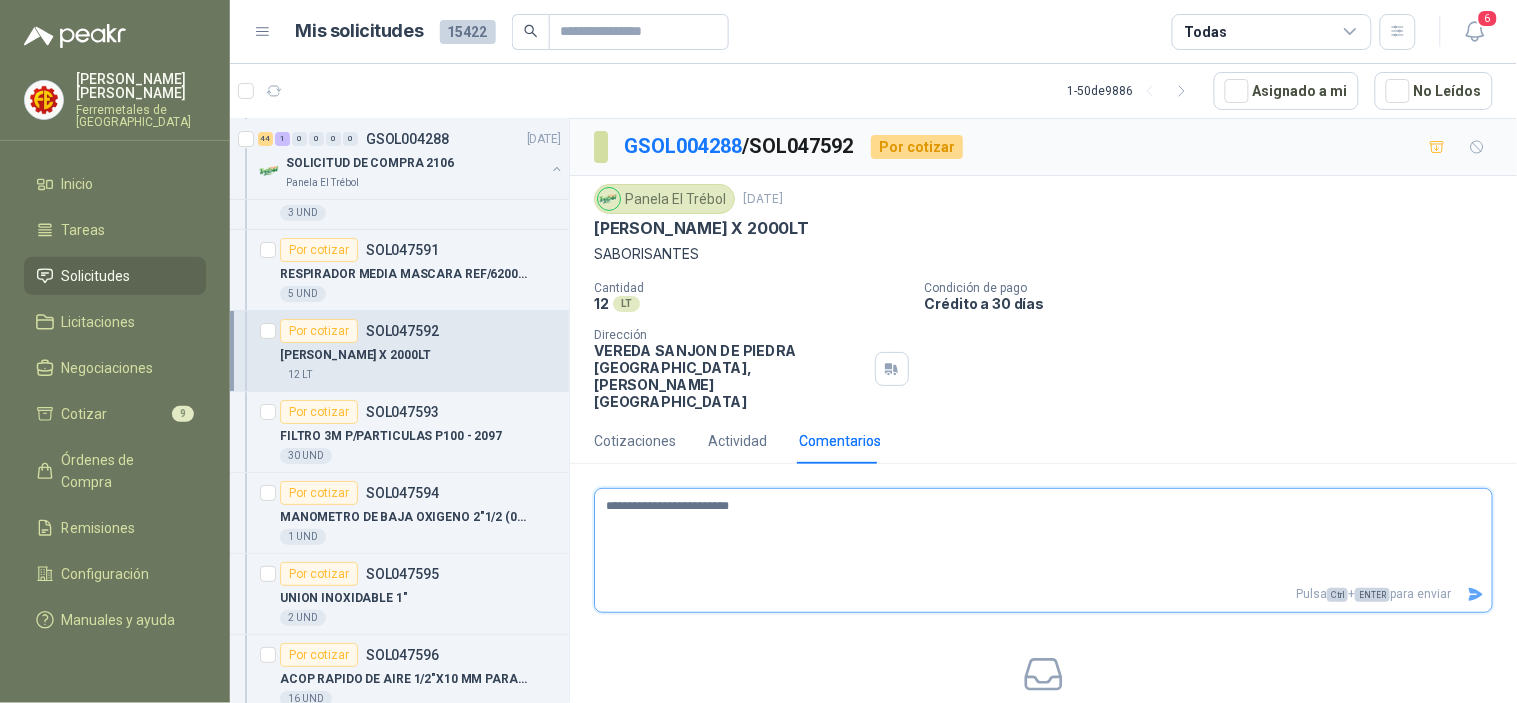 type 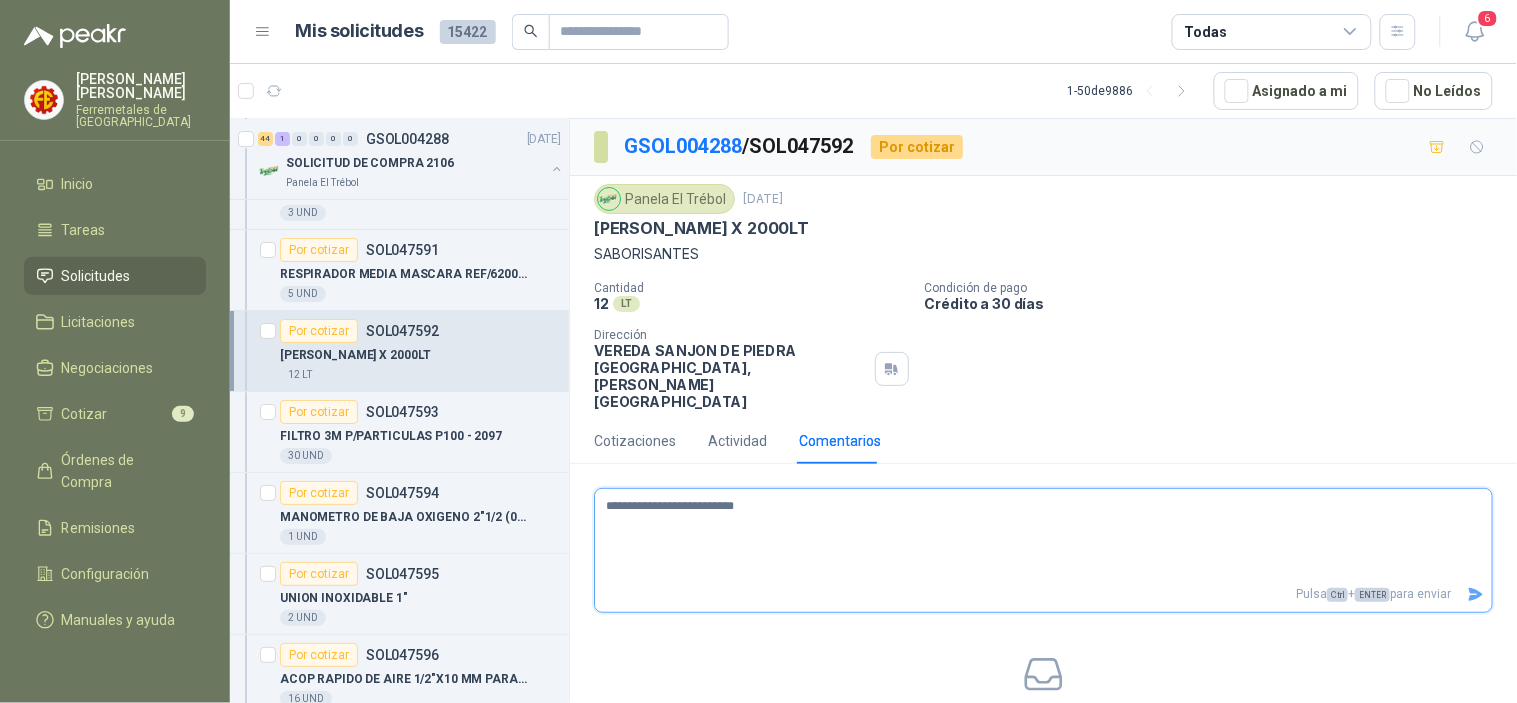 type 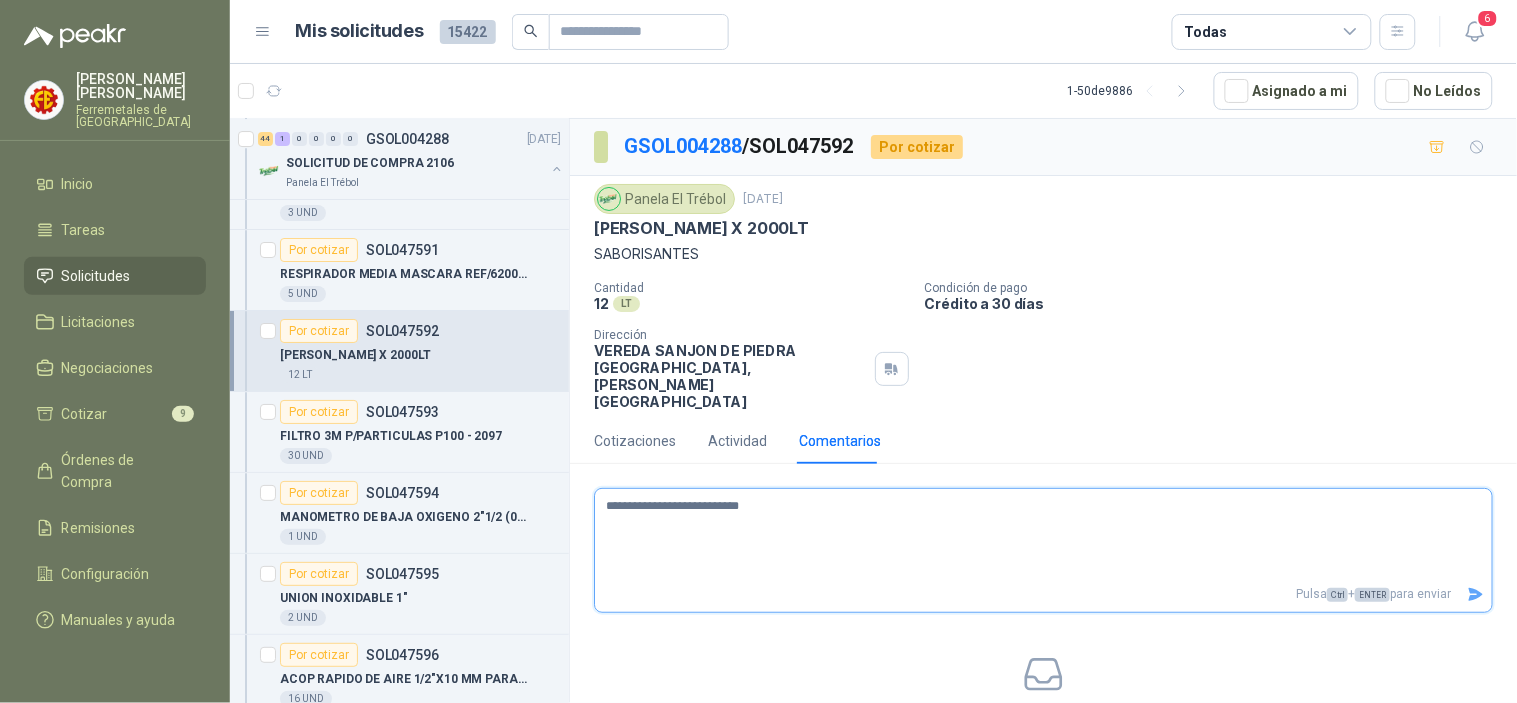type 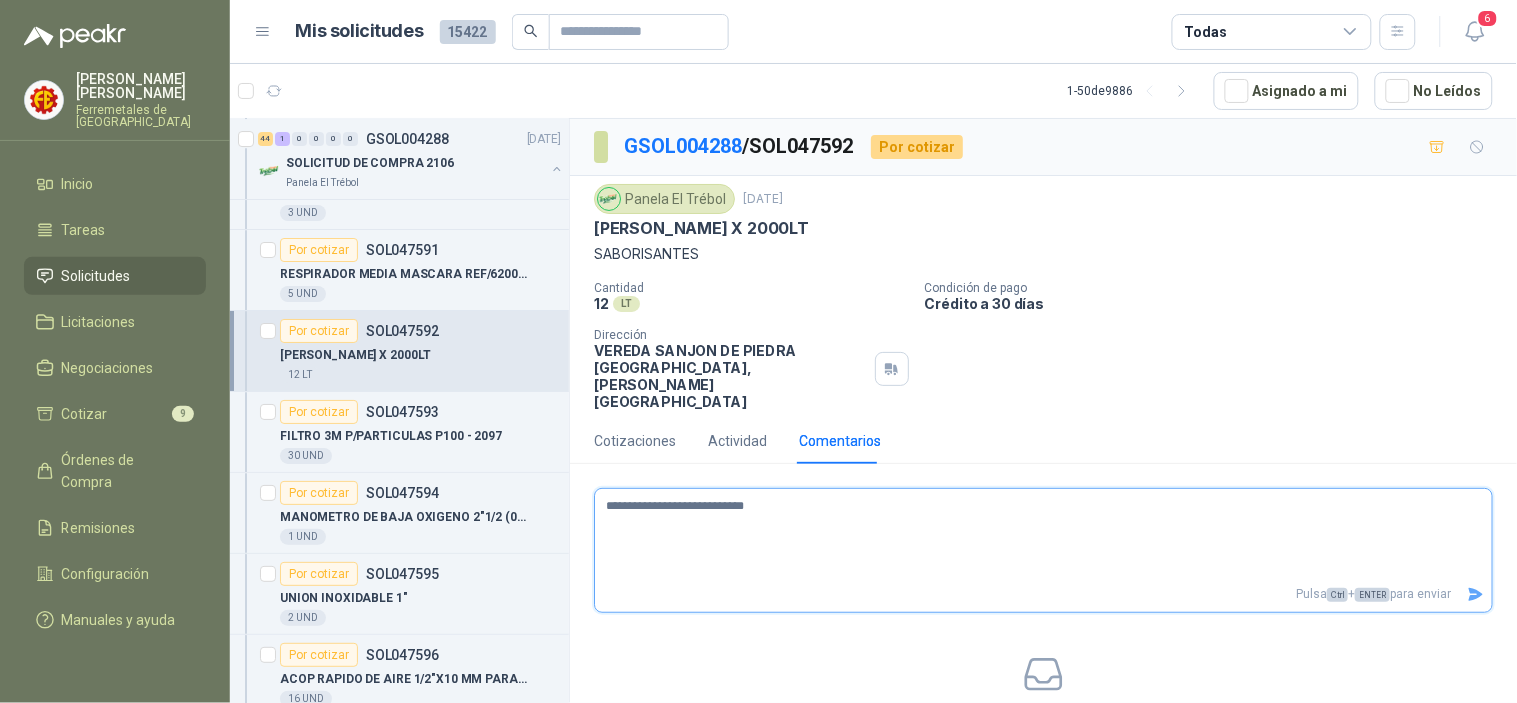 type 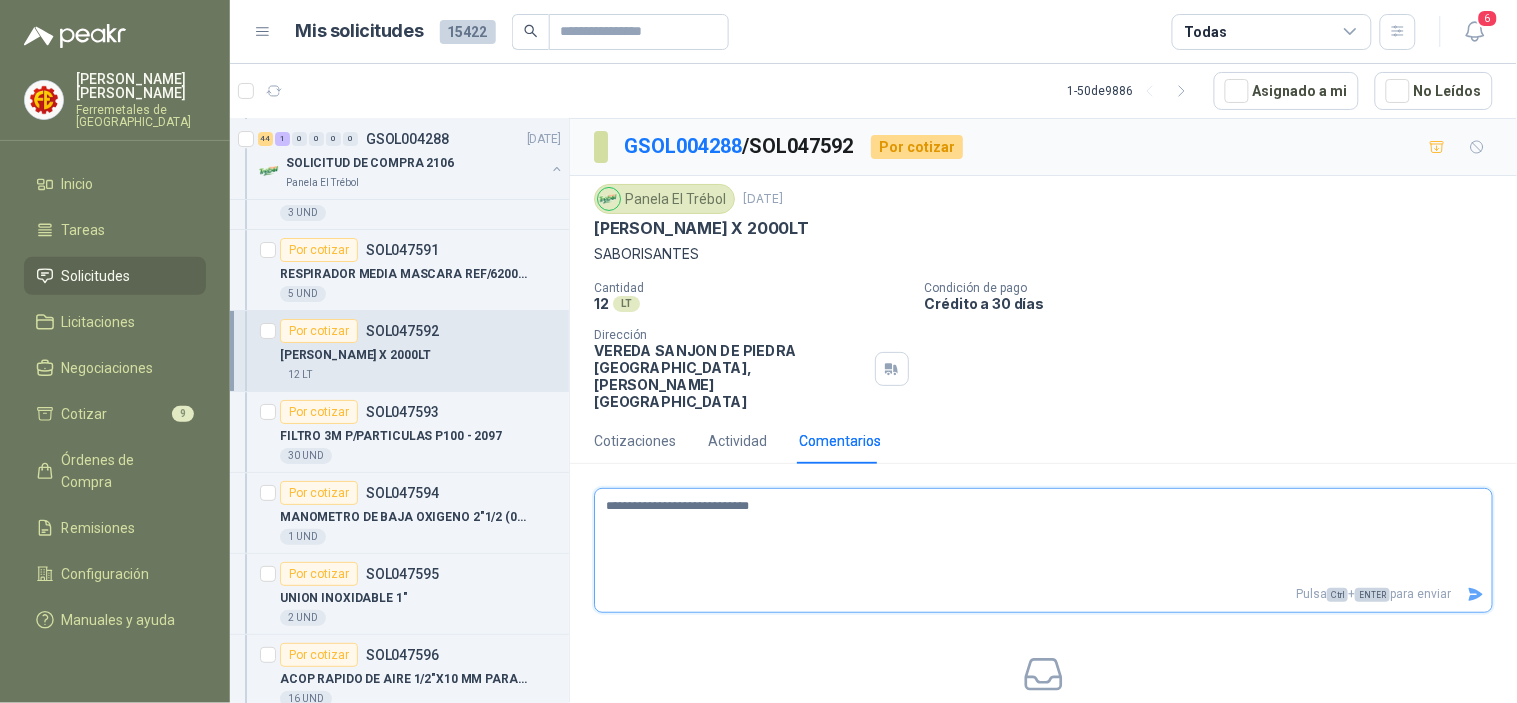 type 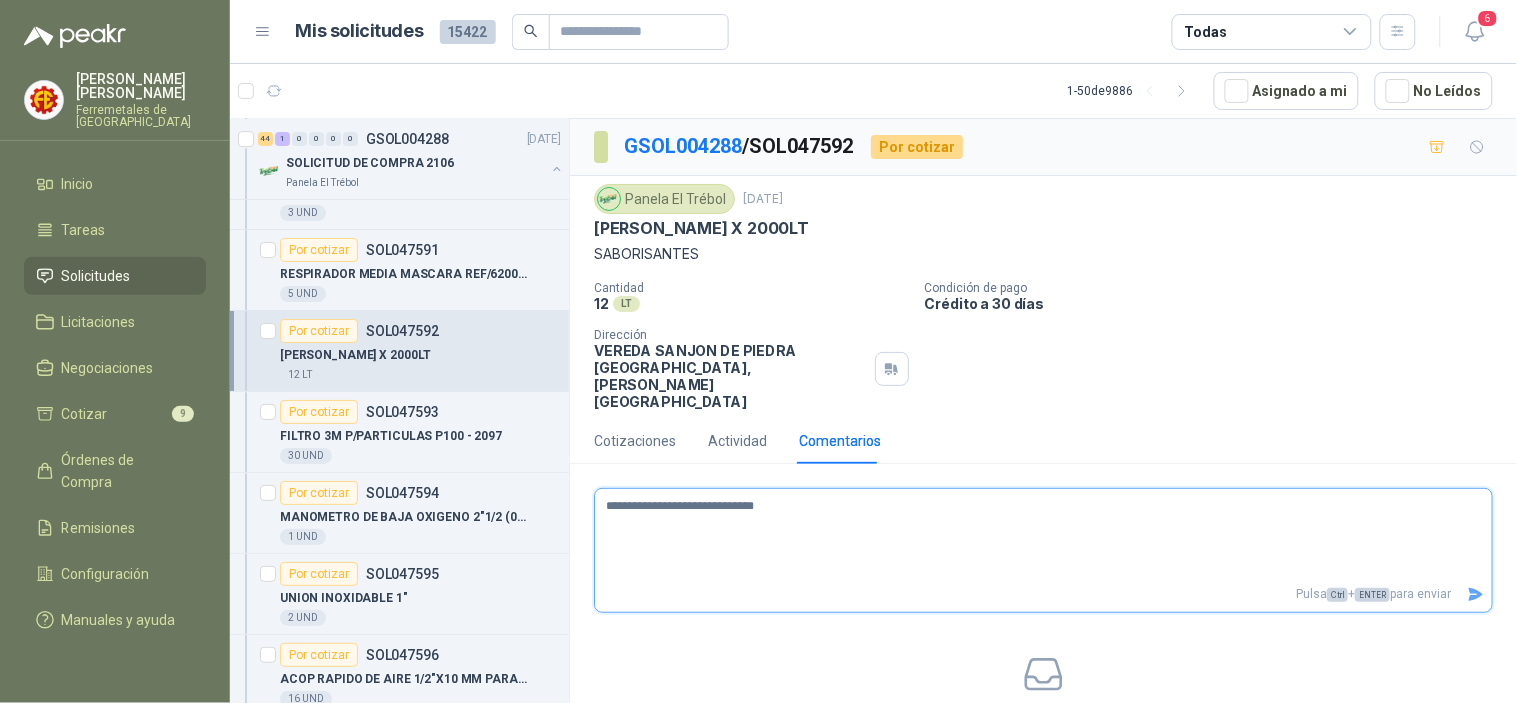 type 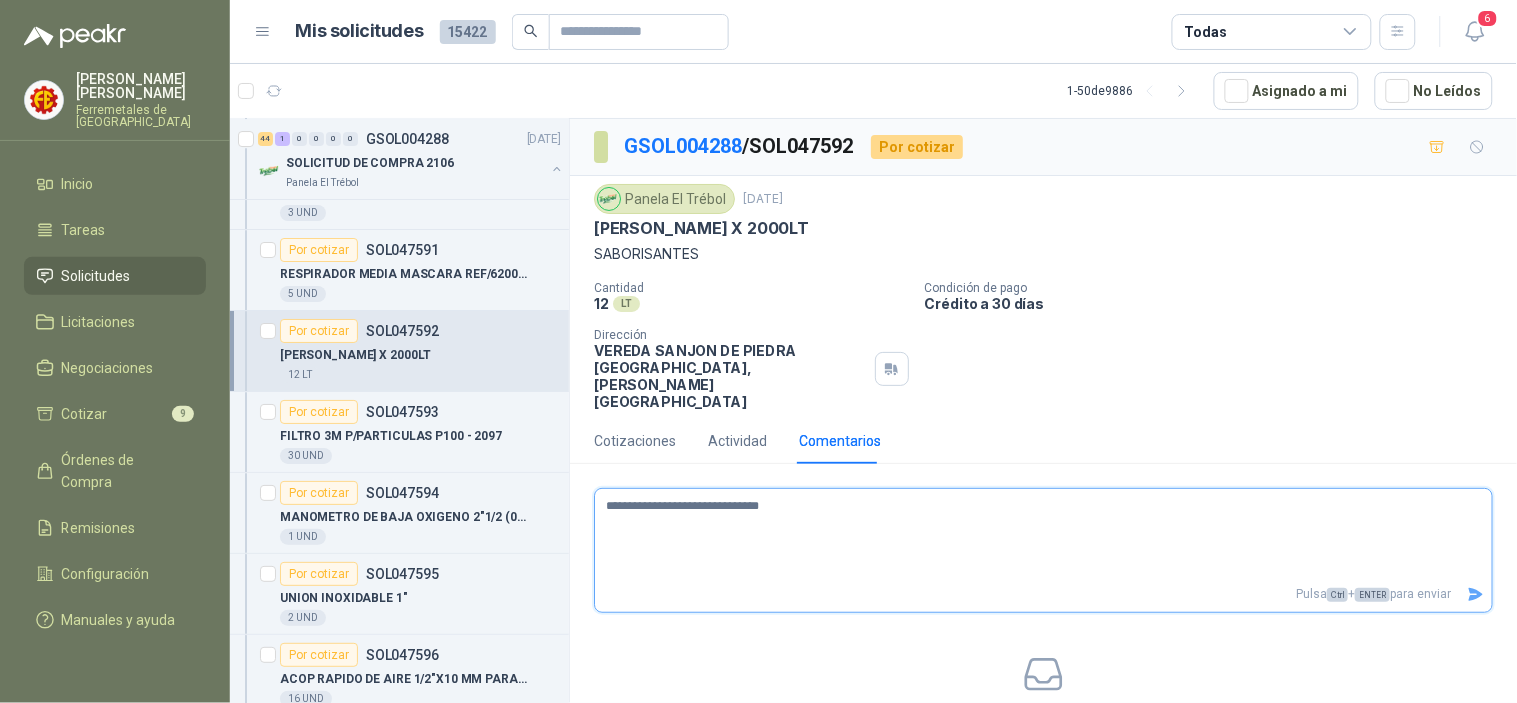 type 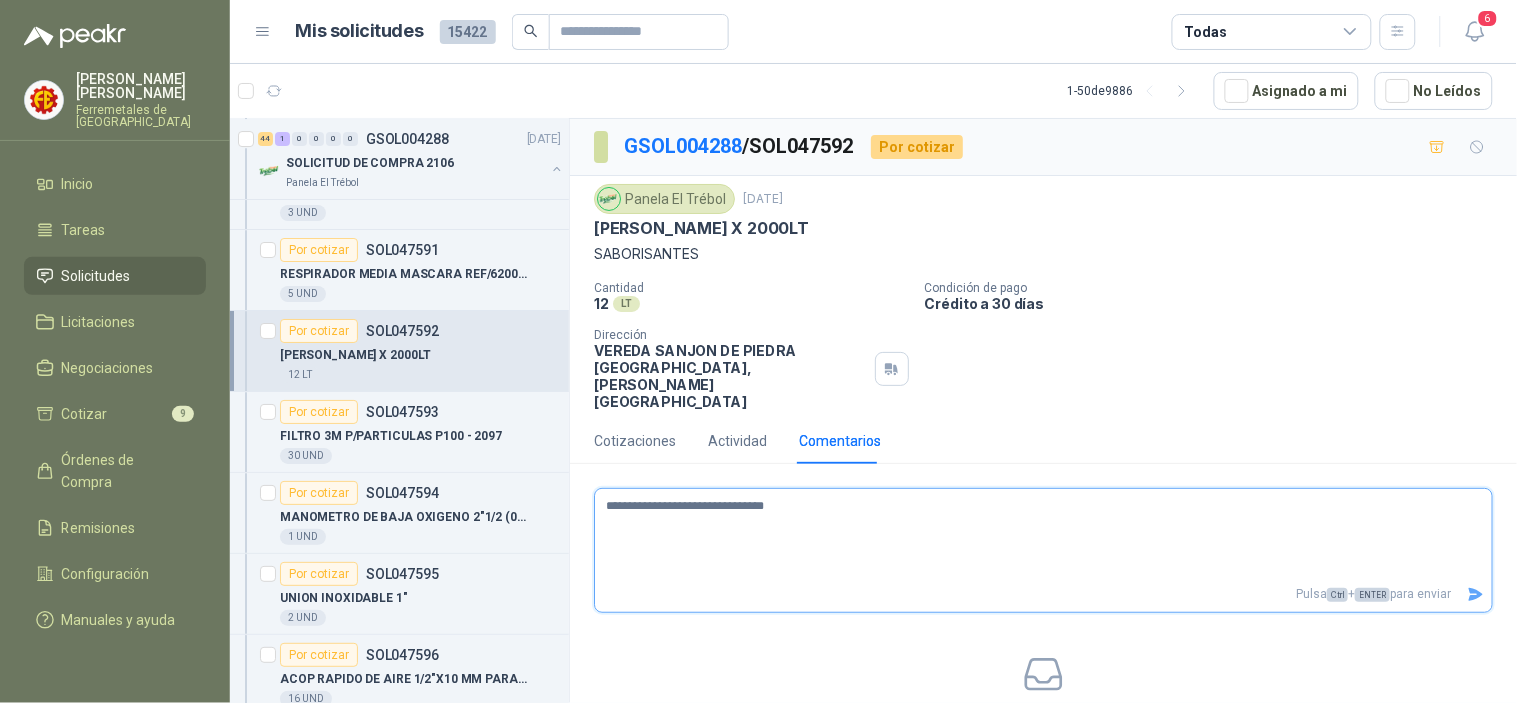 type 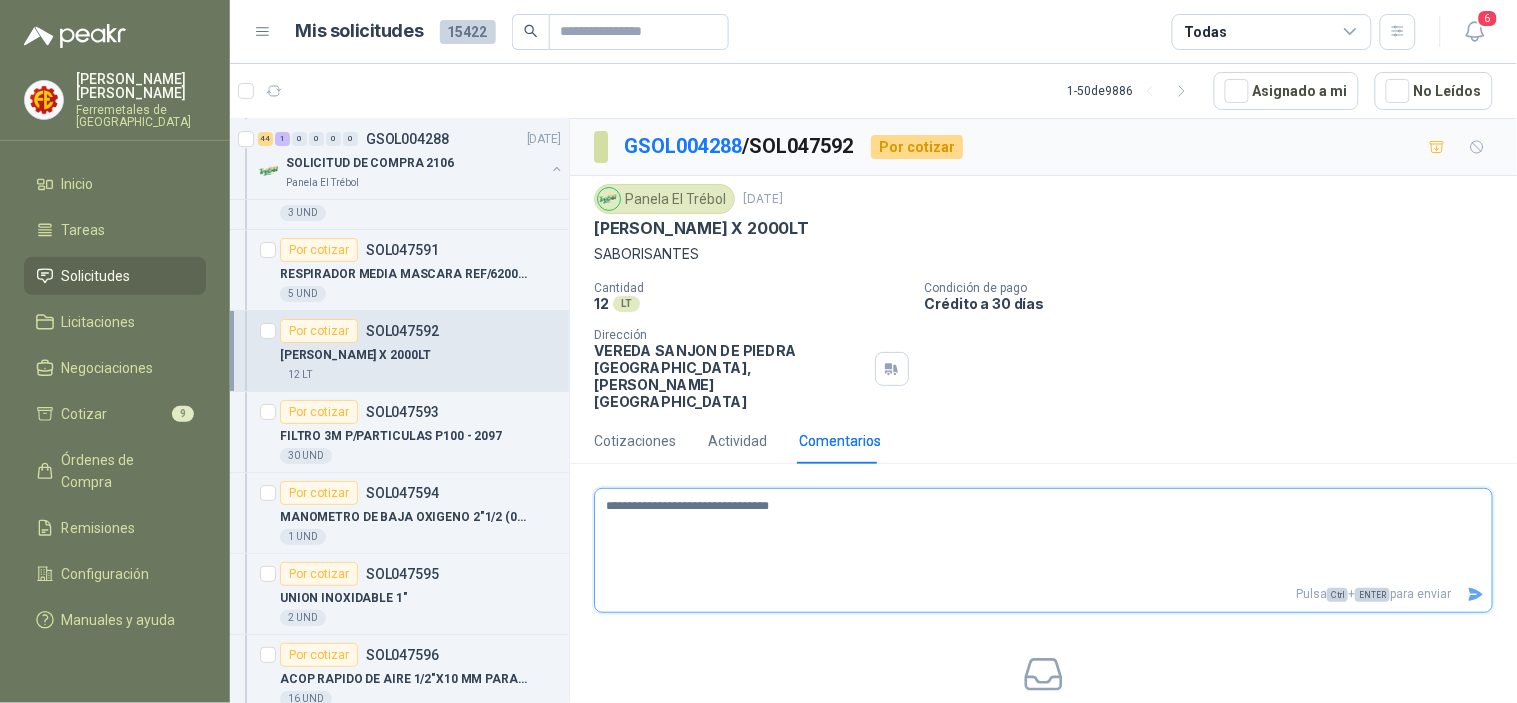 type 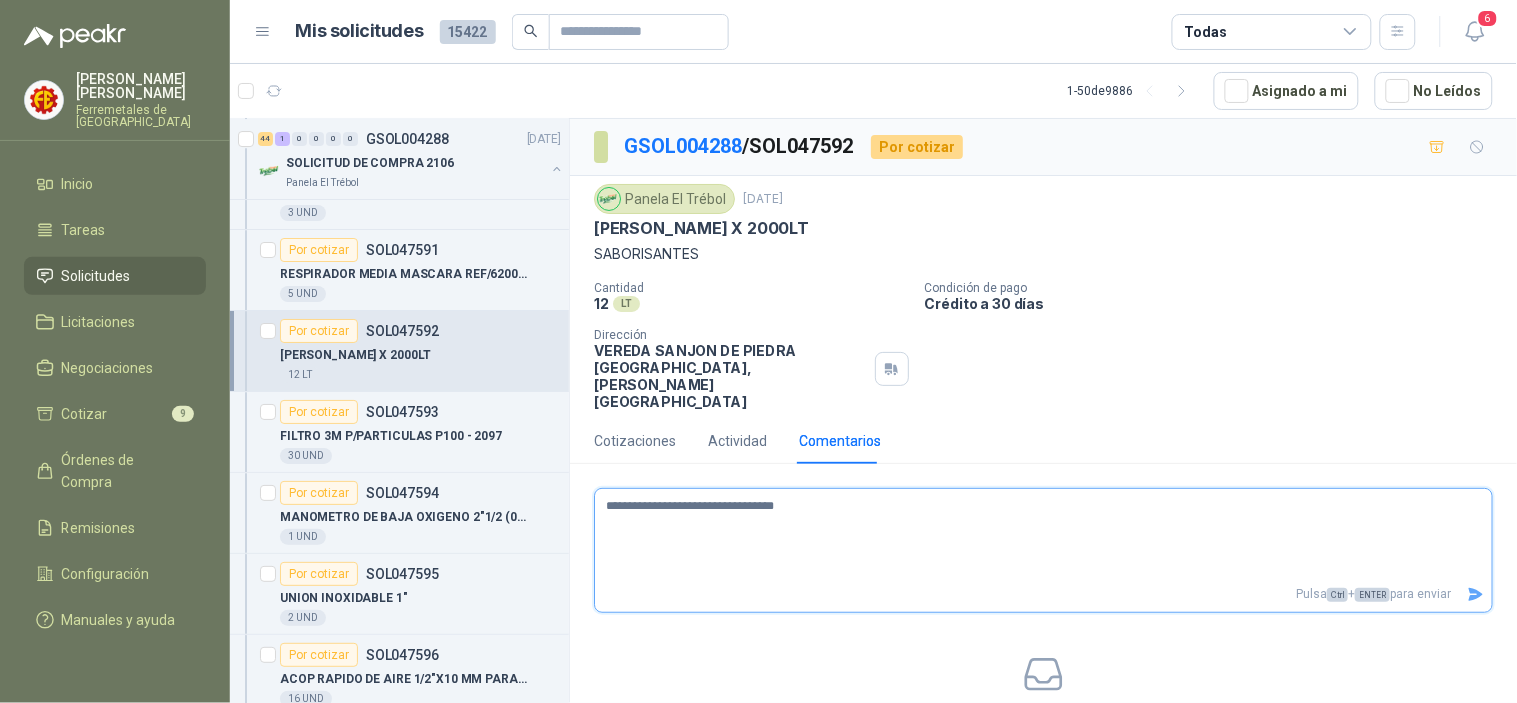 type 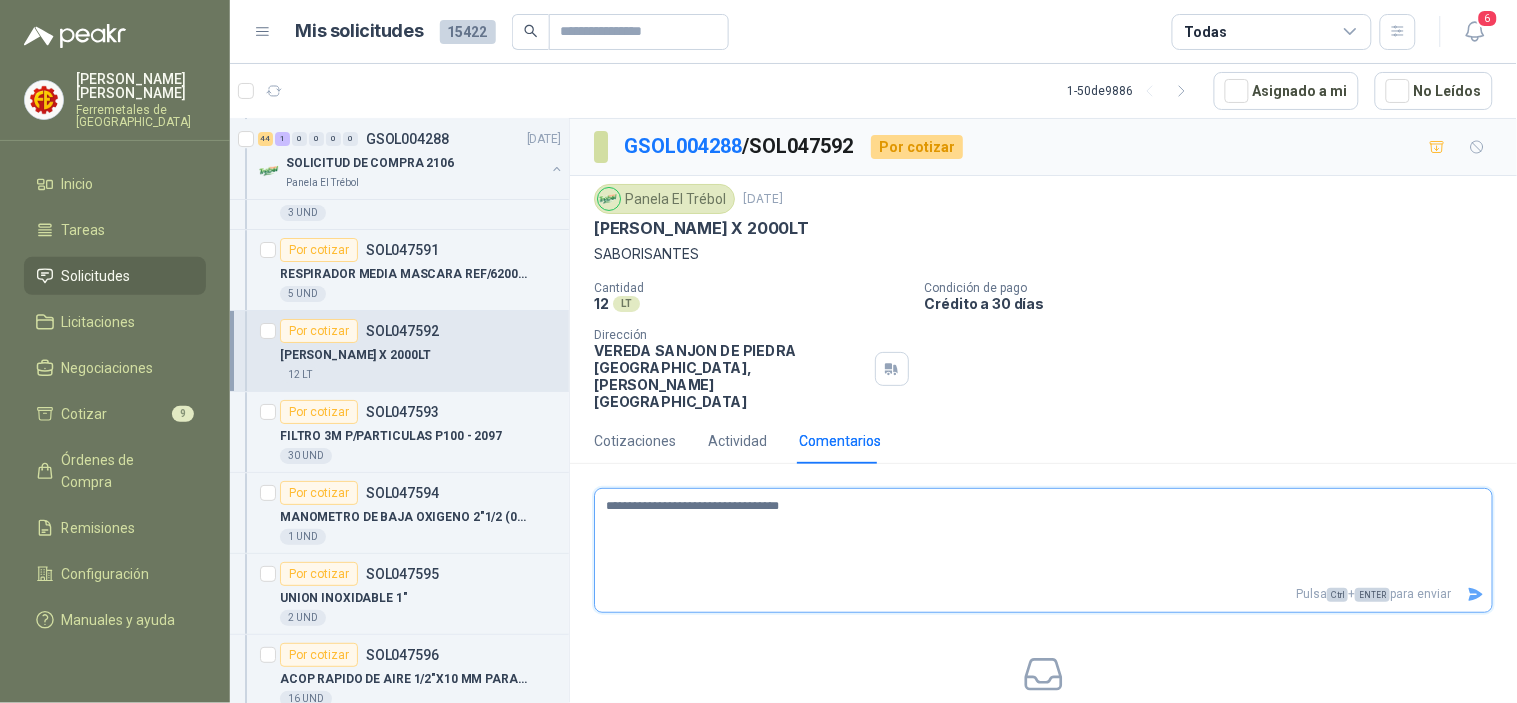 type 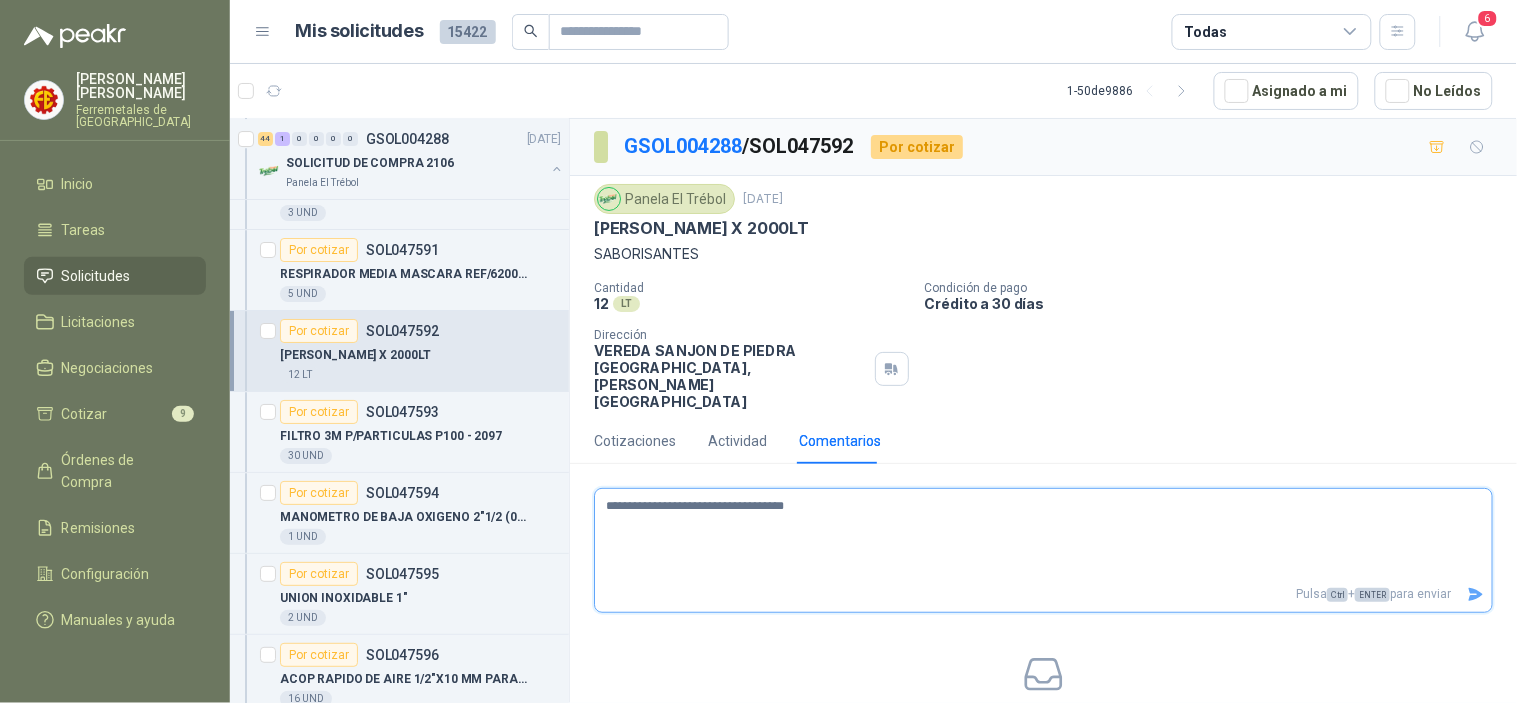 type 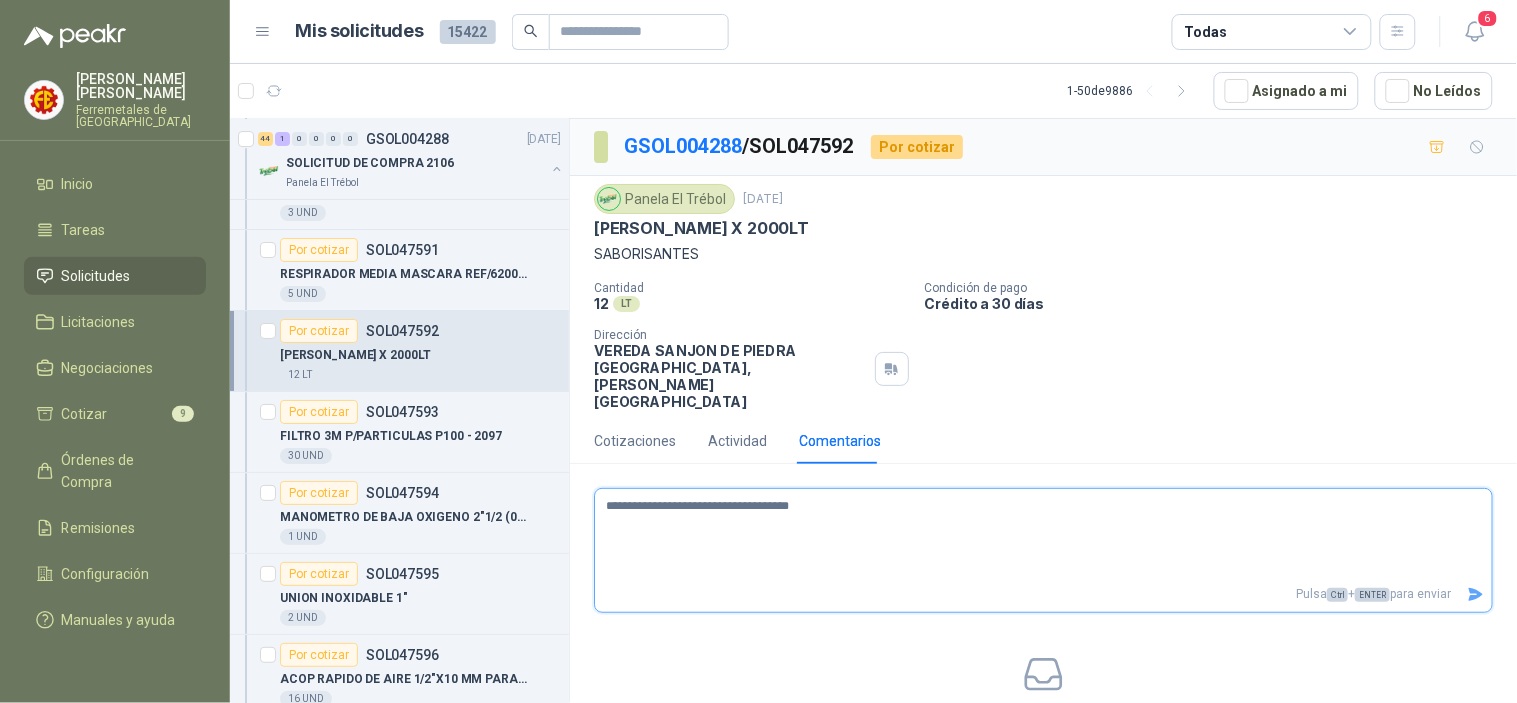 type 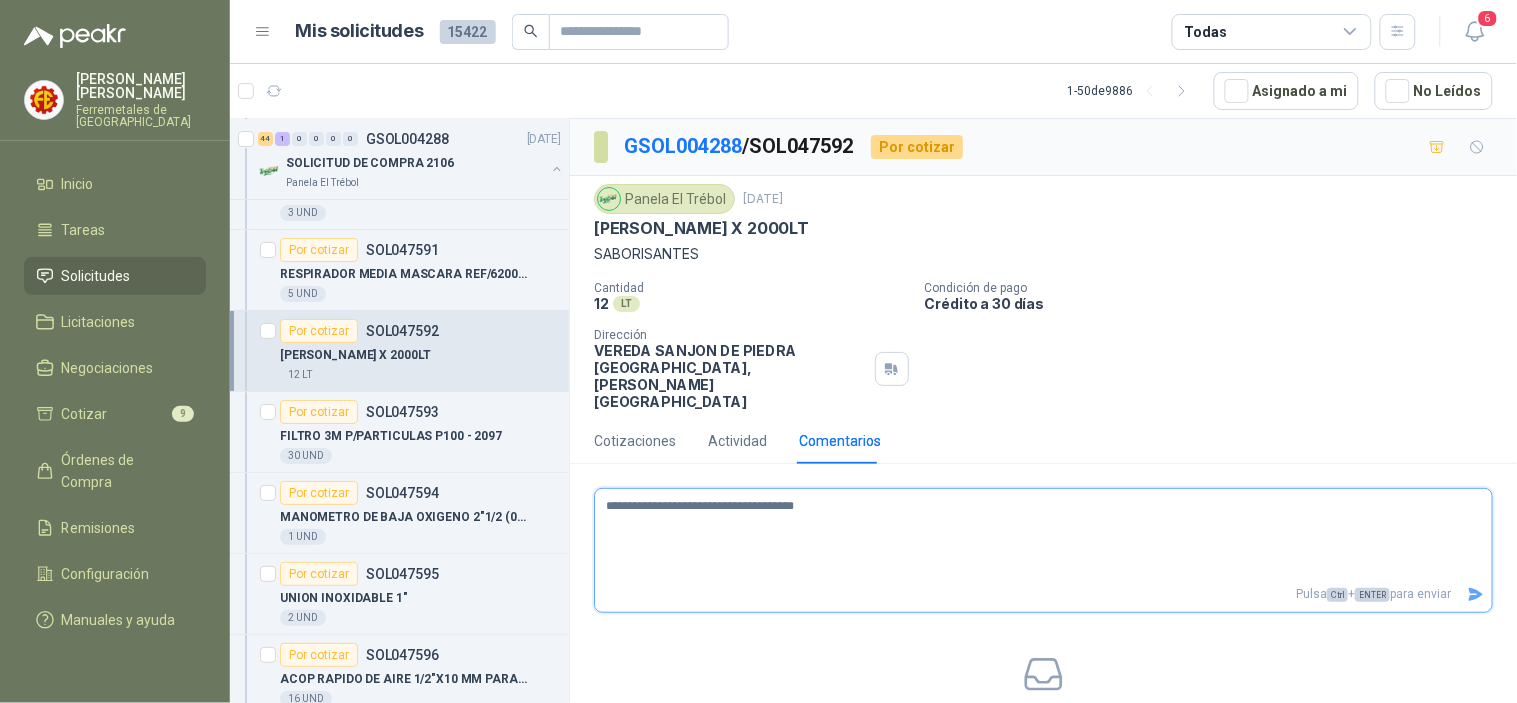 type 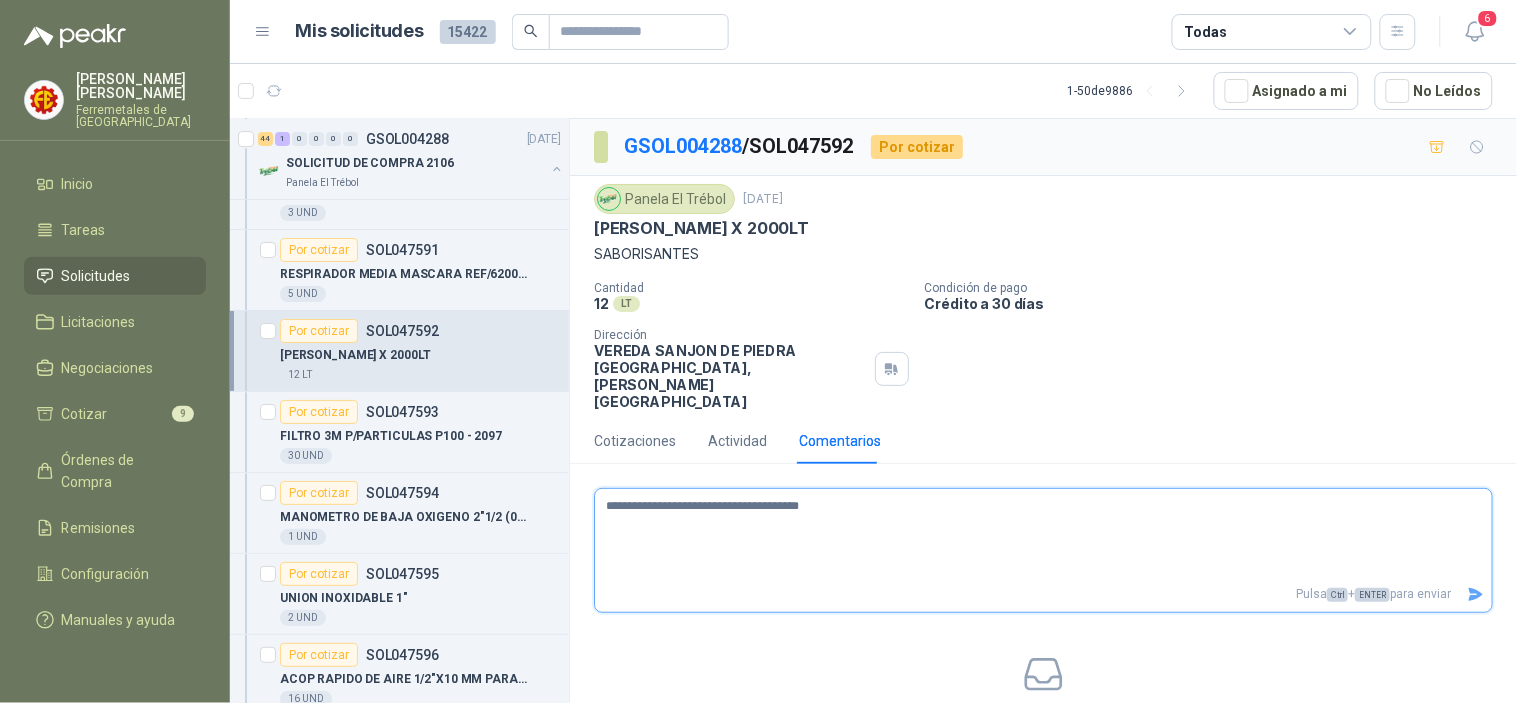 type 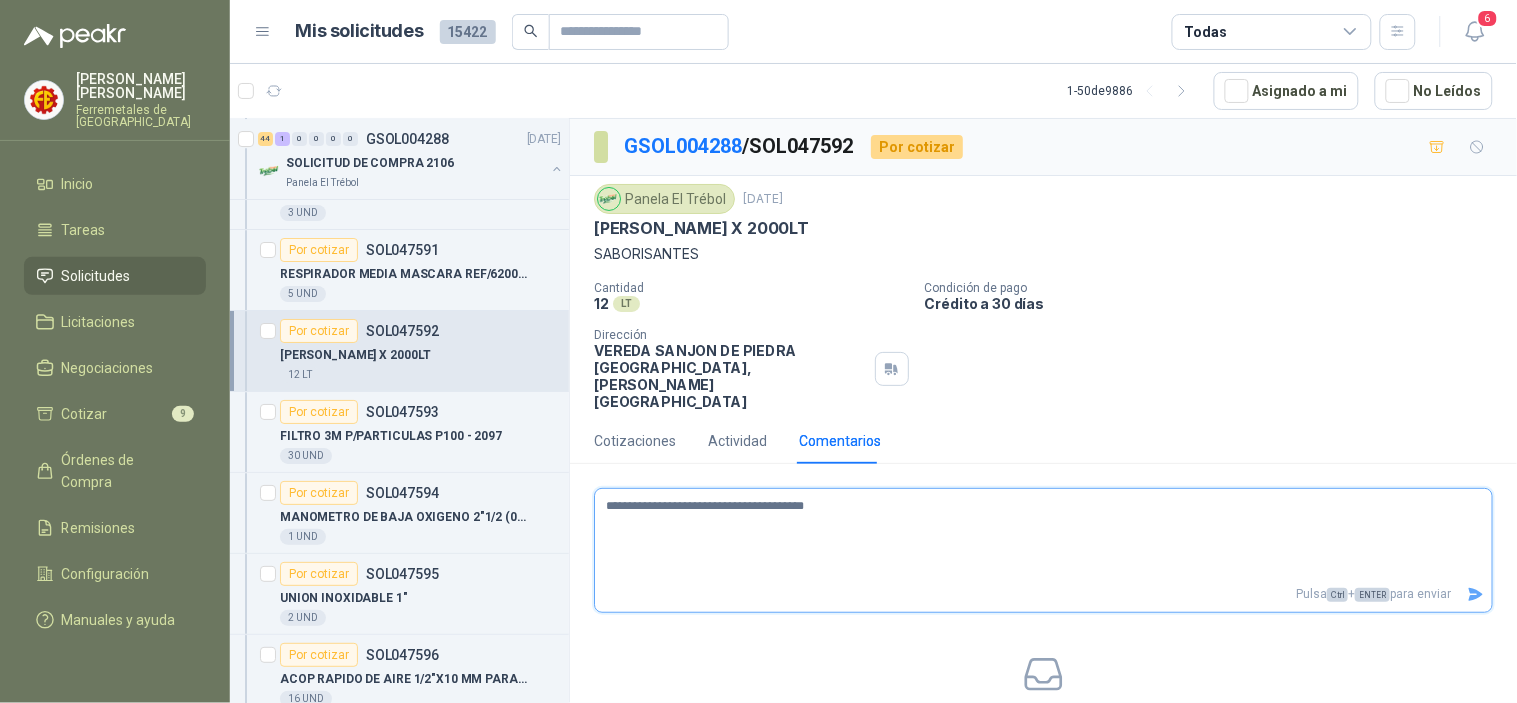 type 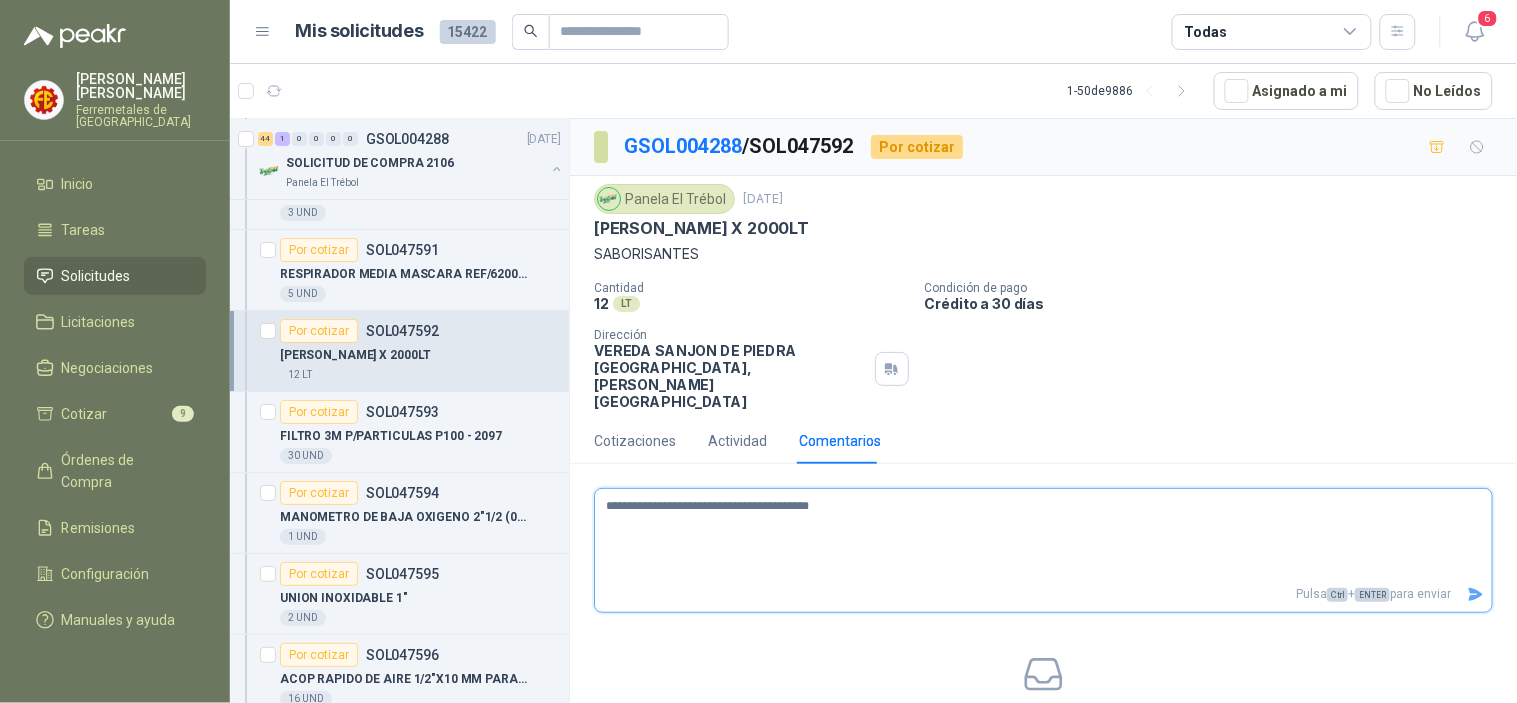 type 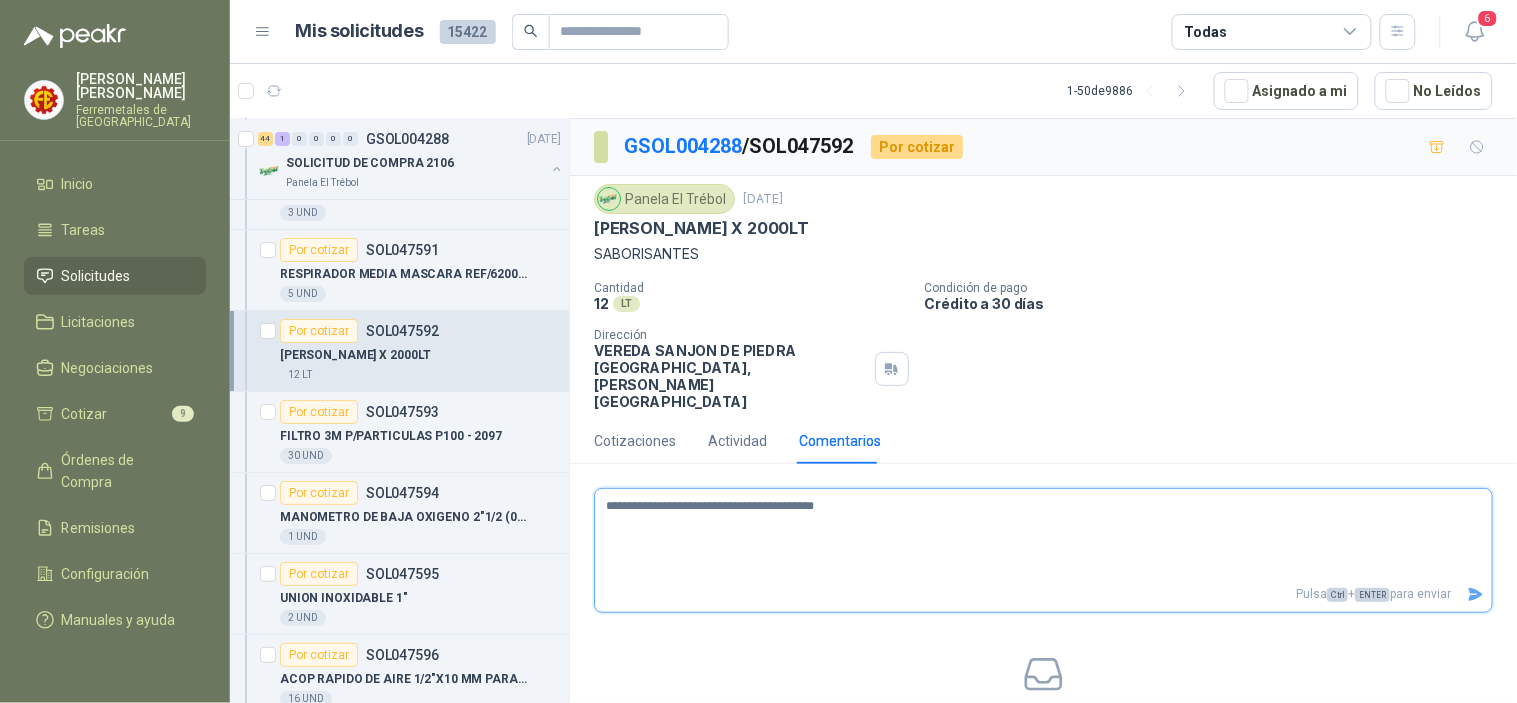 type 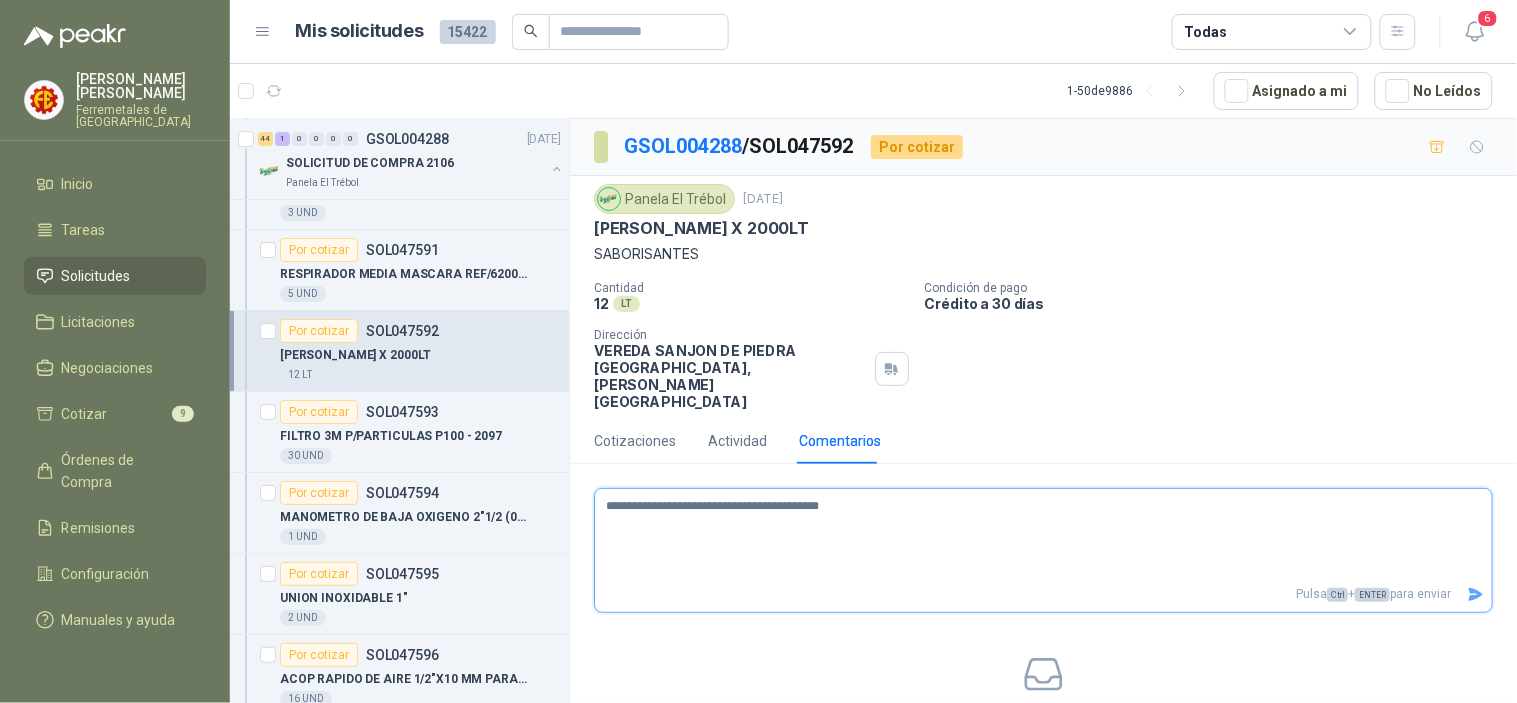 type 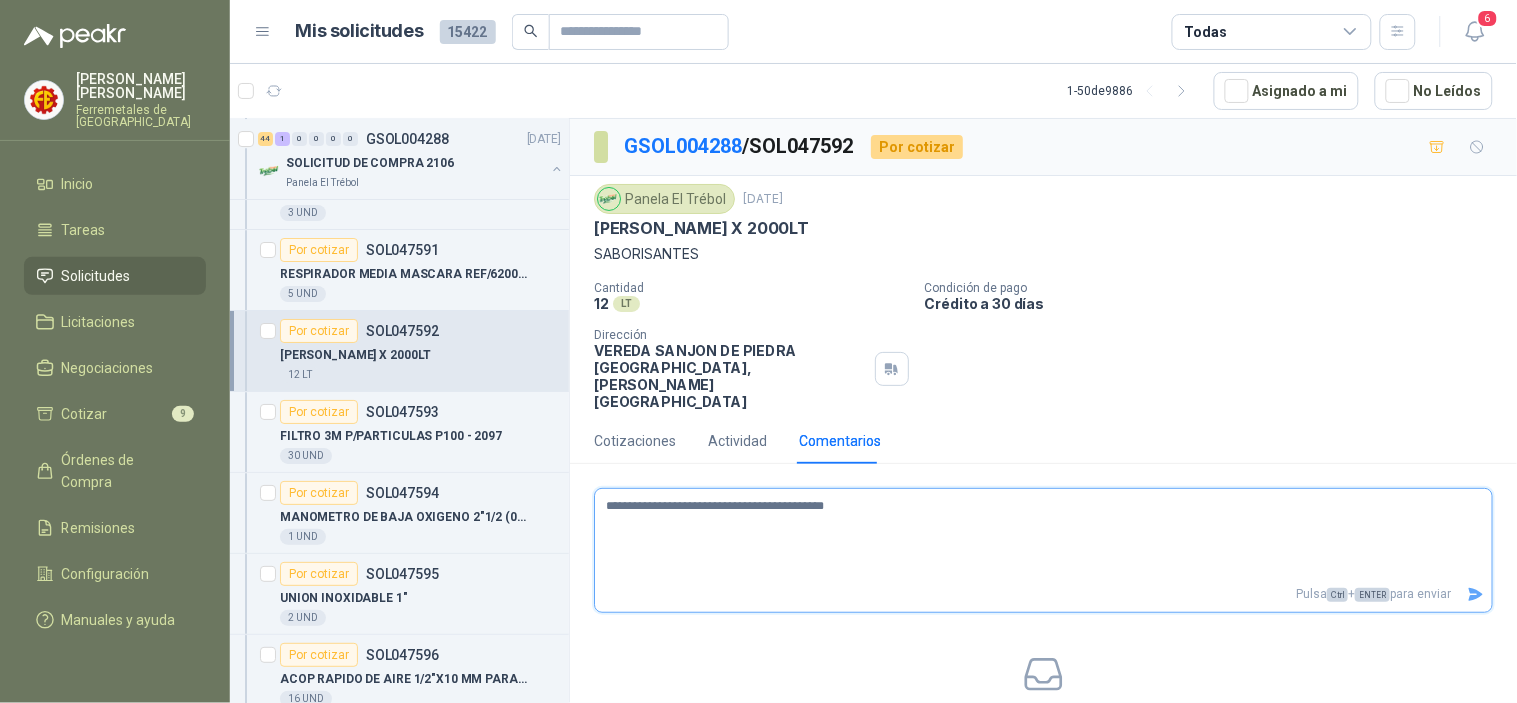 type 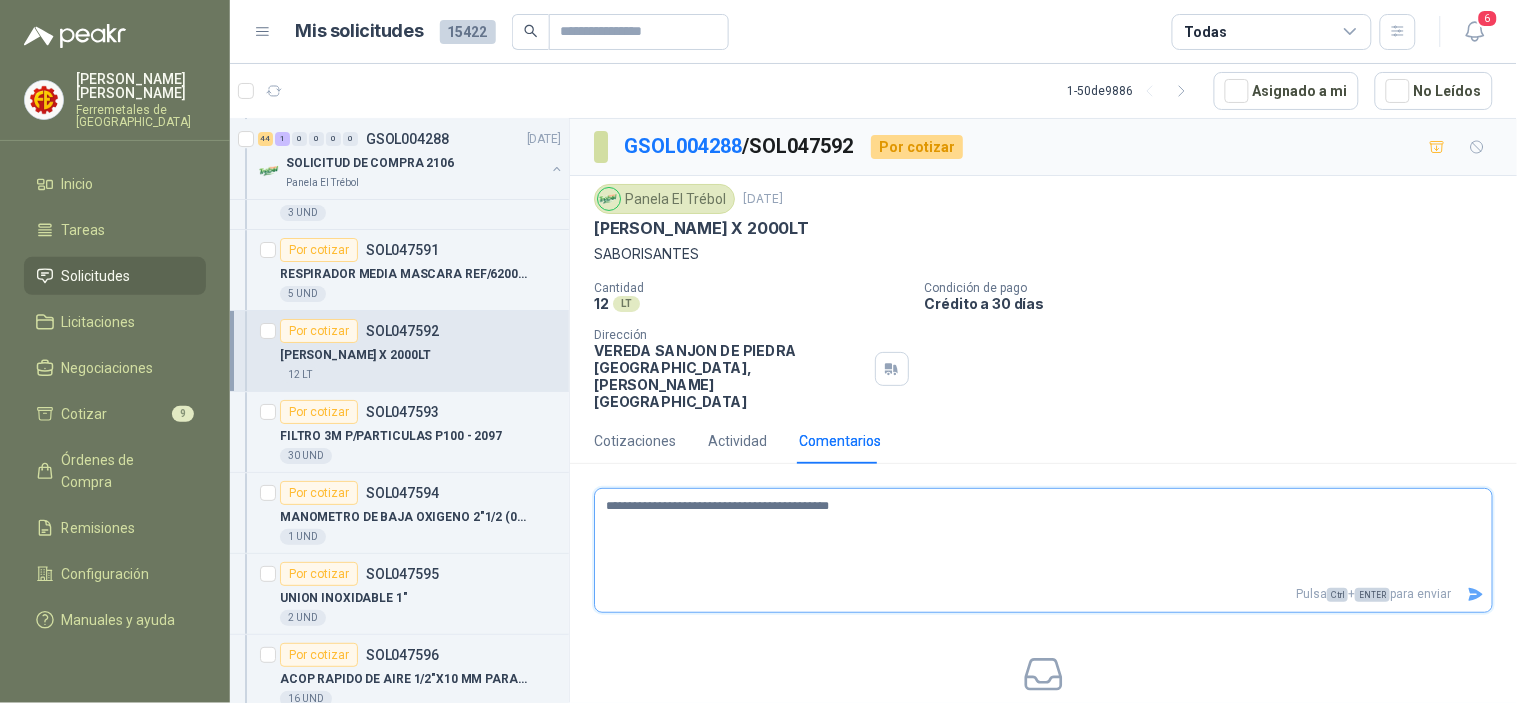 type 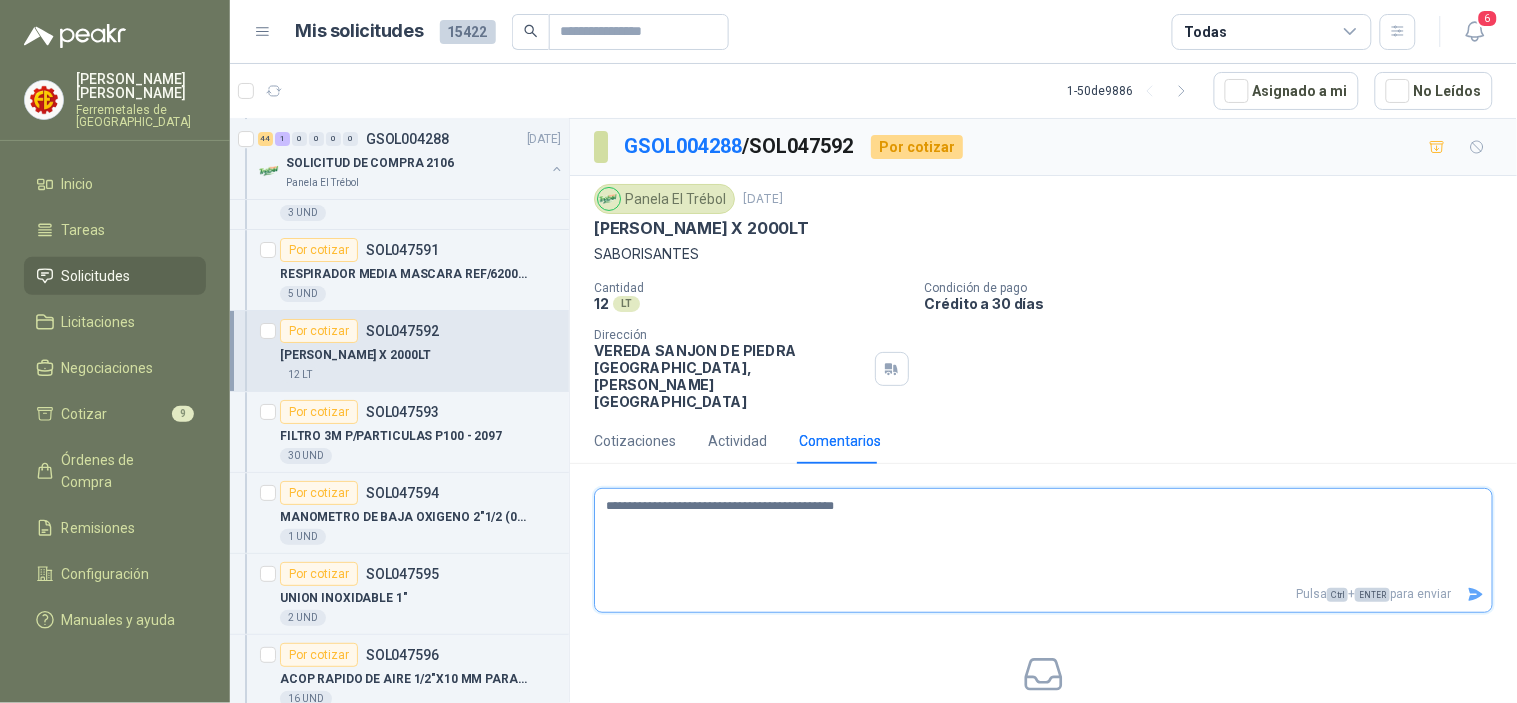 type 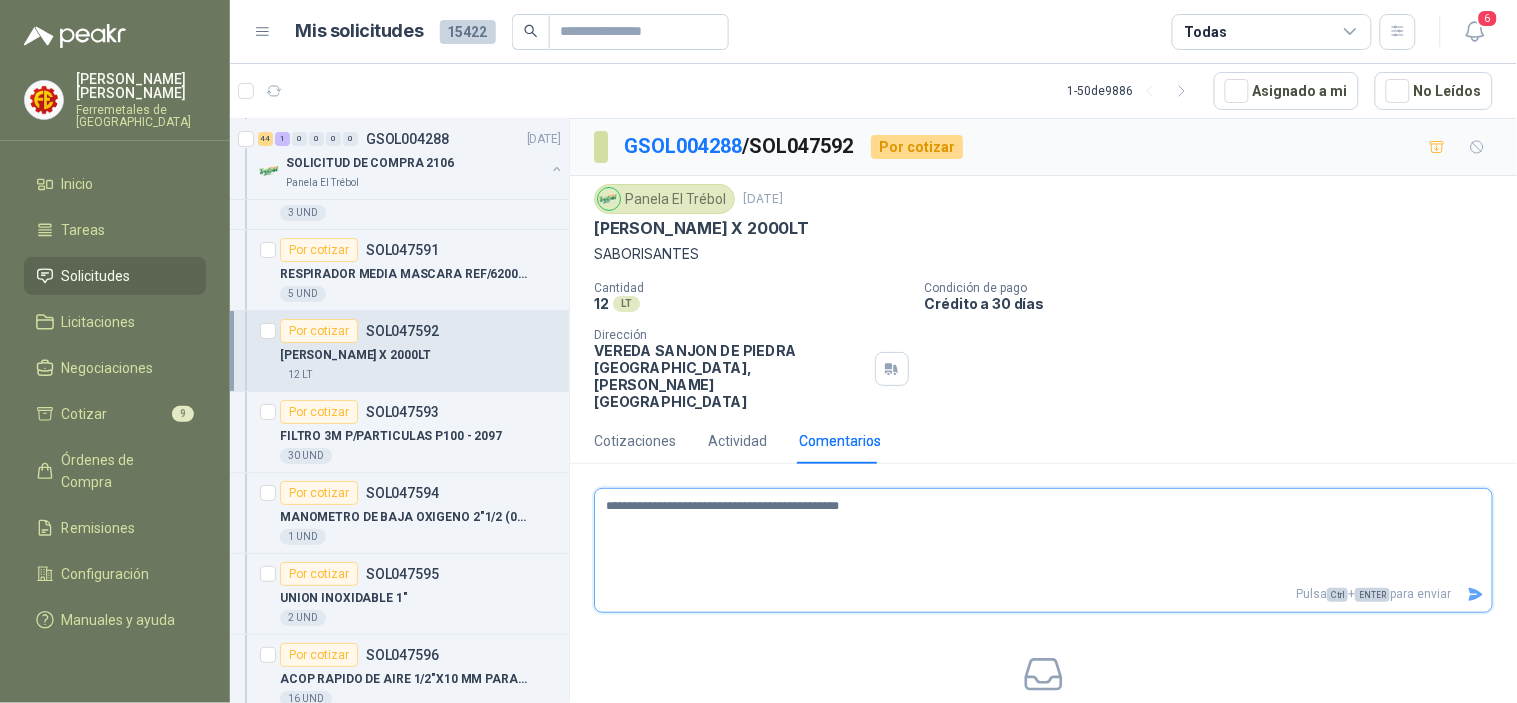 type 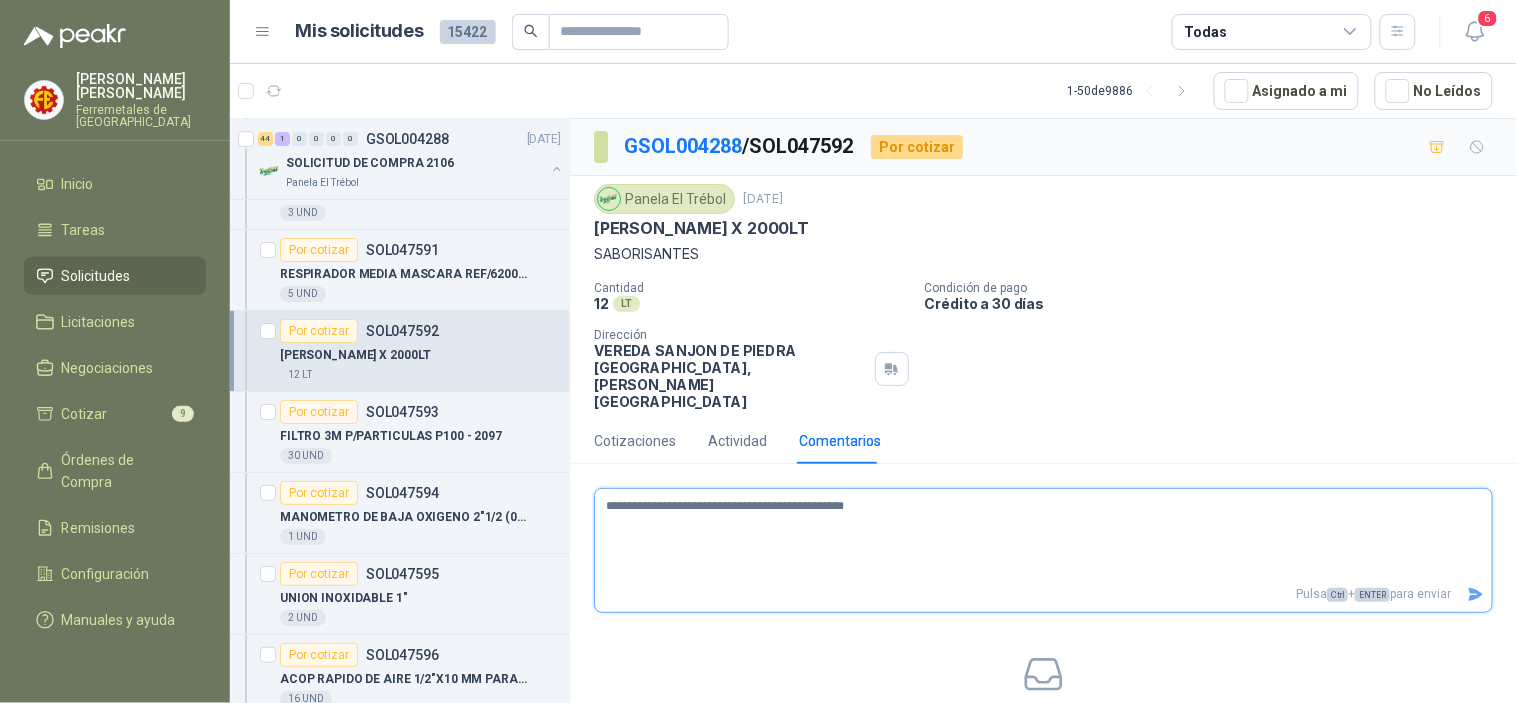type 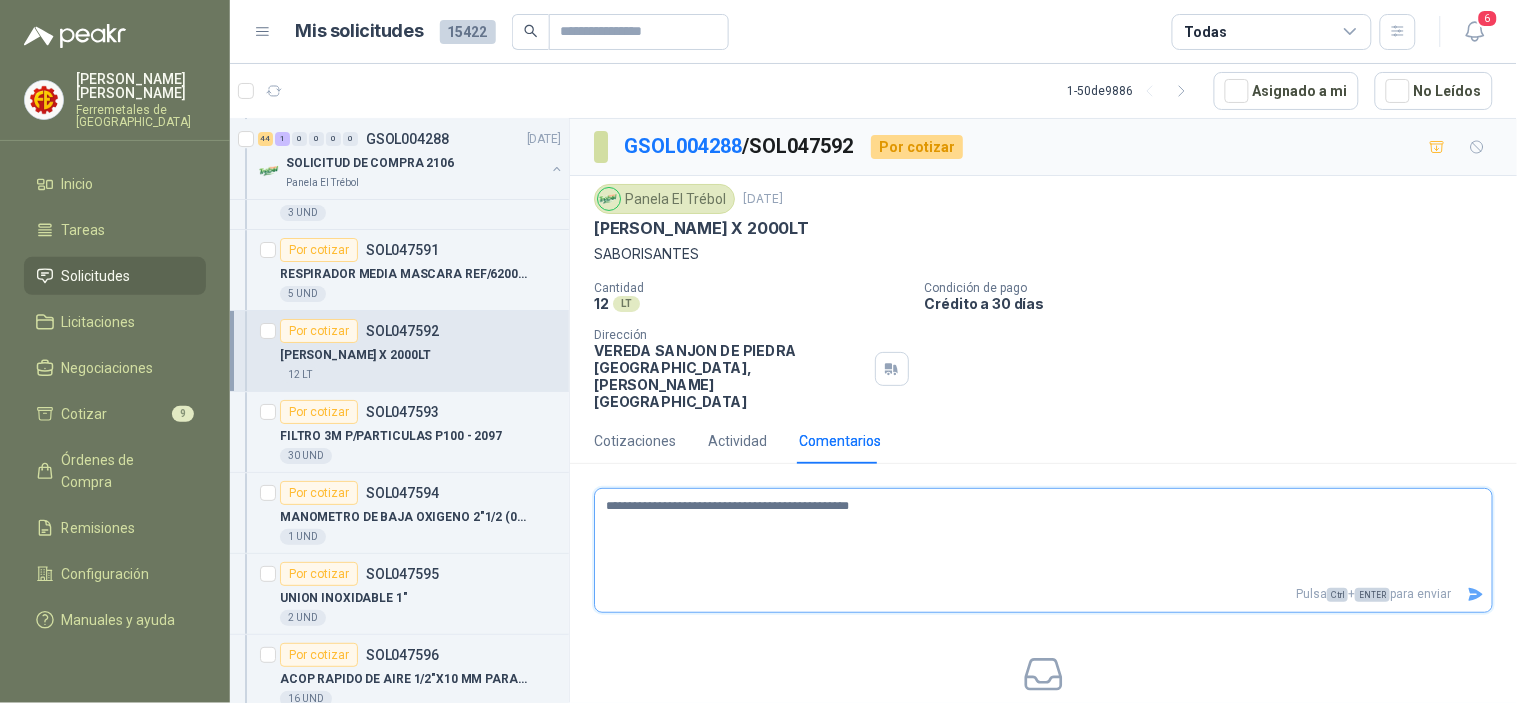 type 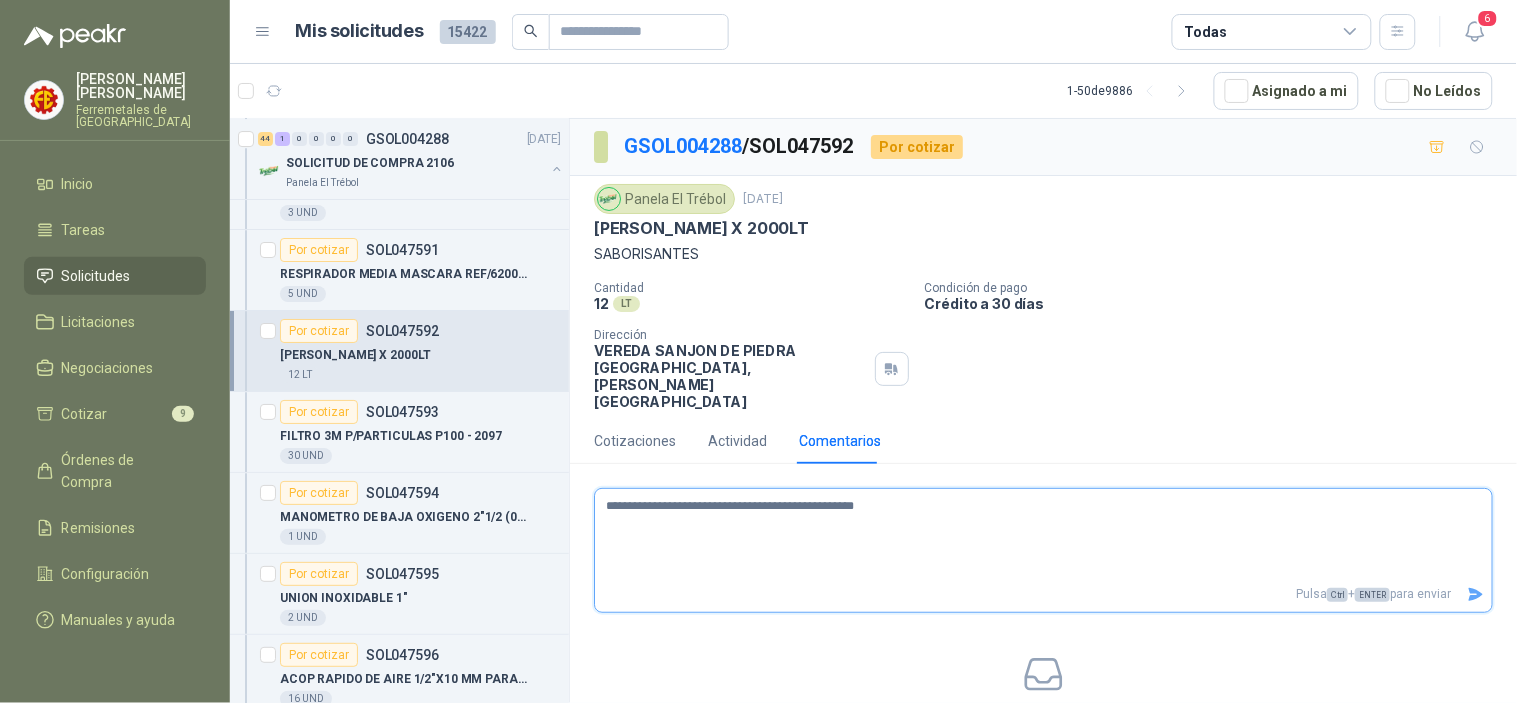 type 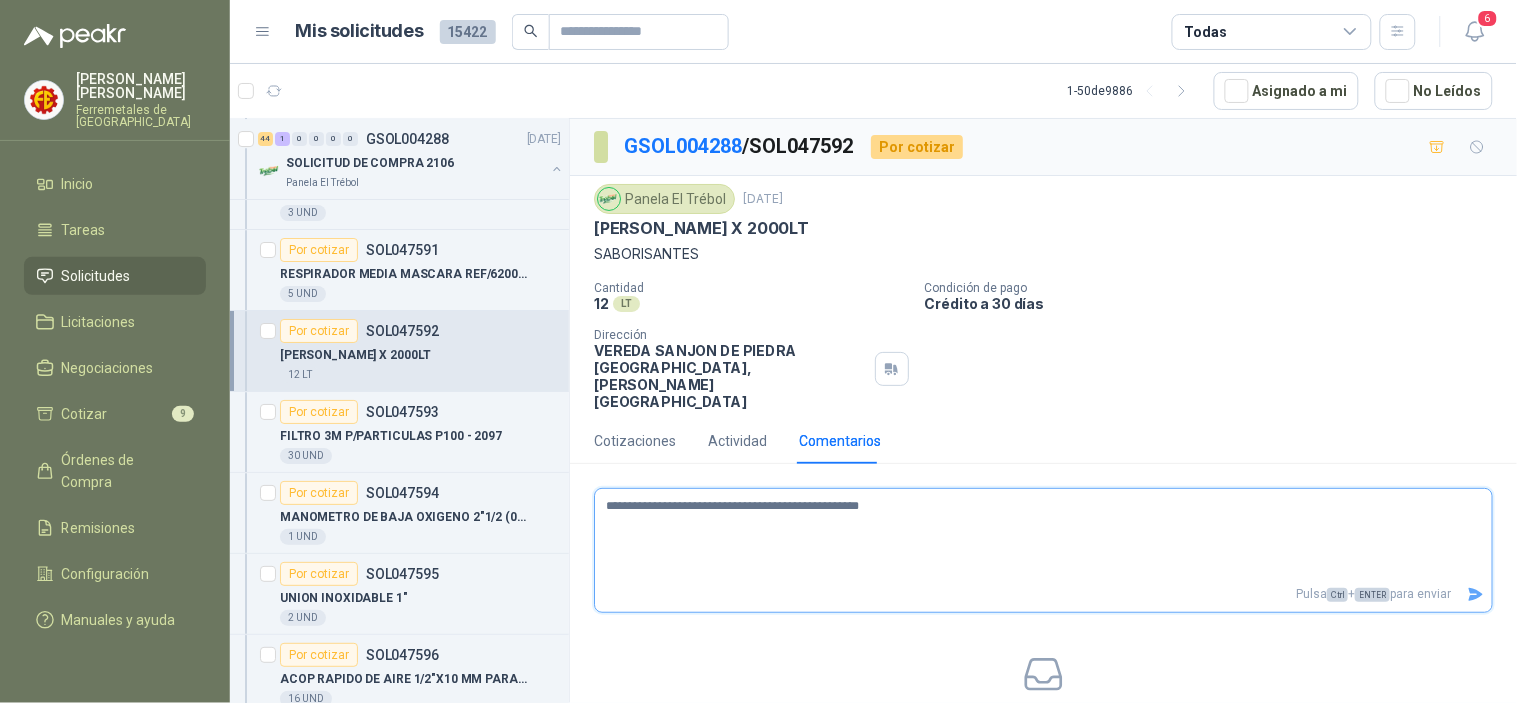 type 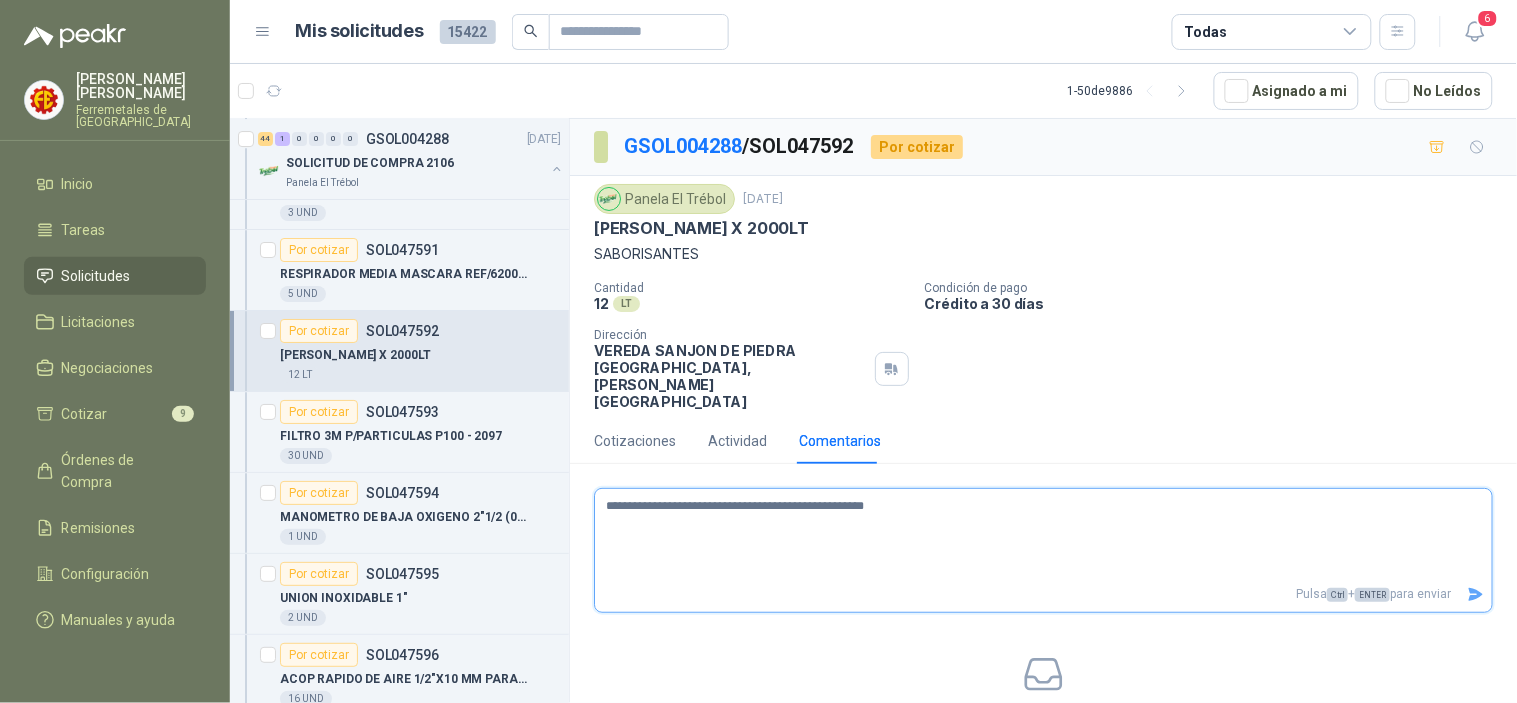 type 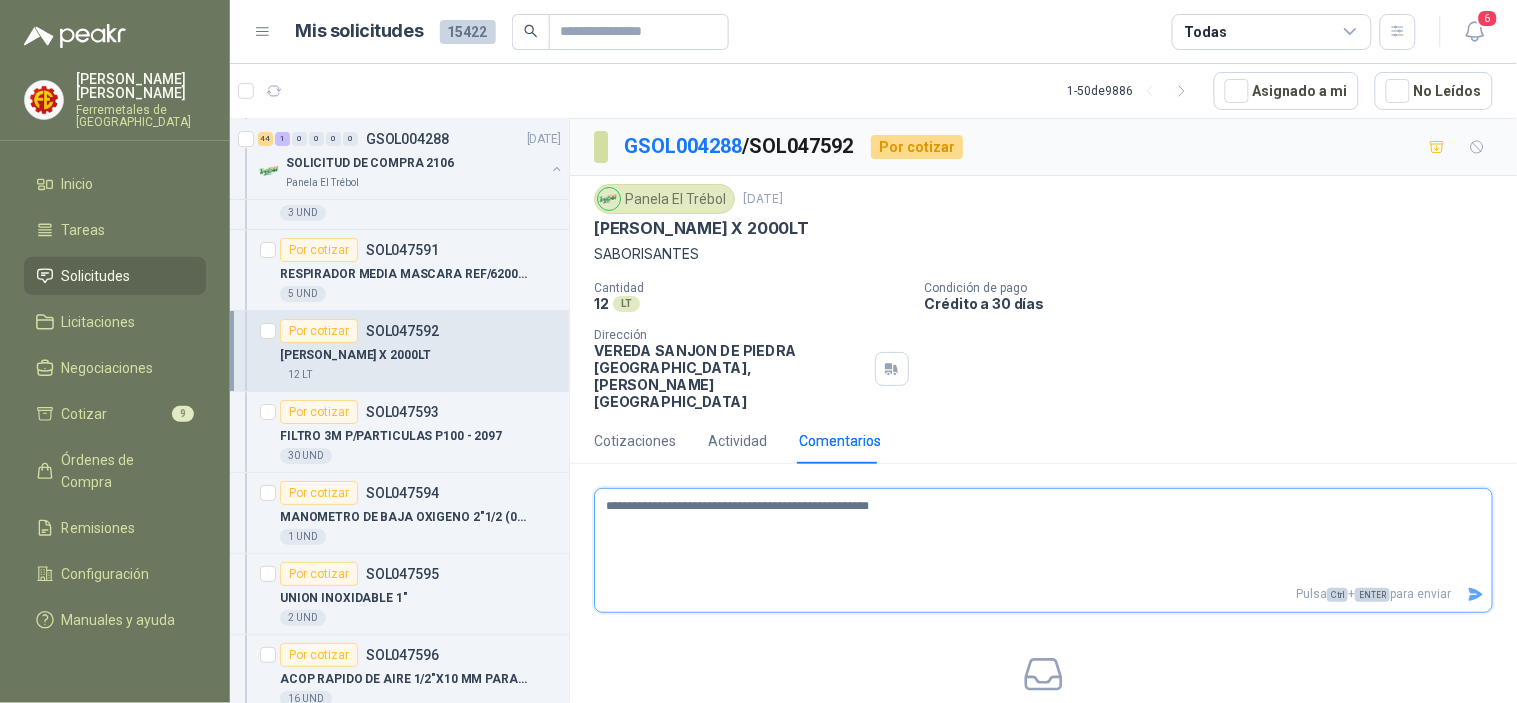 type 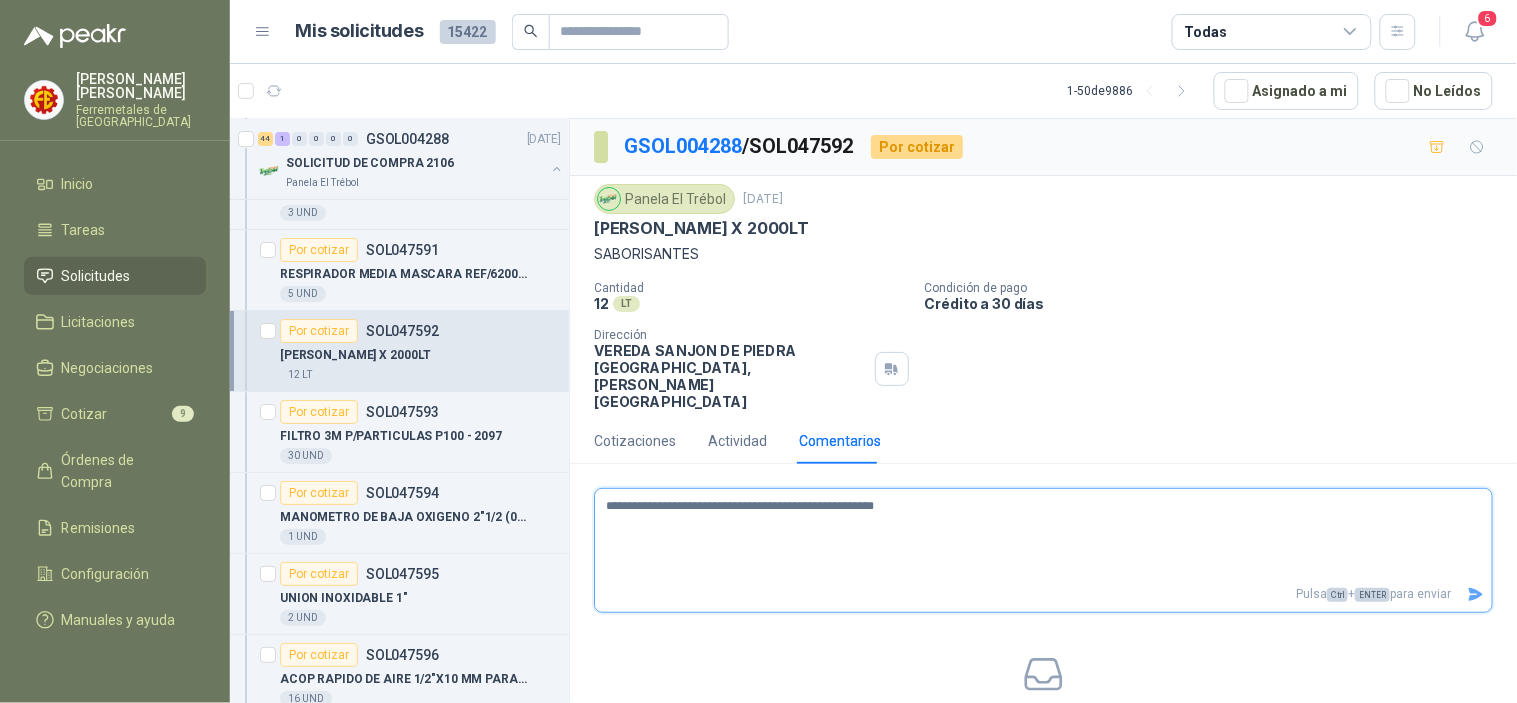 type 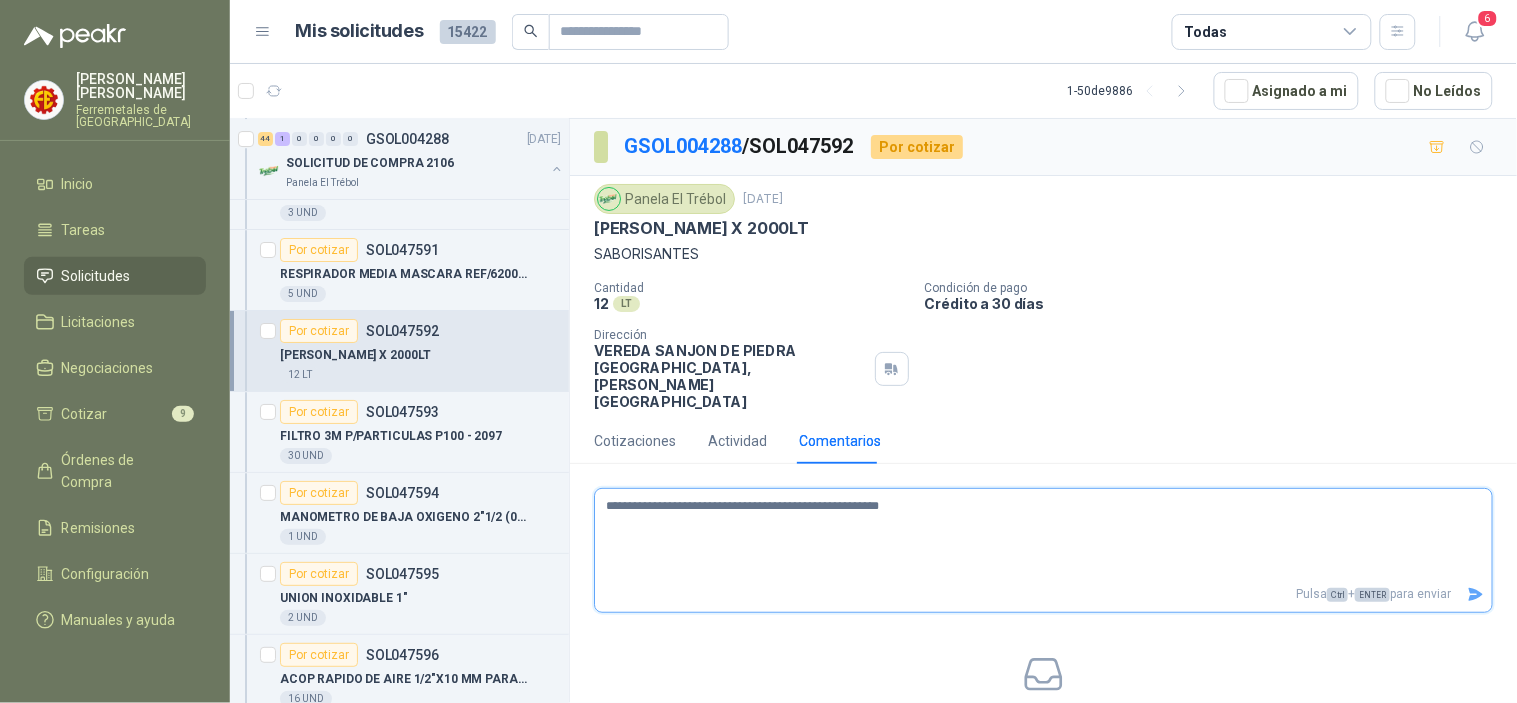 type 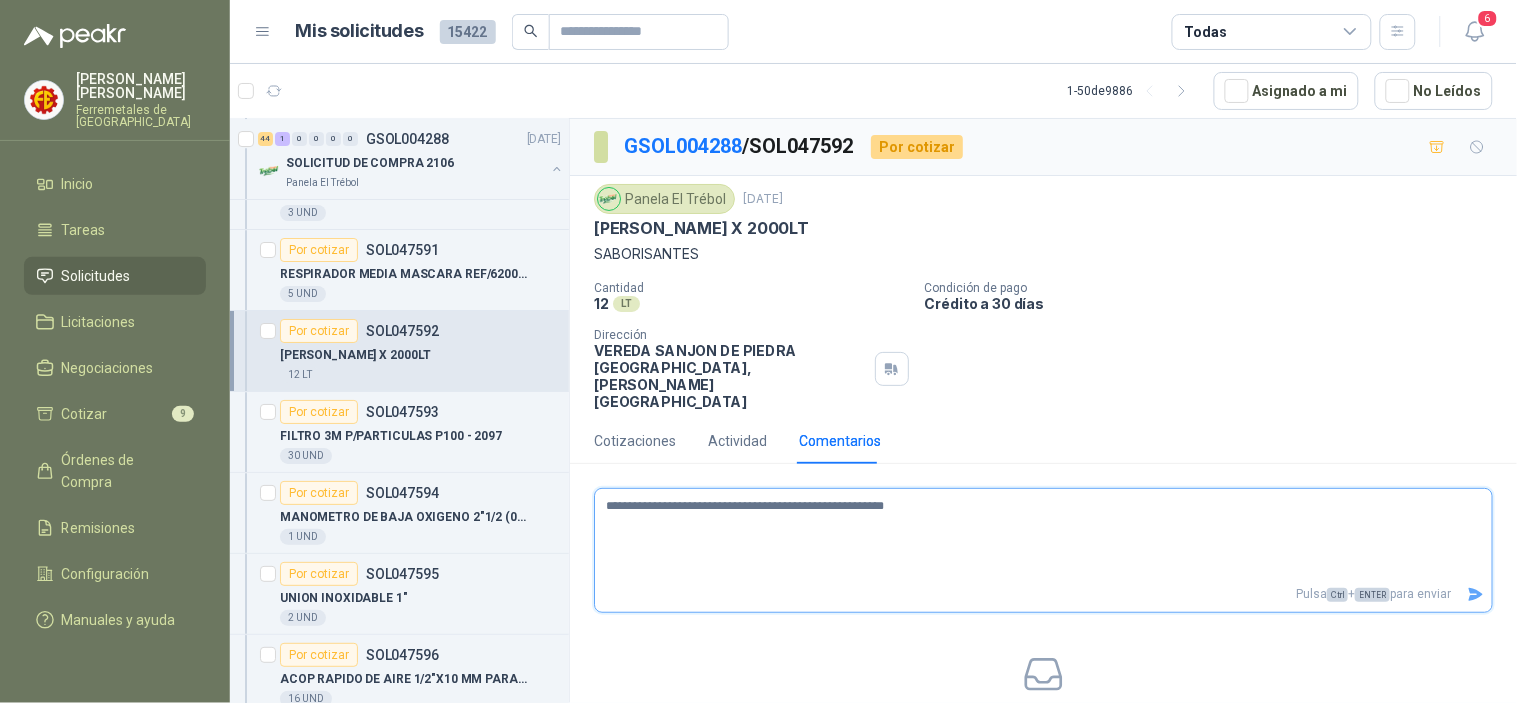 type 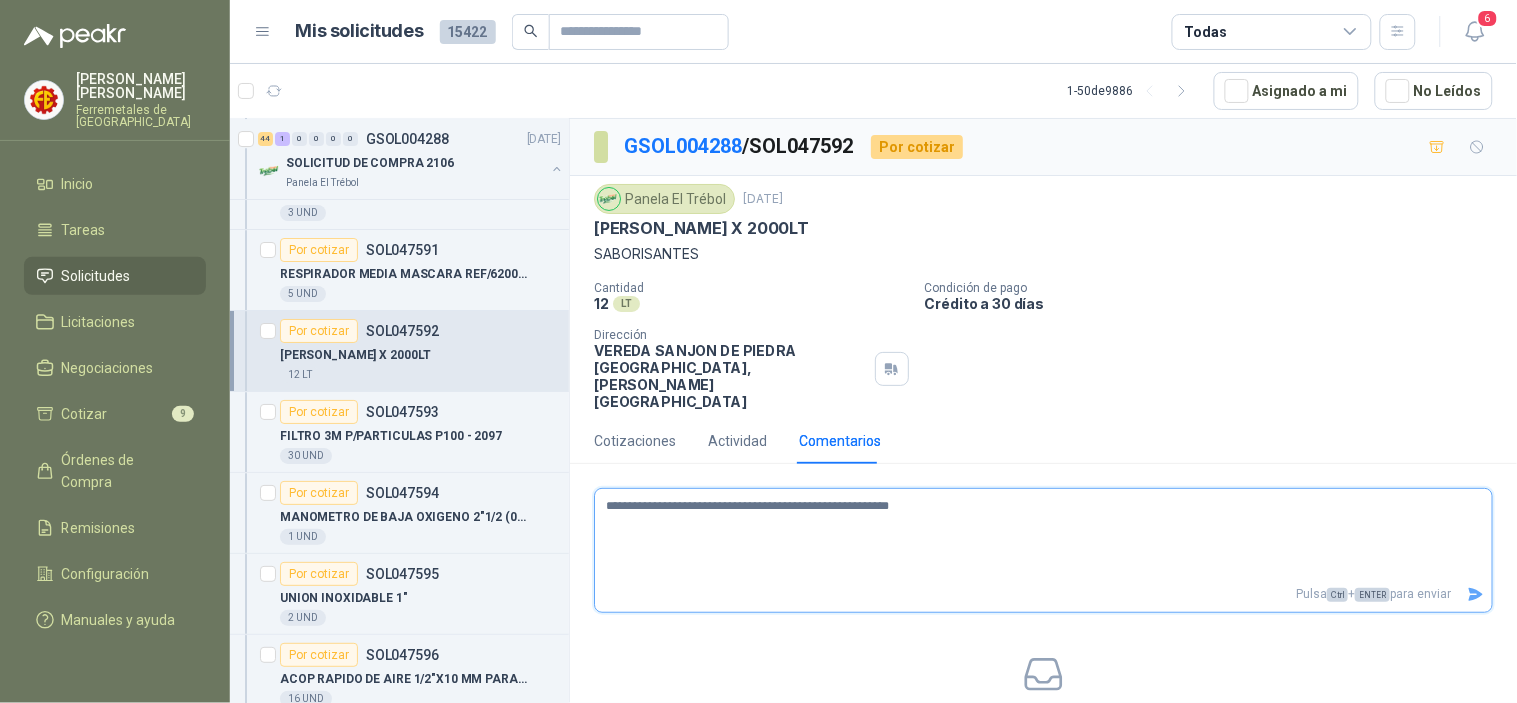 type 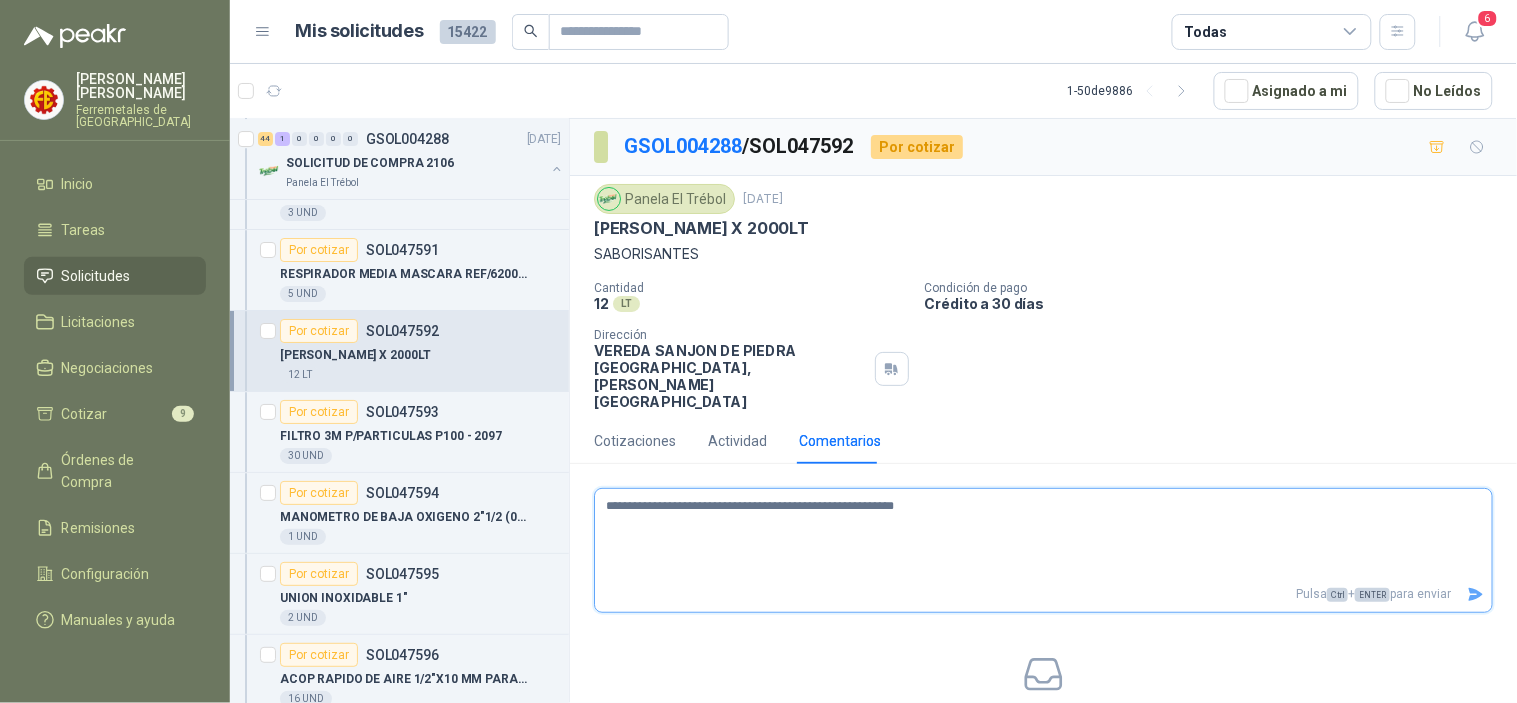 type 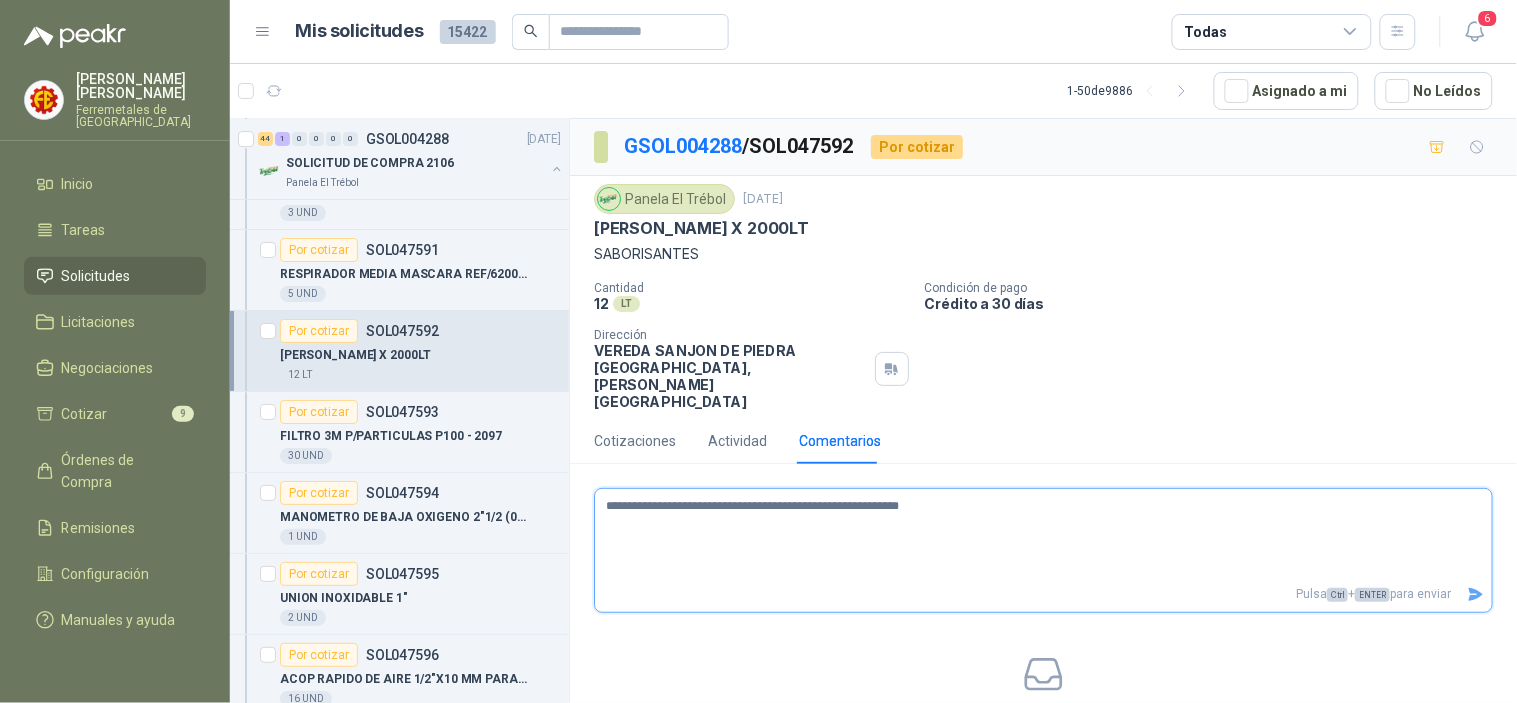type 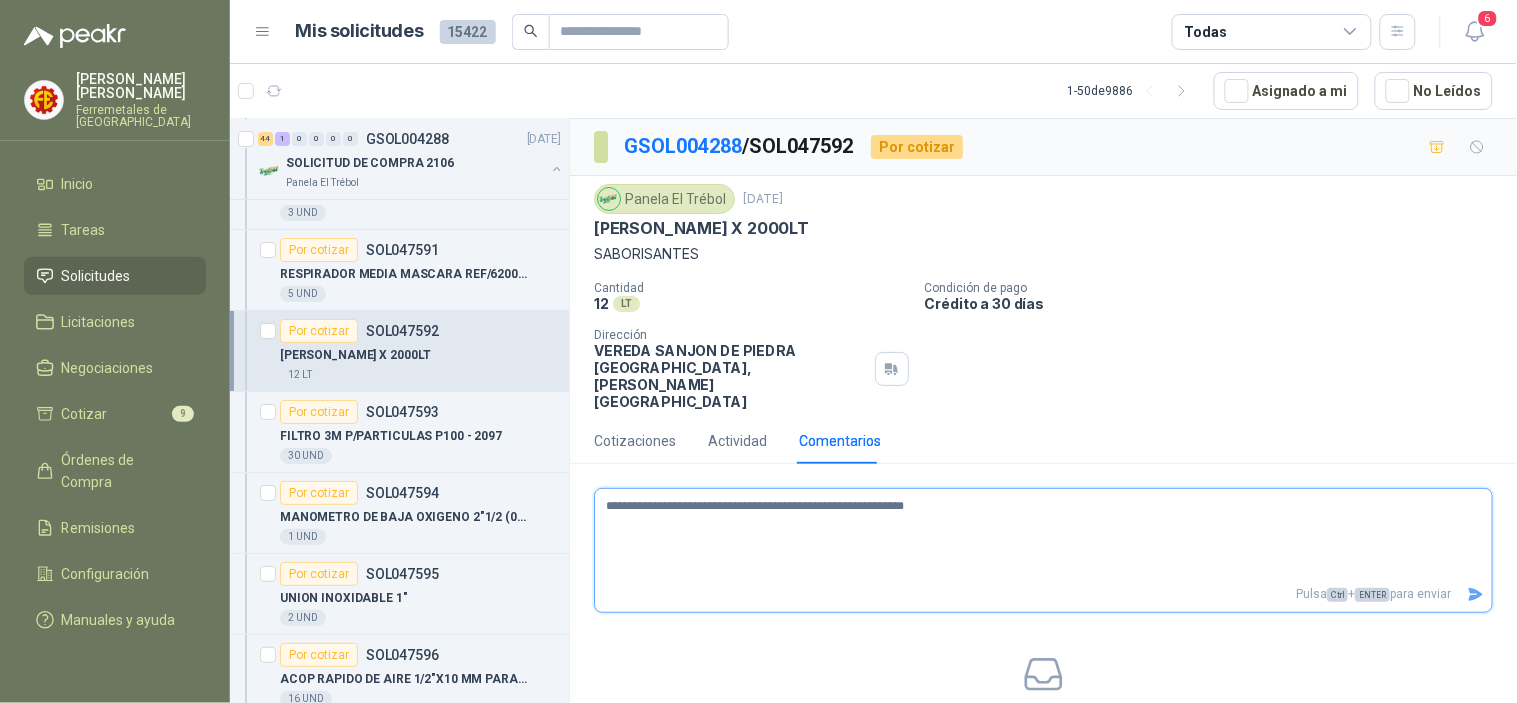 type 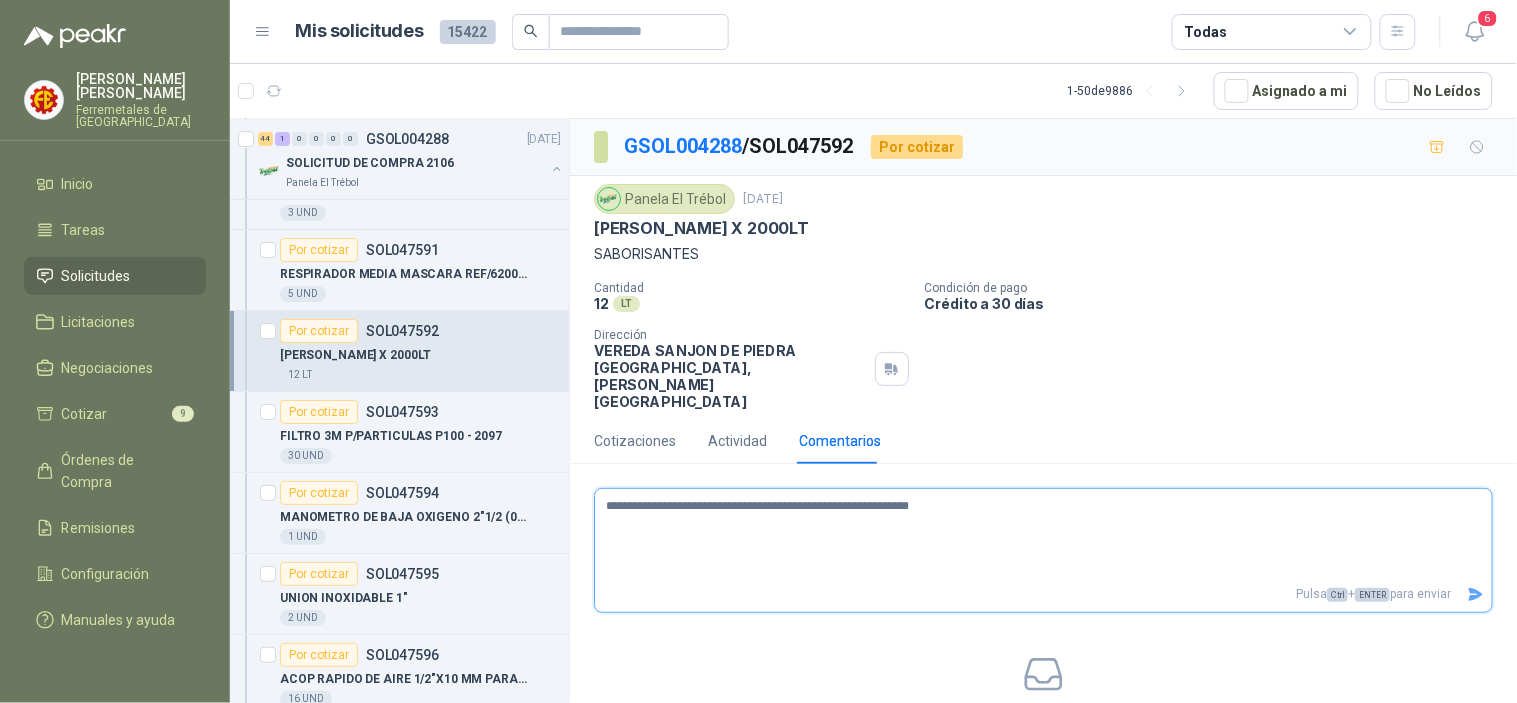 type 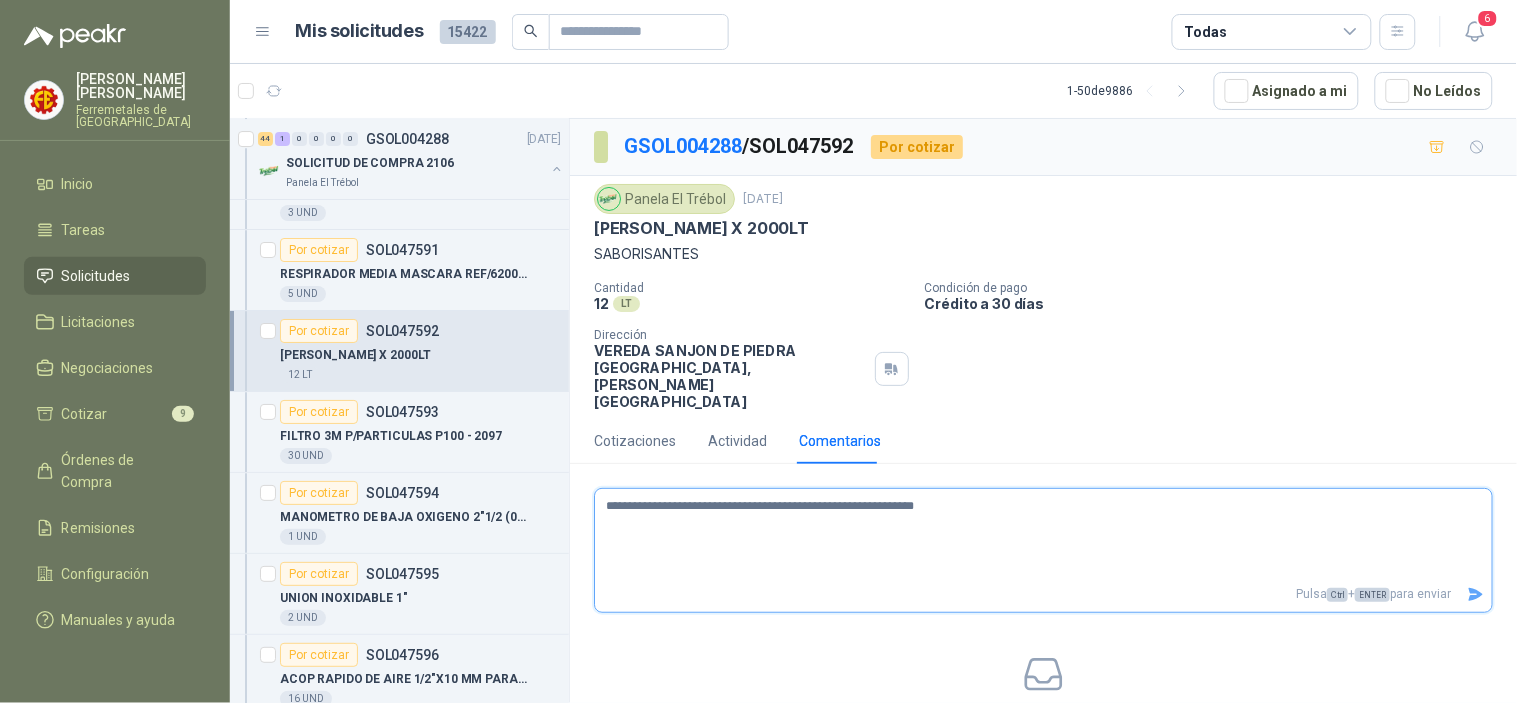 type 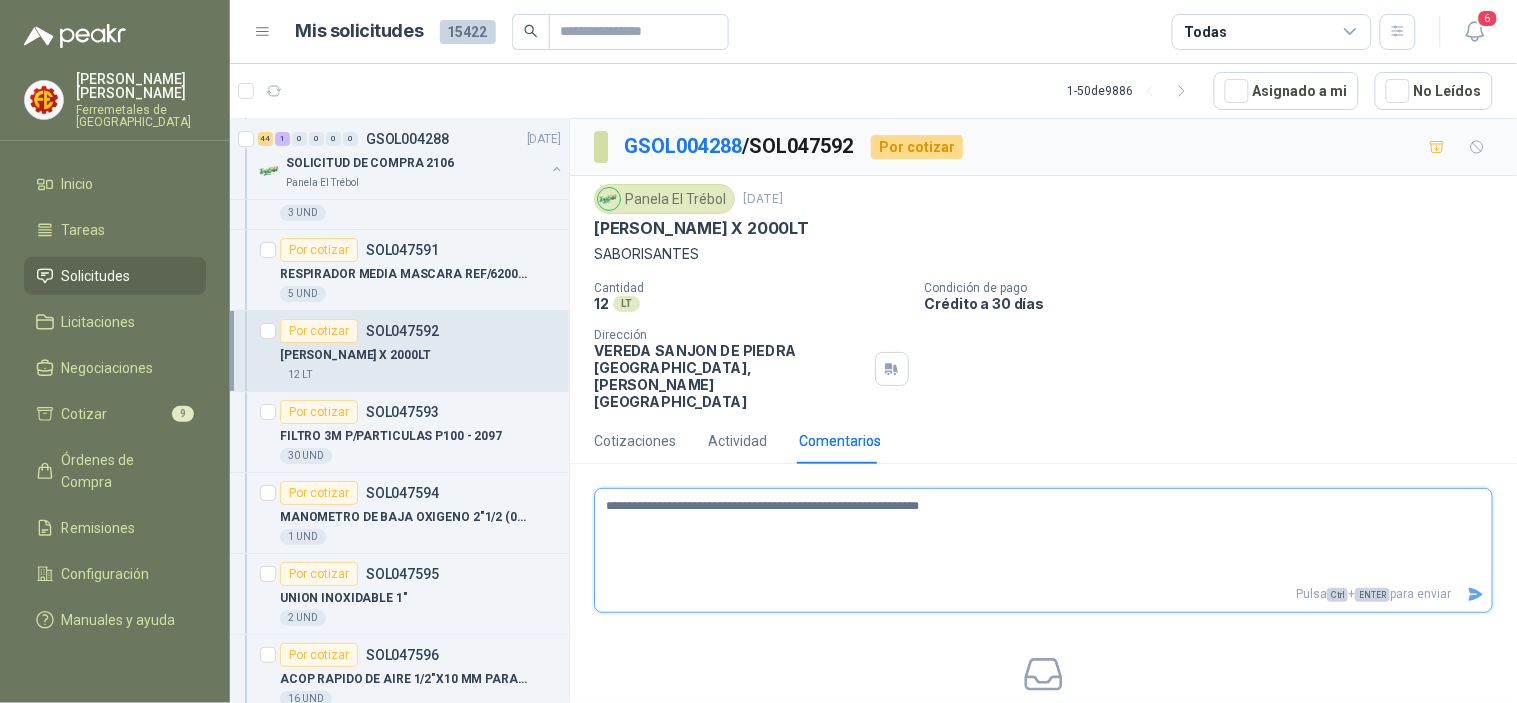 type 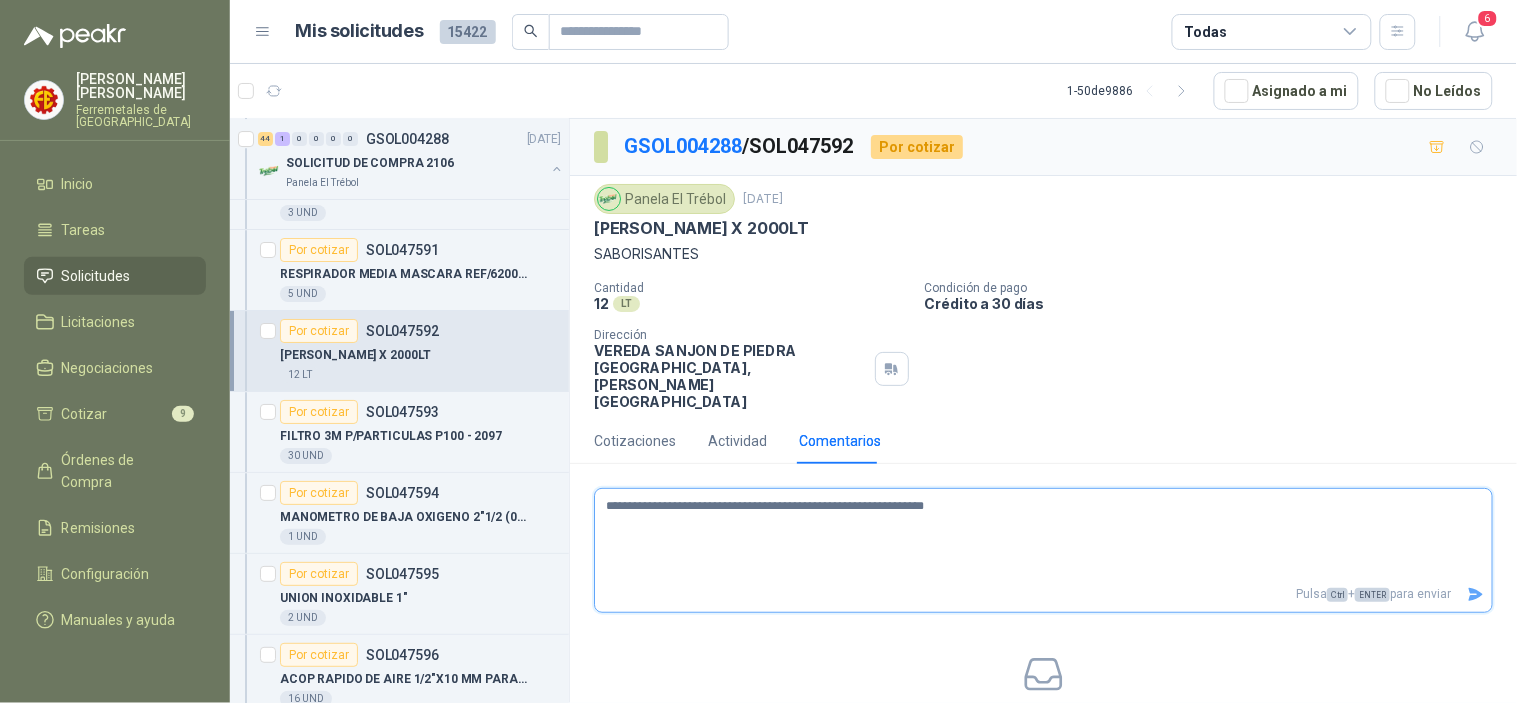 type 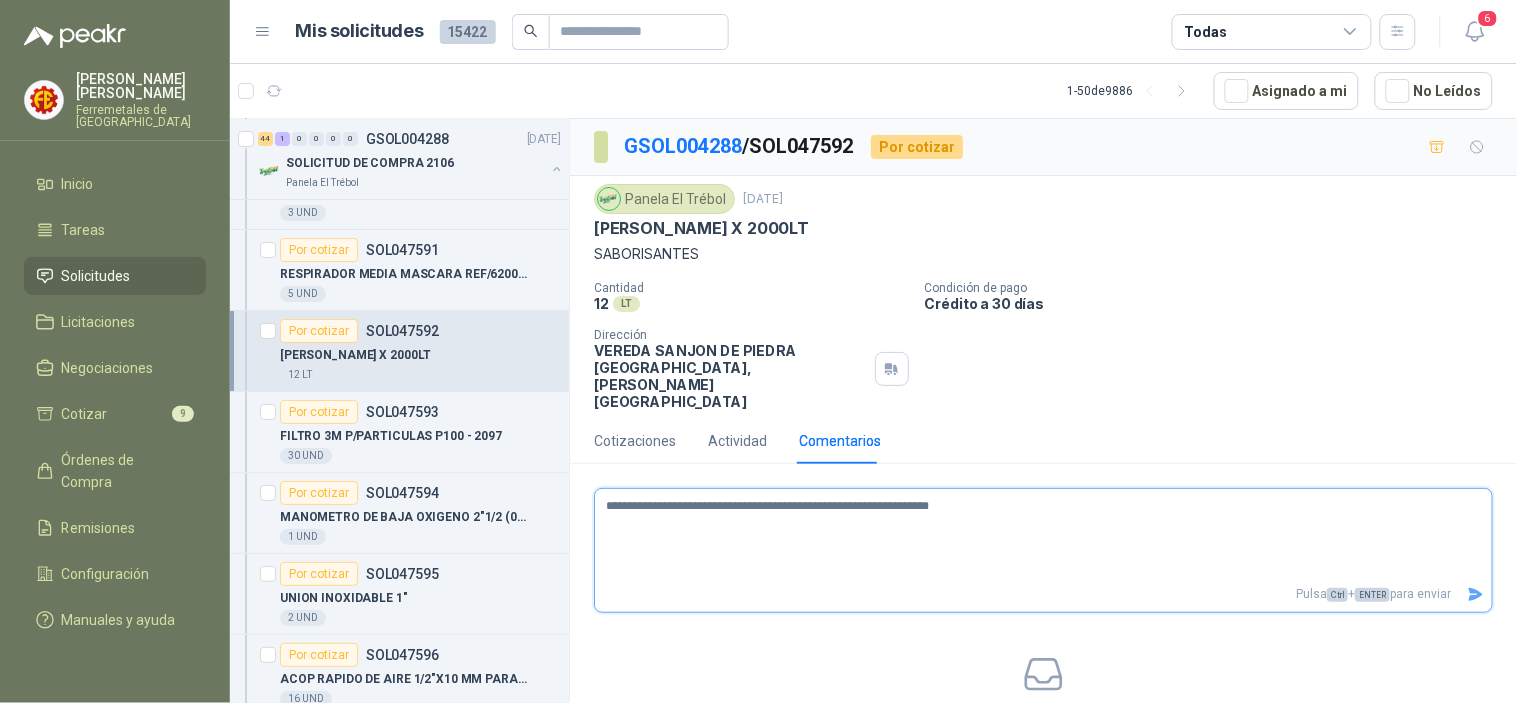 type 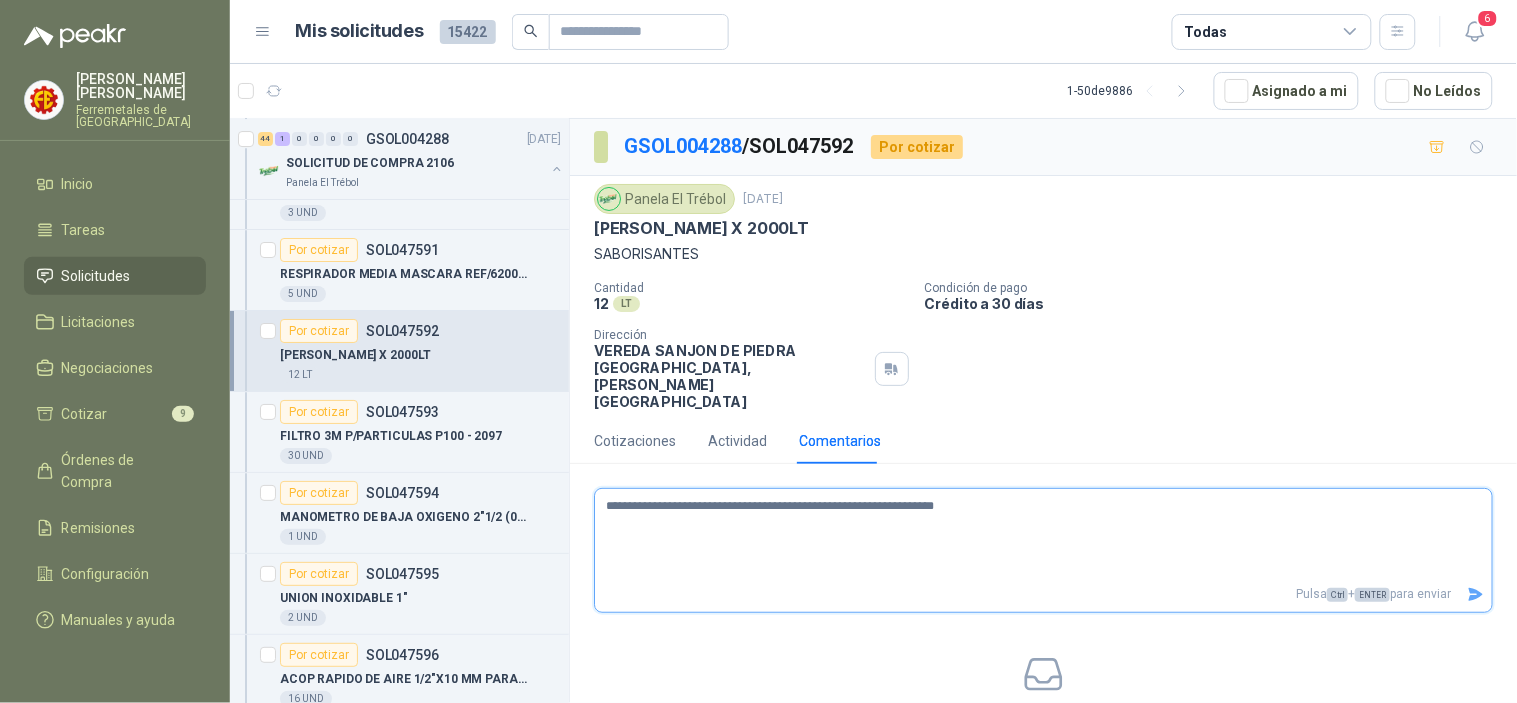 type 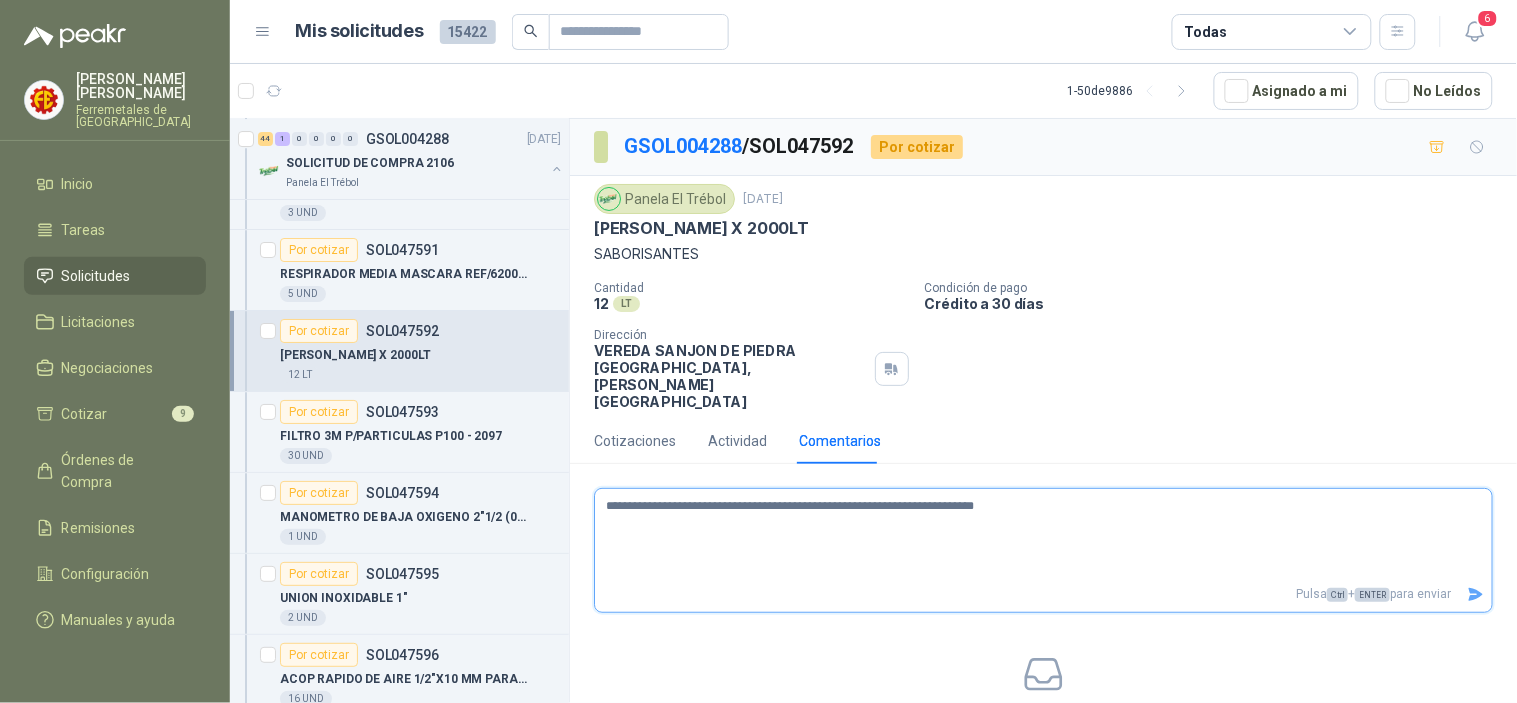 click on "**********" at bounding box center (1036, 535) 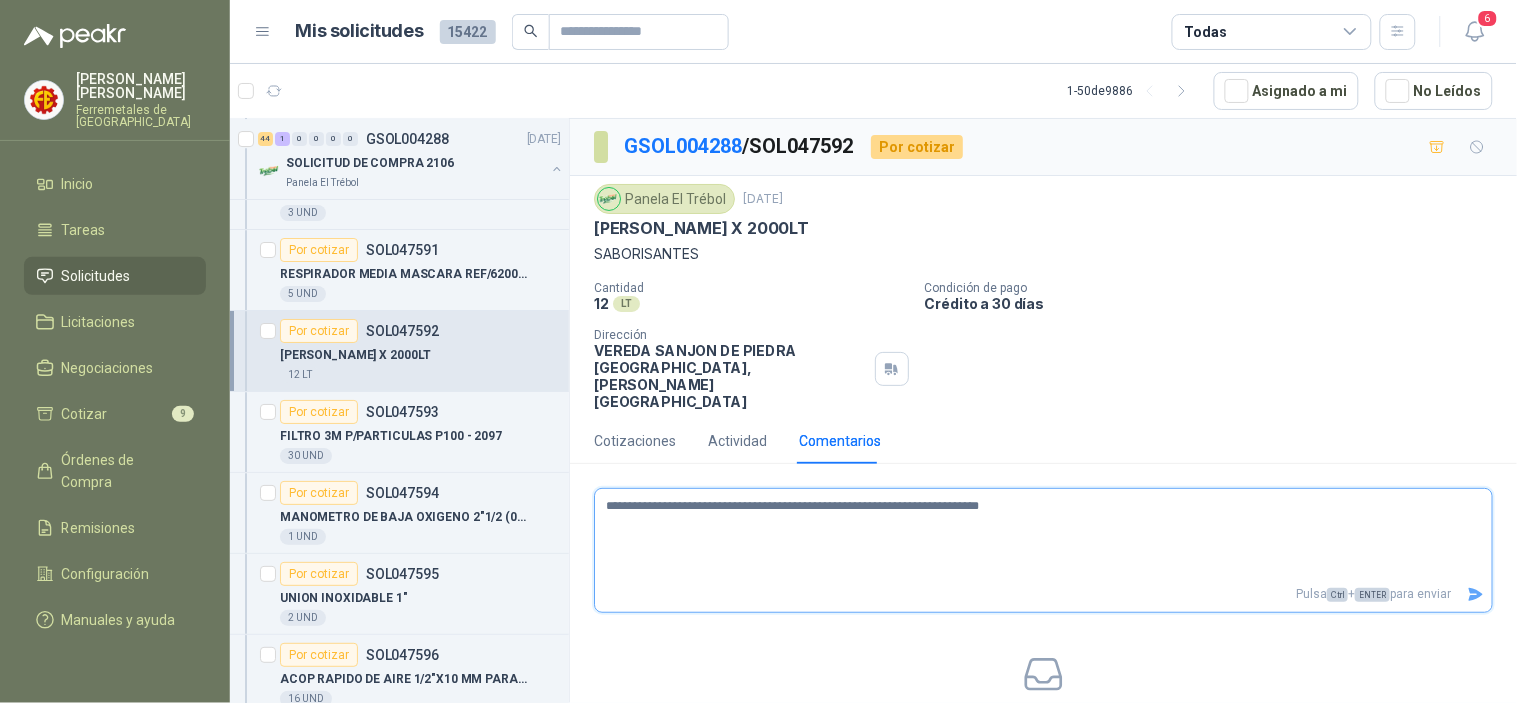 click on "**********" at bounding box center [1036, 535] 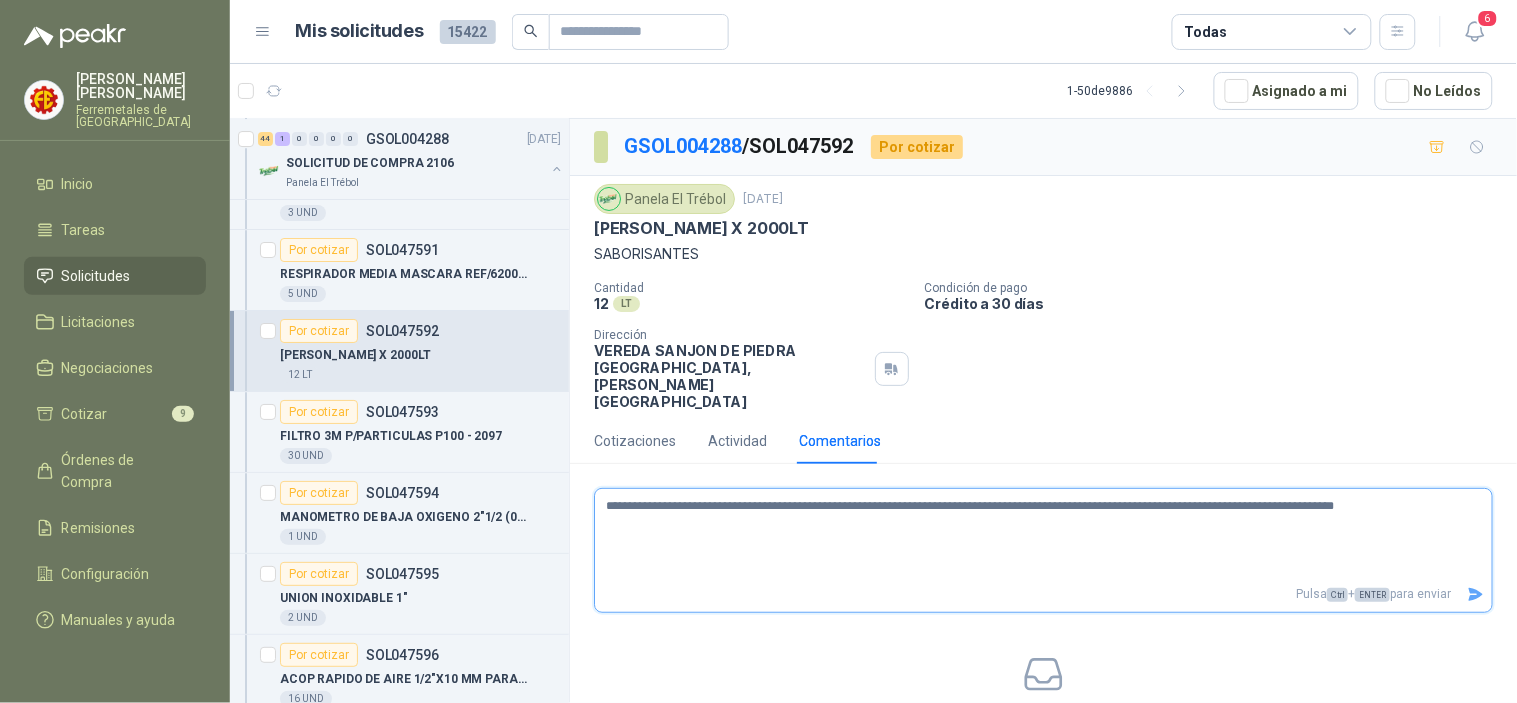 click on "**********" at bounding box center (1036, 535) 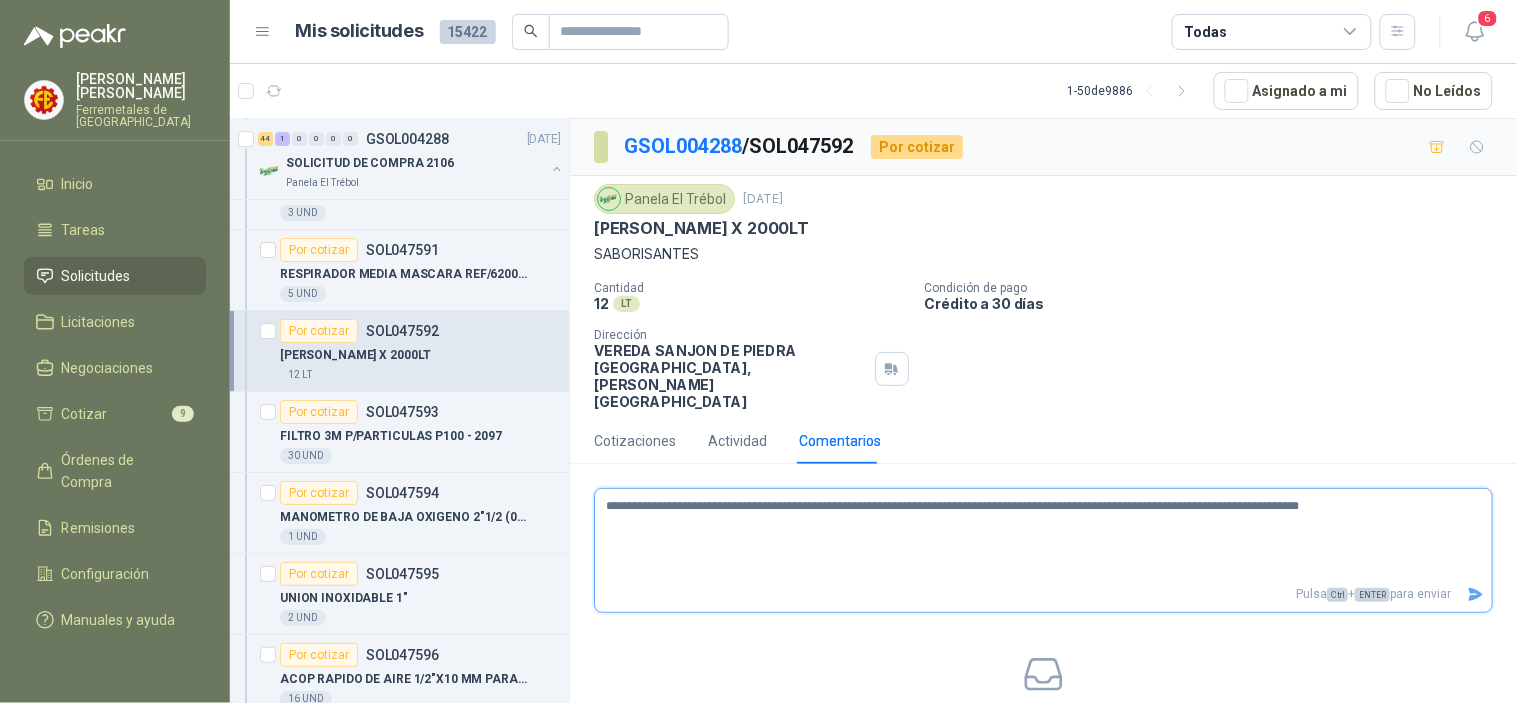 click on "**********" at bounding box center (1036, 535) 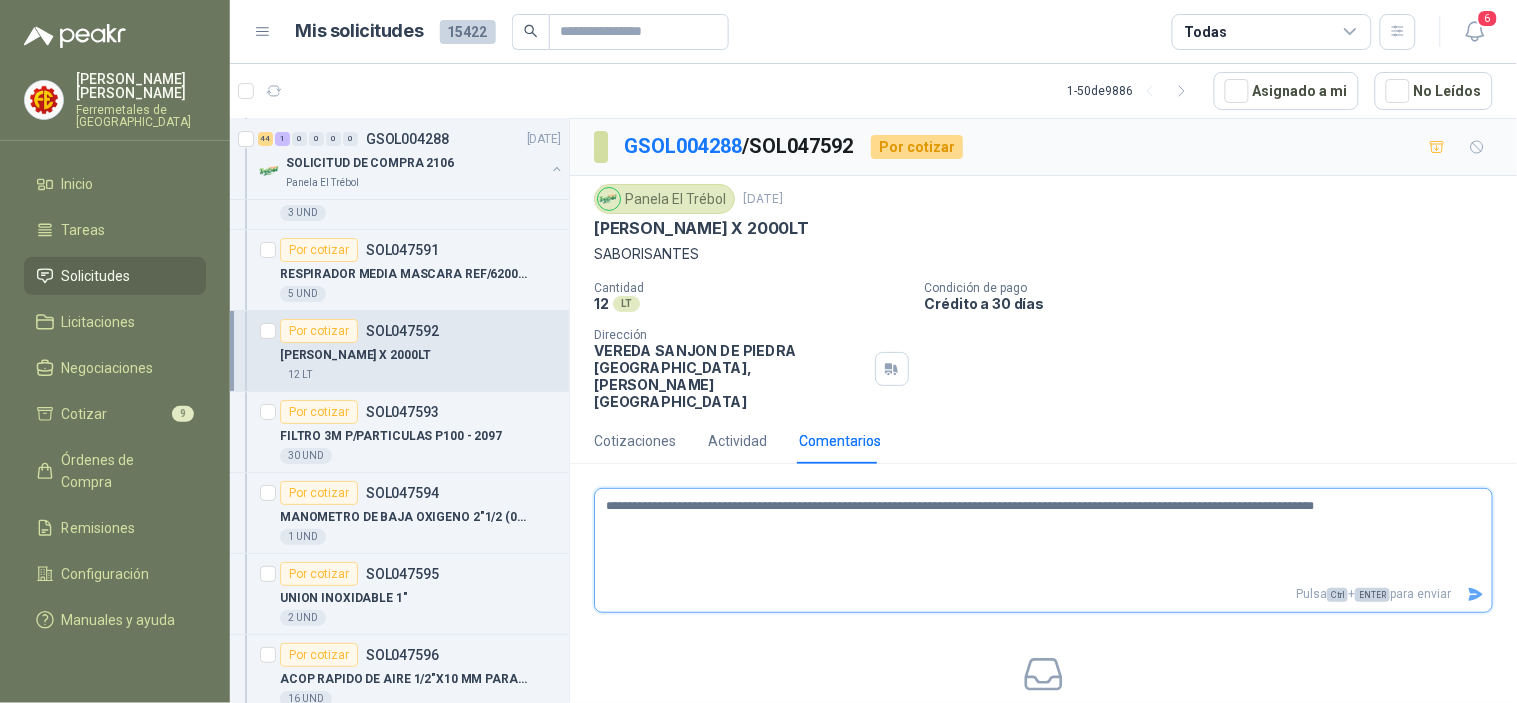 click 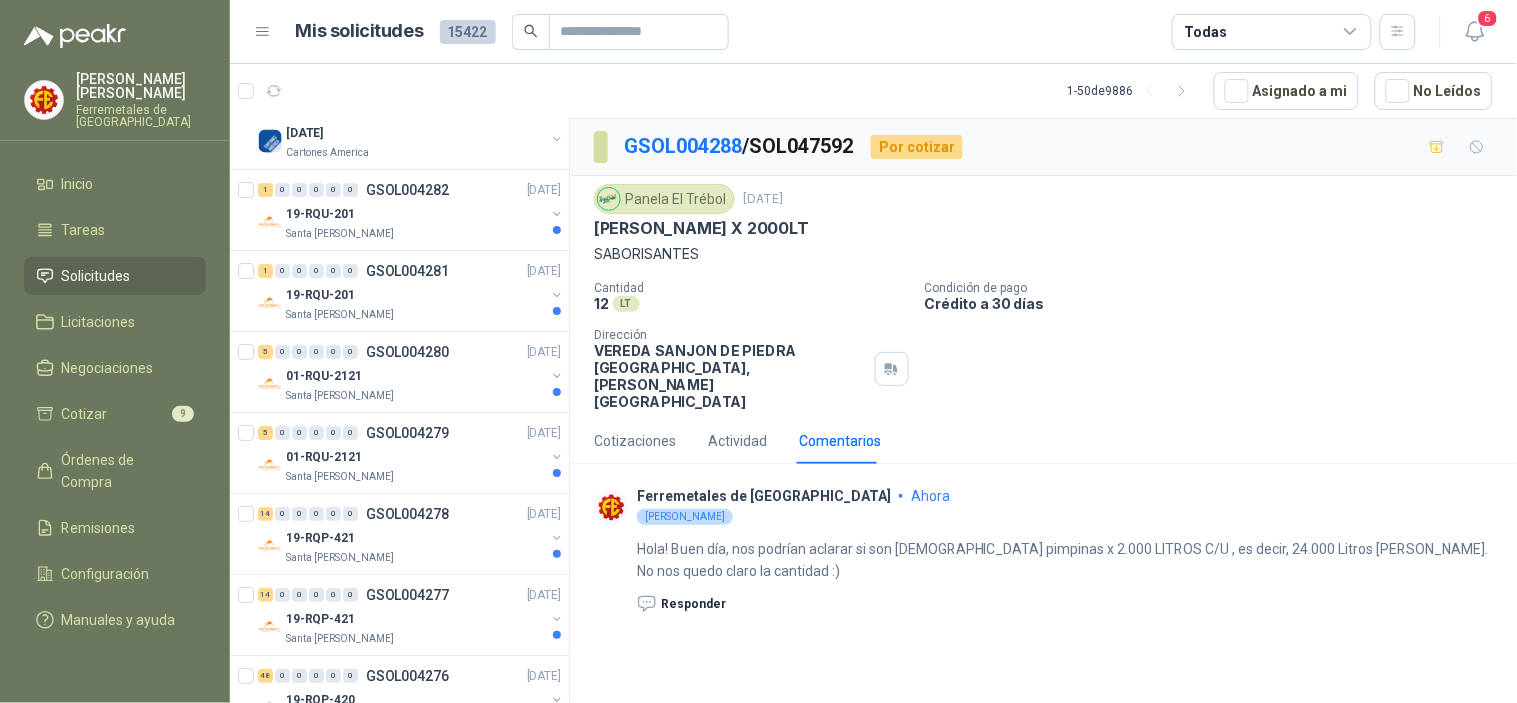 scroll, scrollTop: 5666, scrollLeft: 0, axis: vertical 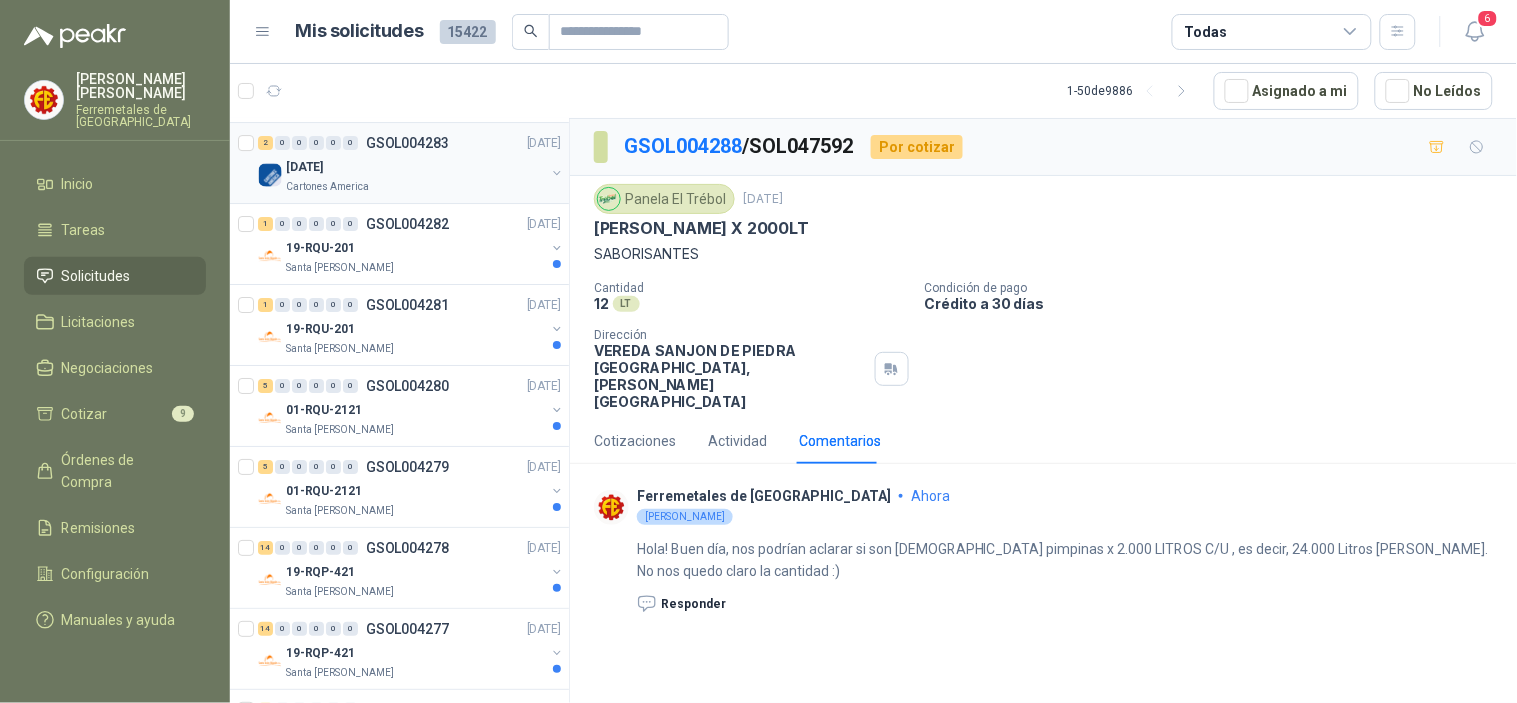 click on "[DATE]" at bounding box center (415, 167) 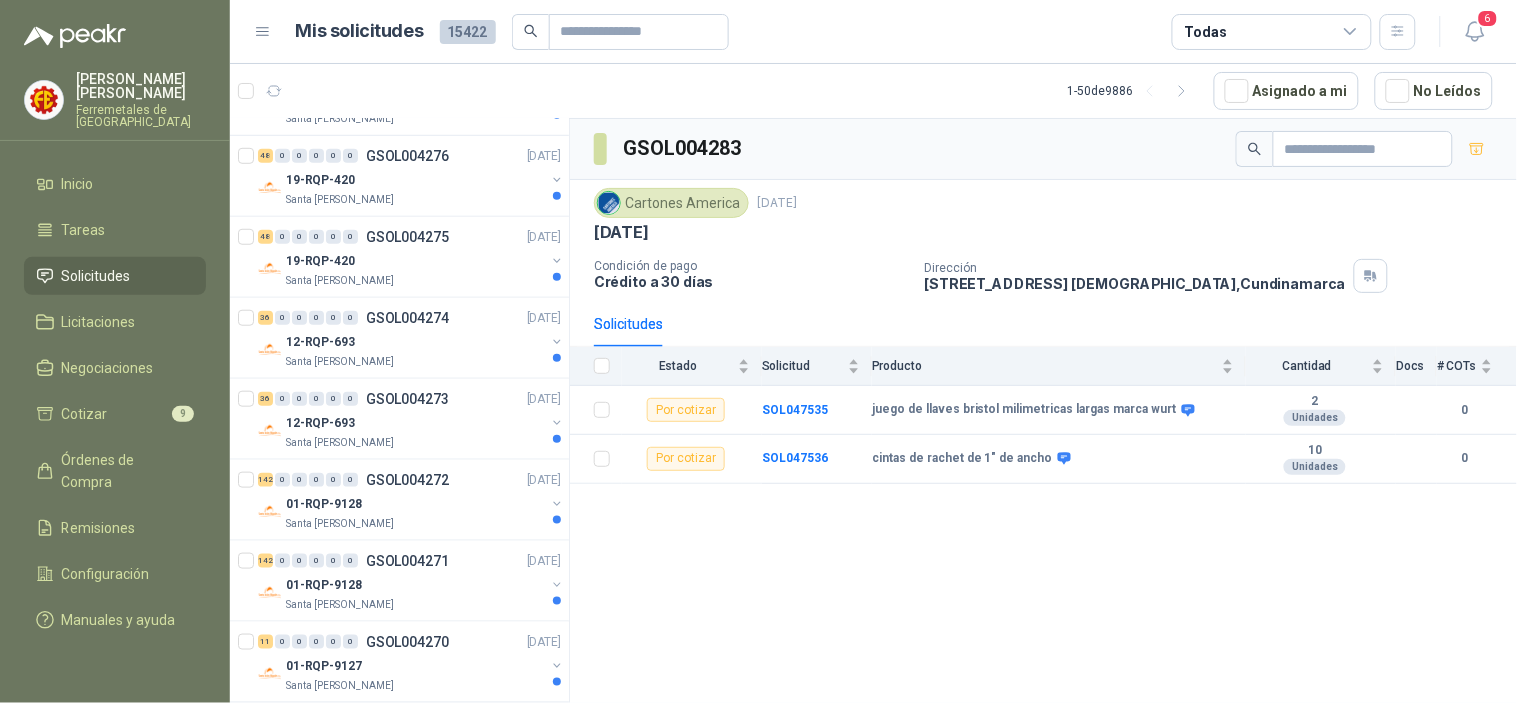 scroll, scrollTop: 6222, scrollLeft: 0, axis: vertical 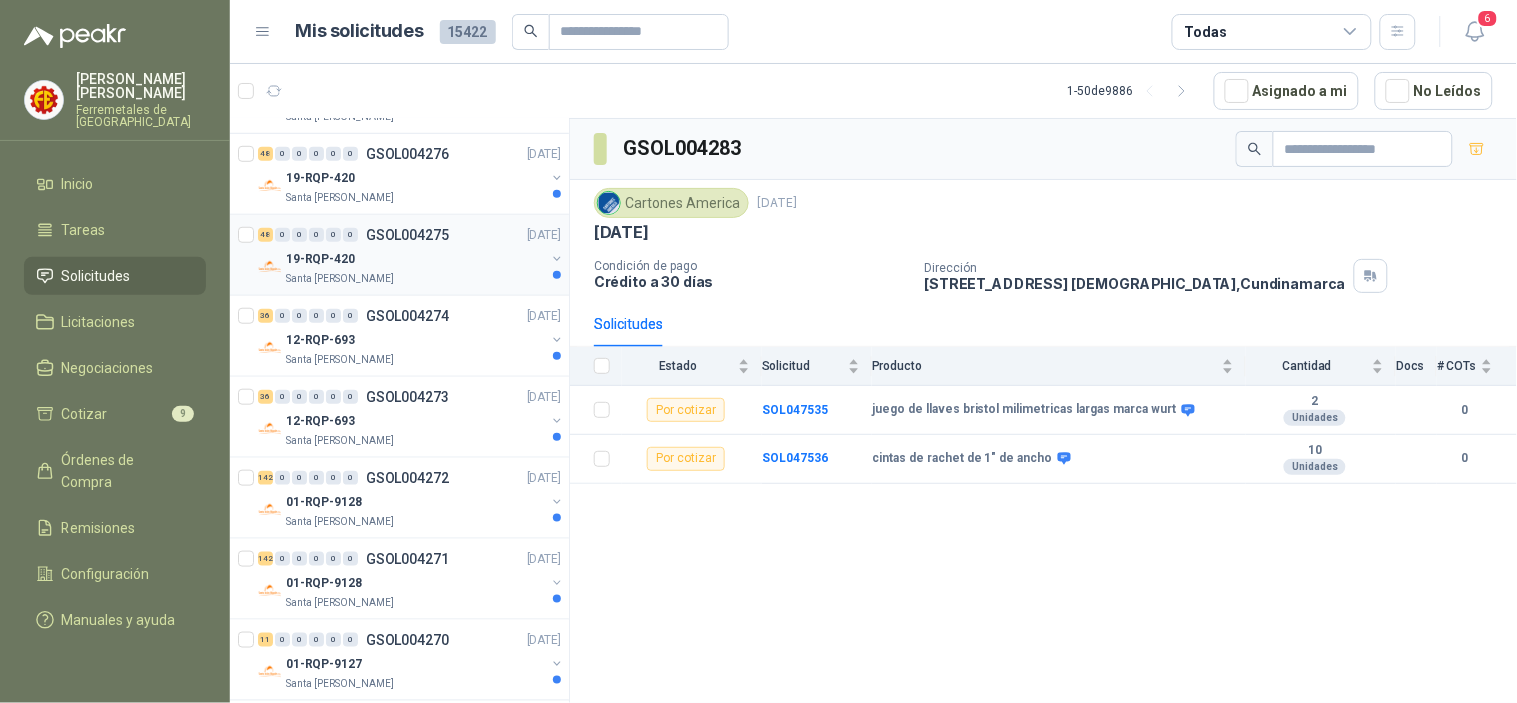 click on "48   0   0   0   0   0   GSOL004275 [DATE]   19-RQP-420 Santa [PERSON_NAME]" at bounding box center [399, 255] 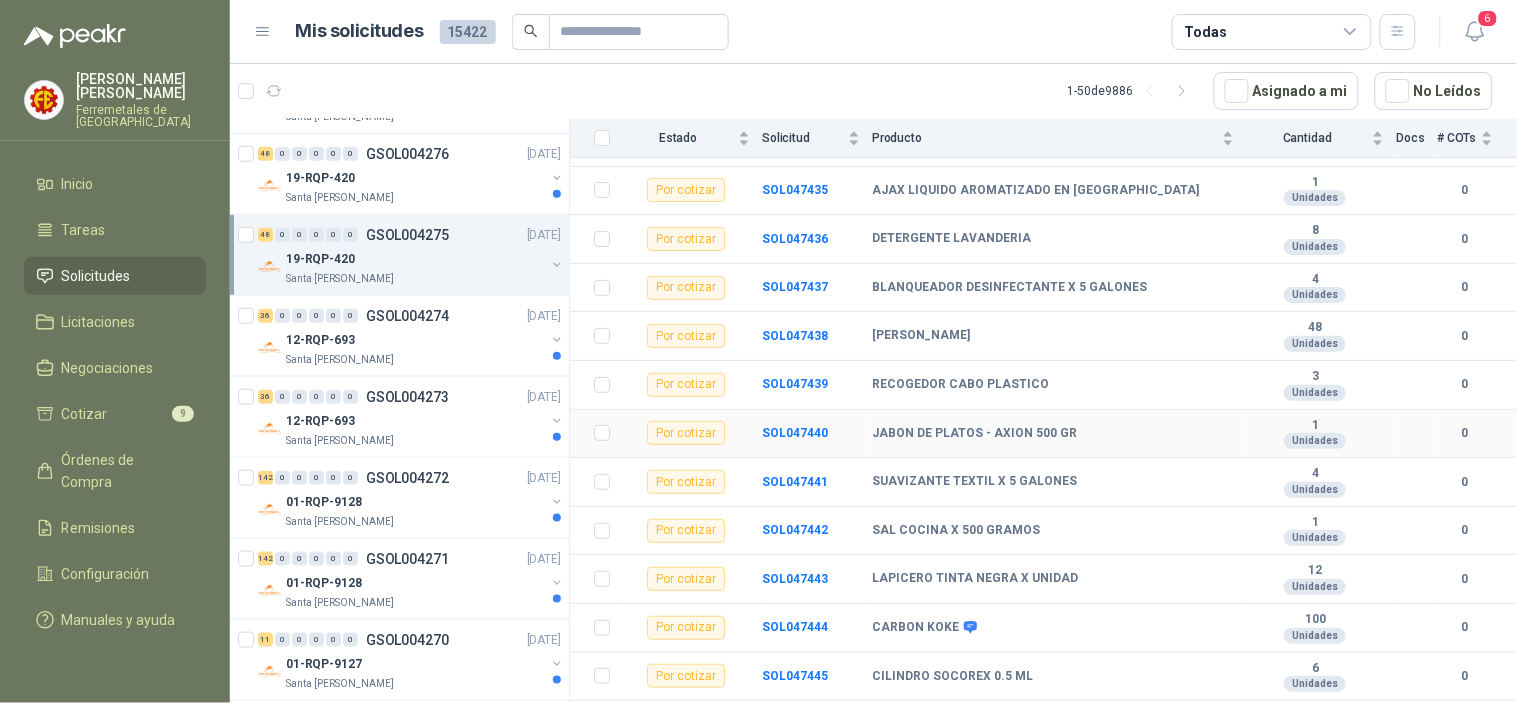 scroll, scrollTop: 2043, scrollLeft: 0, axis: vertical 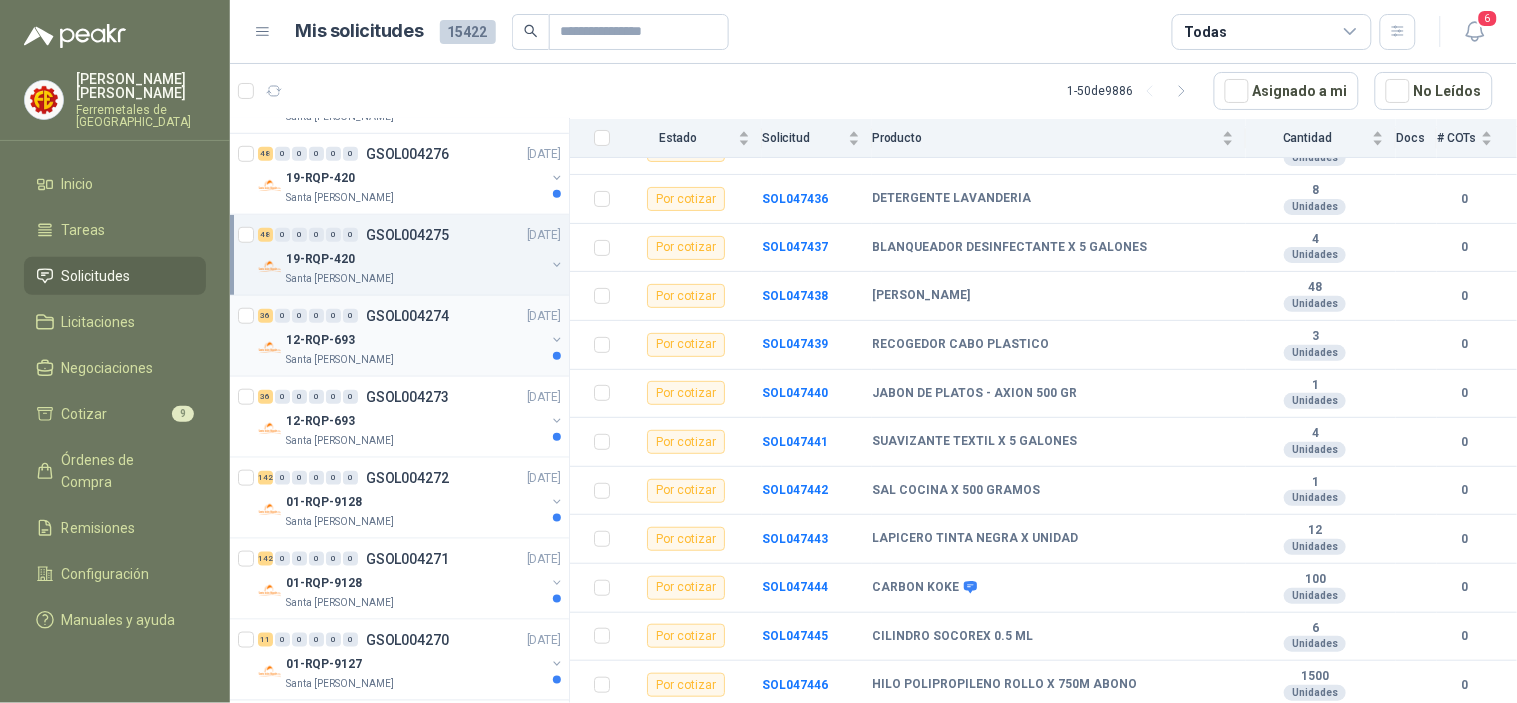 click on "12-RQP-693" at bounding box center [415, 340] 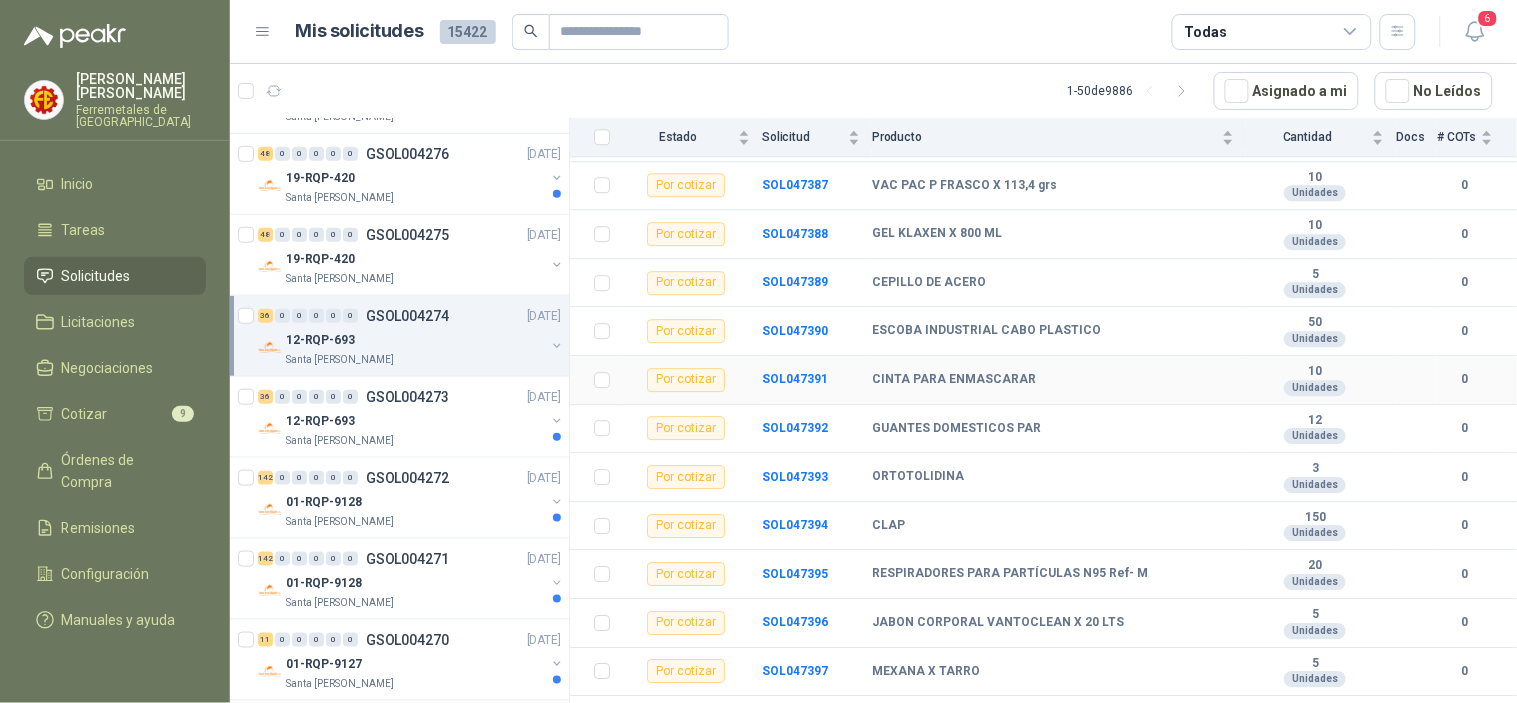 scroll, scrollTop: 1441, scrollLeft: 0, axis: vertical 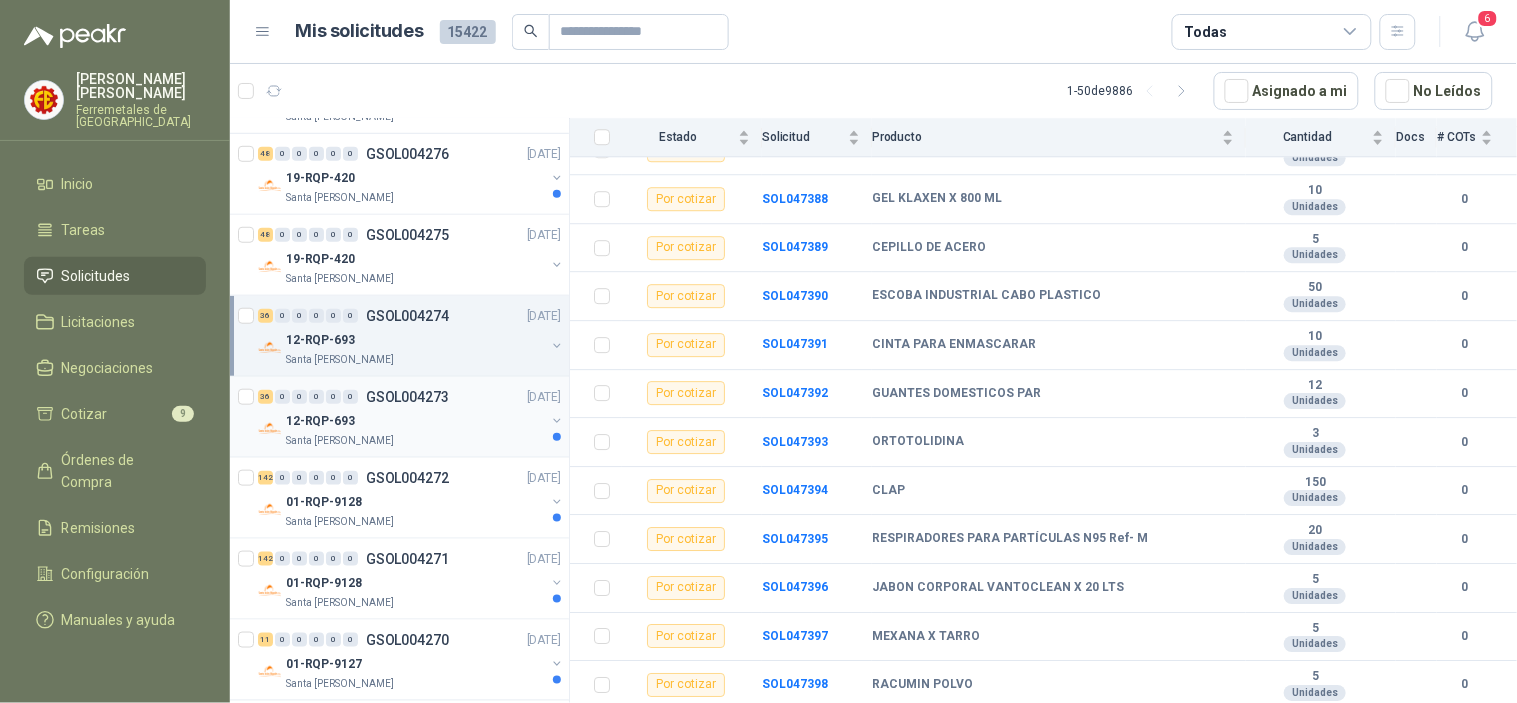 click on "12-RQP-693" at bounding box center (415, 421) 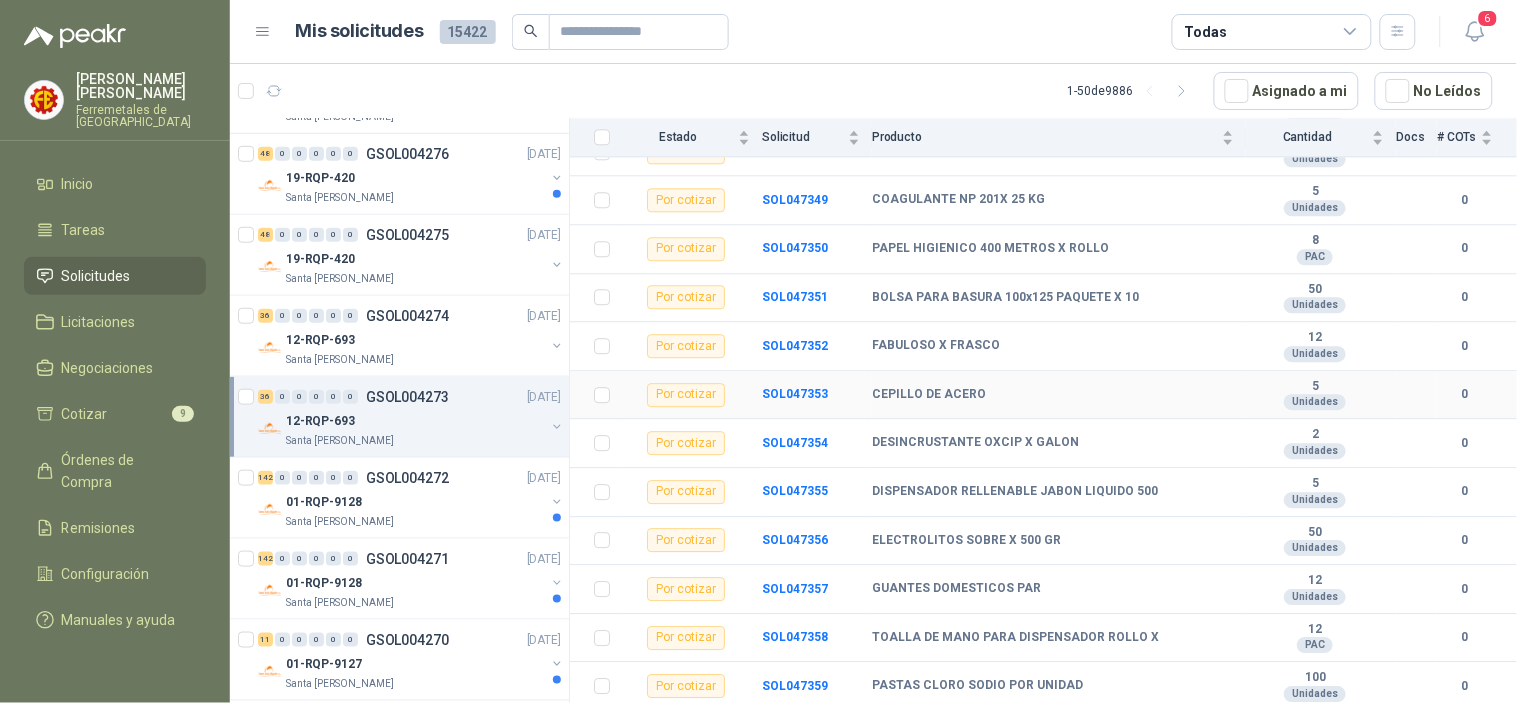 scroll, scrollTop: 1441, scrollLeft: 0, axis: vertical 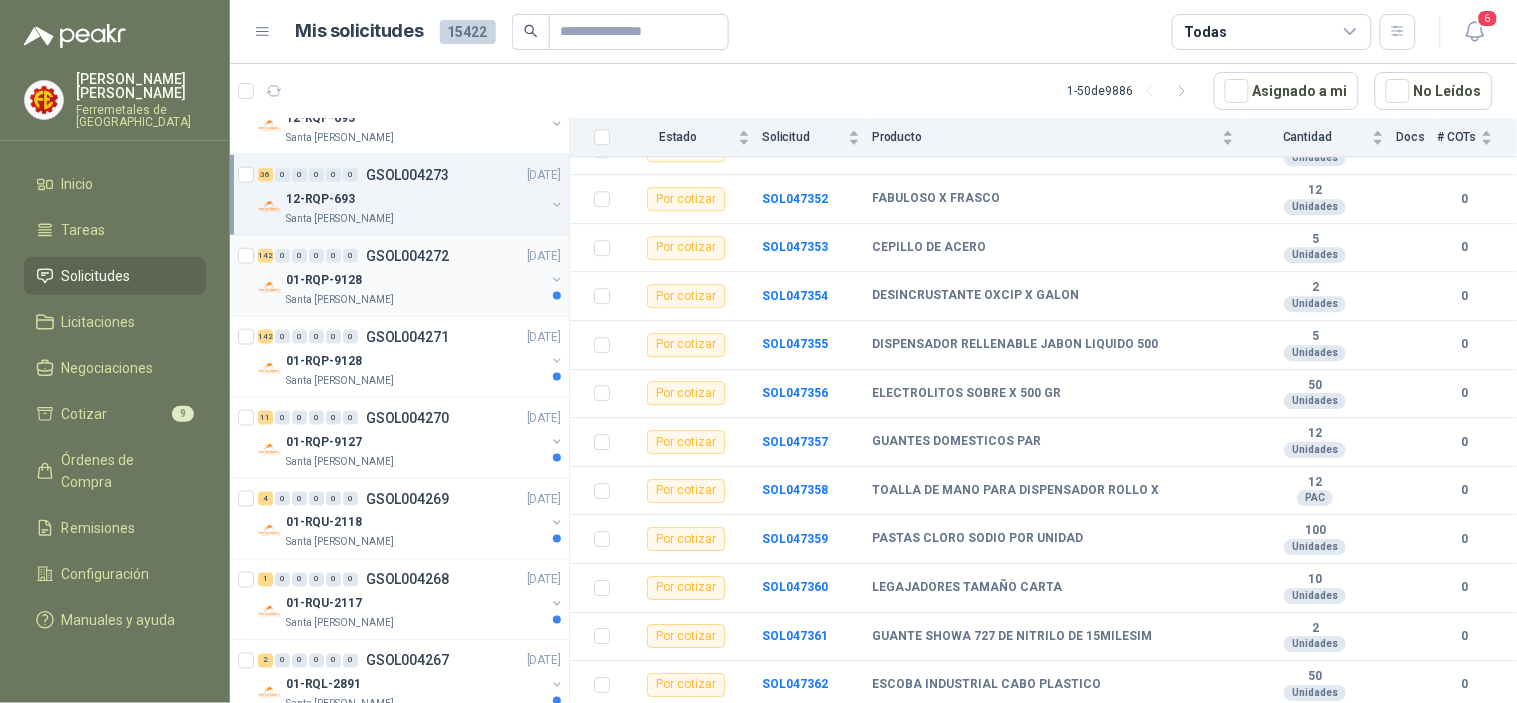 click on "Santa [PERSON_NAME]" at bounding box center [415, 300] 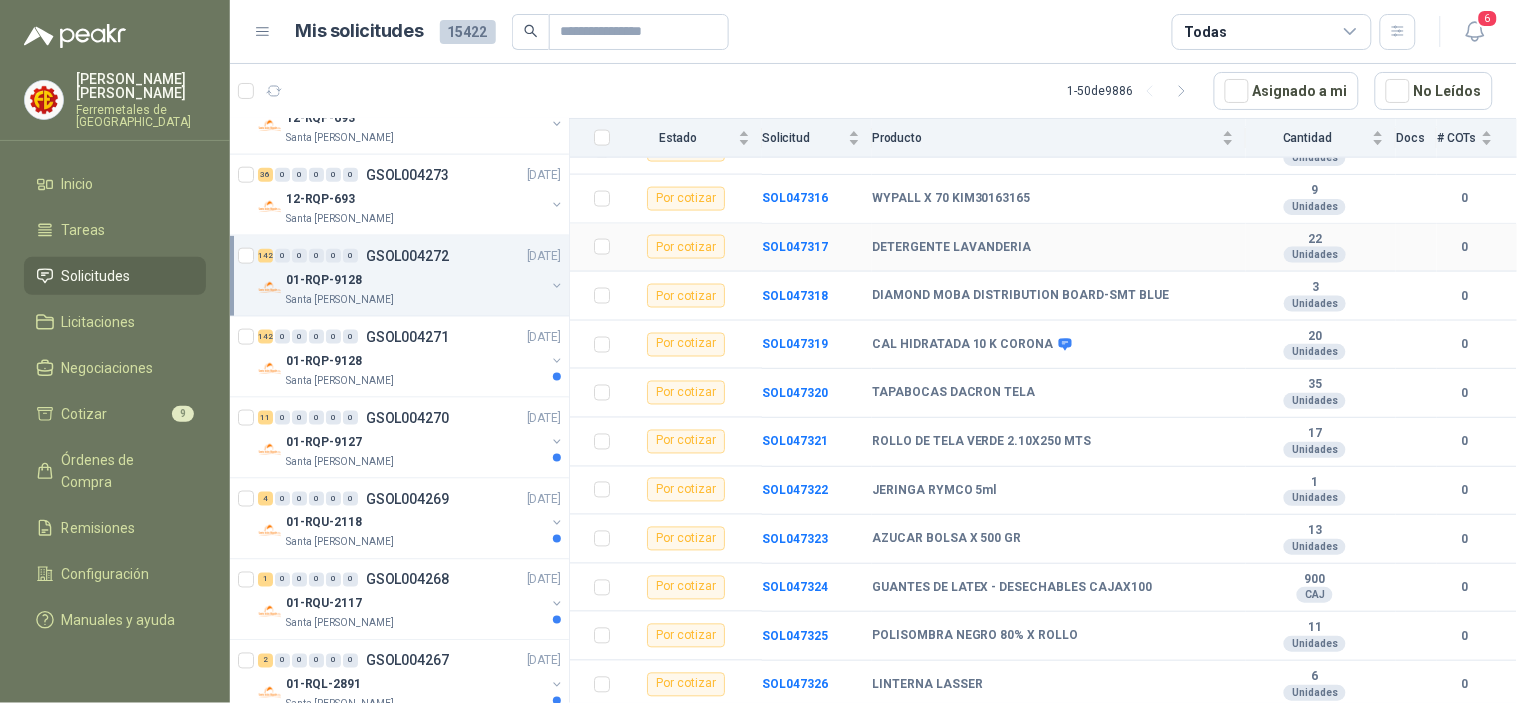scroll, scrollTop: 6652, scrollLeft: 0, axis: vertical 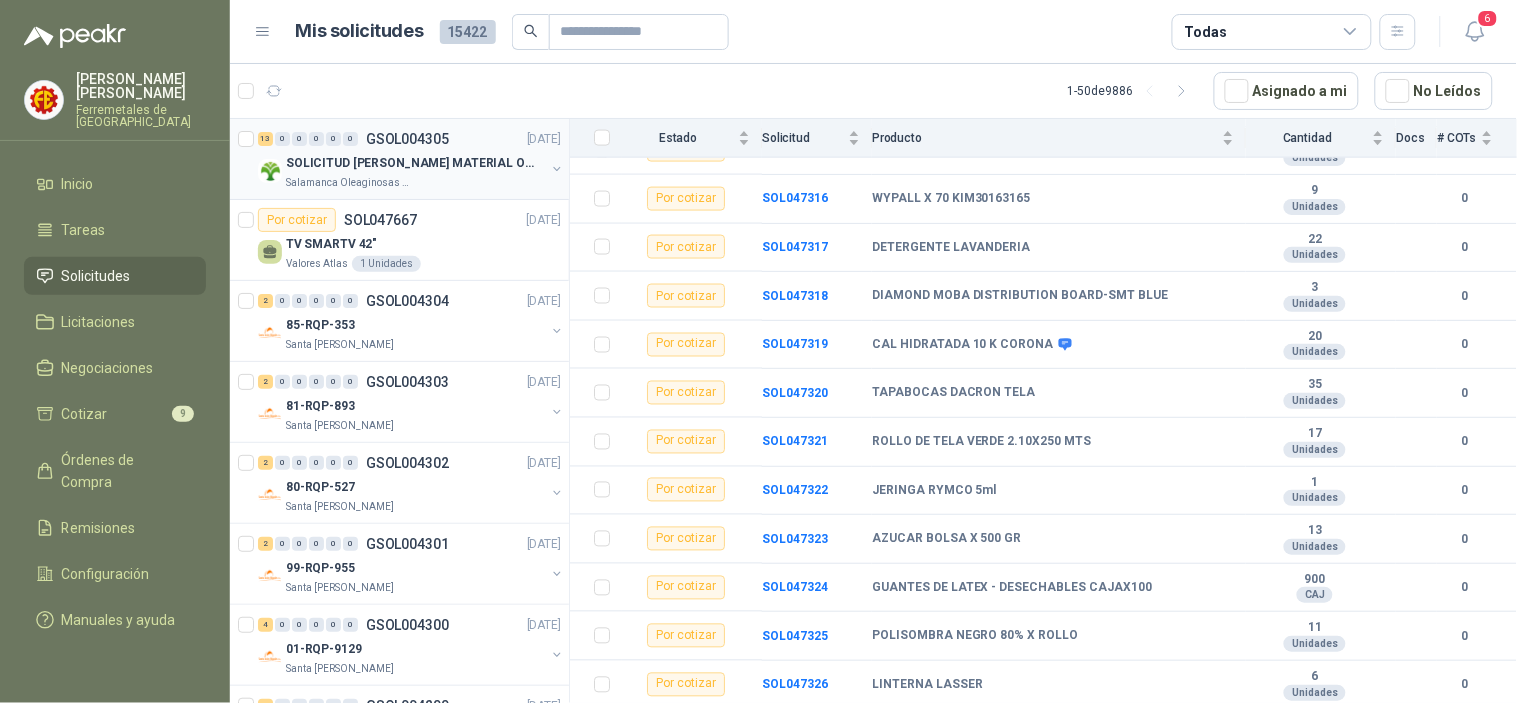 click on "Salamanca Oleaginosas SAS" at bounding box center [415, 183] 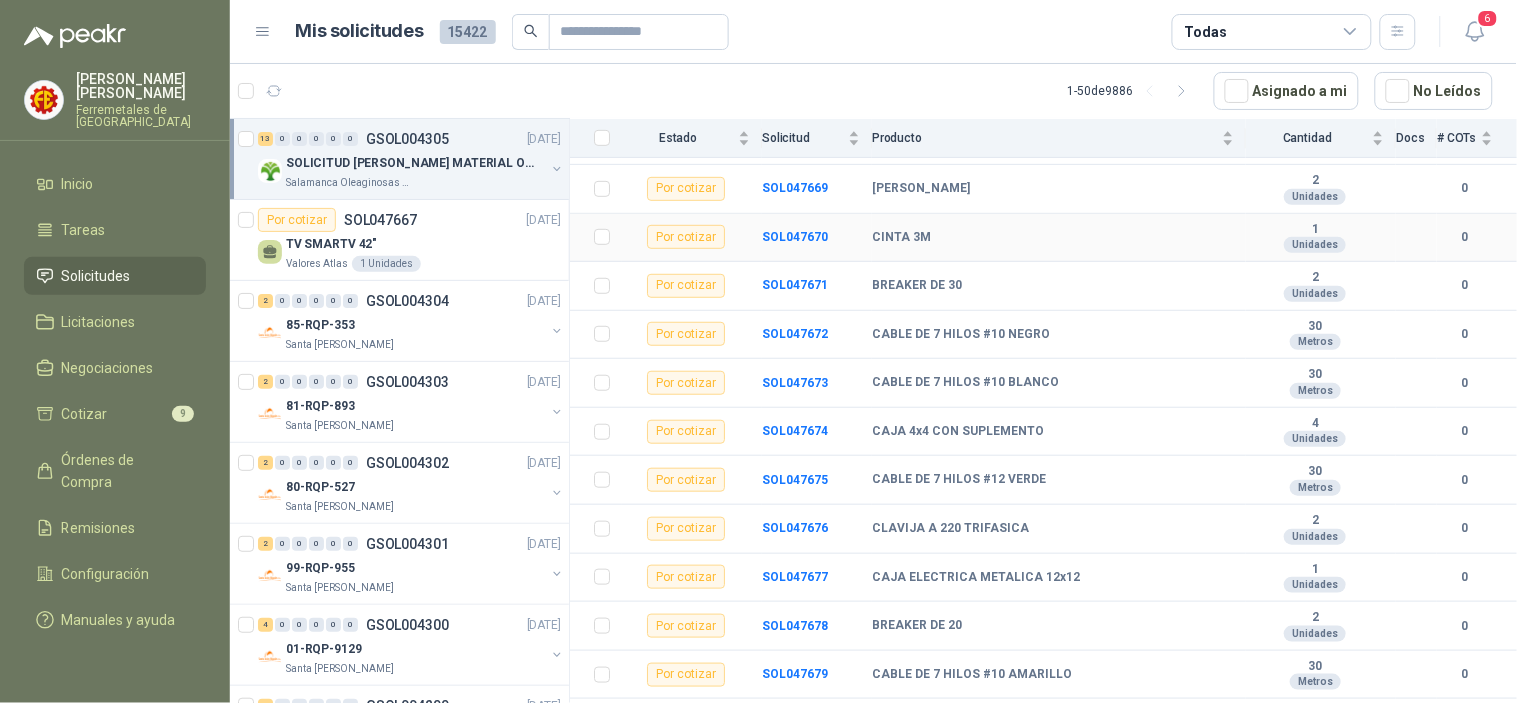 scroll, scrollTop: 313, scrollLeft: 0, axis: vertical 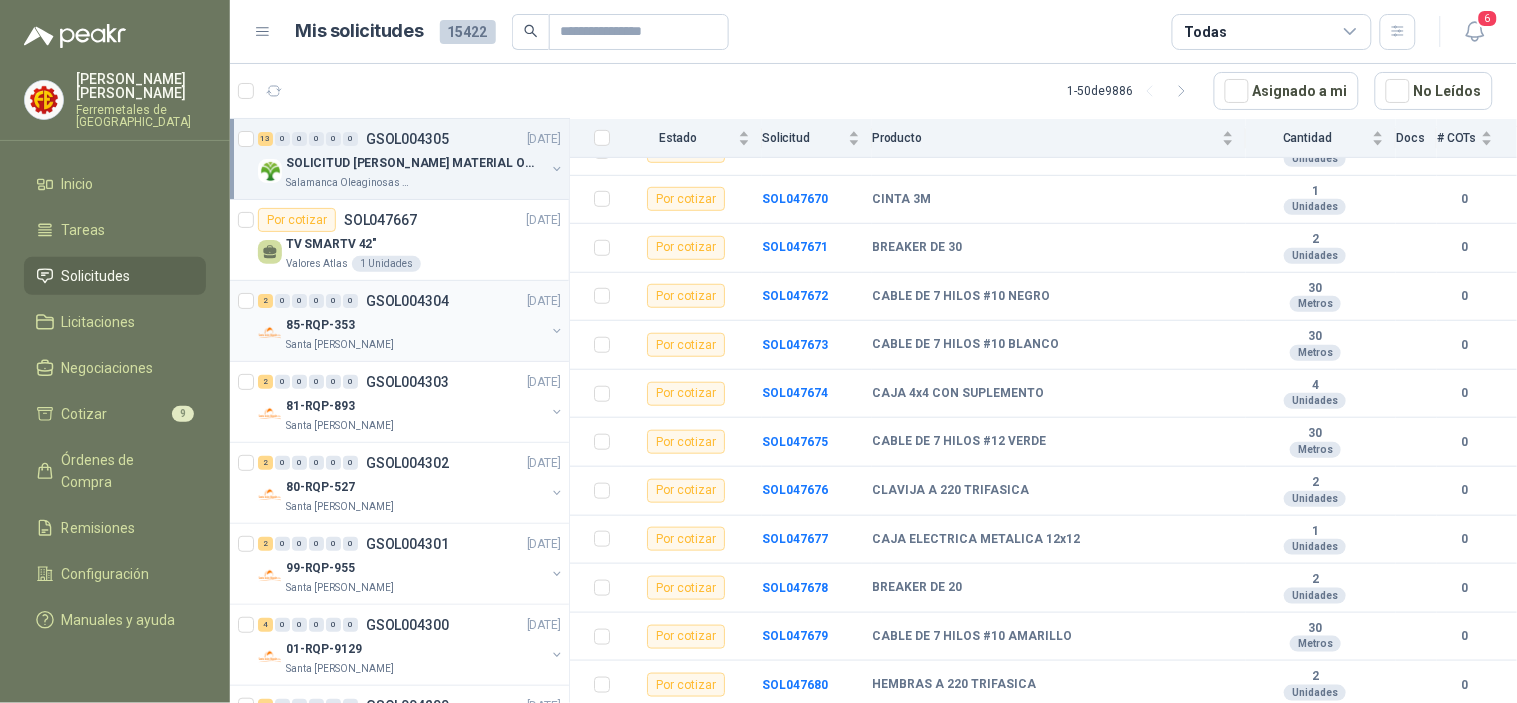 click on "Santa [PERSON_NAME]" at bounding box center (415, 345) 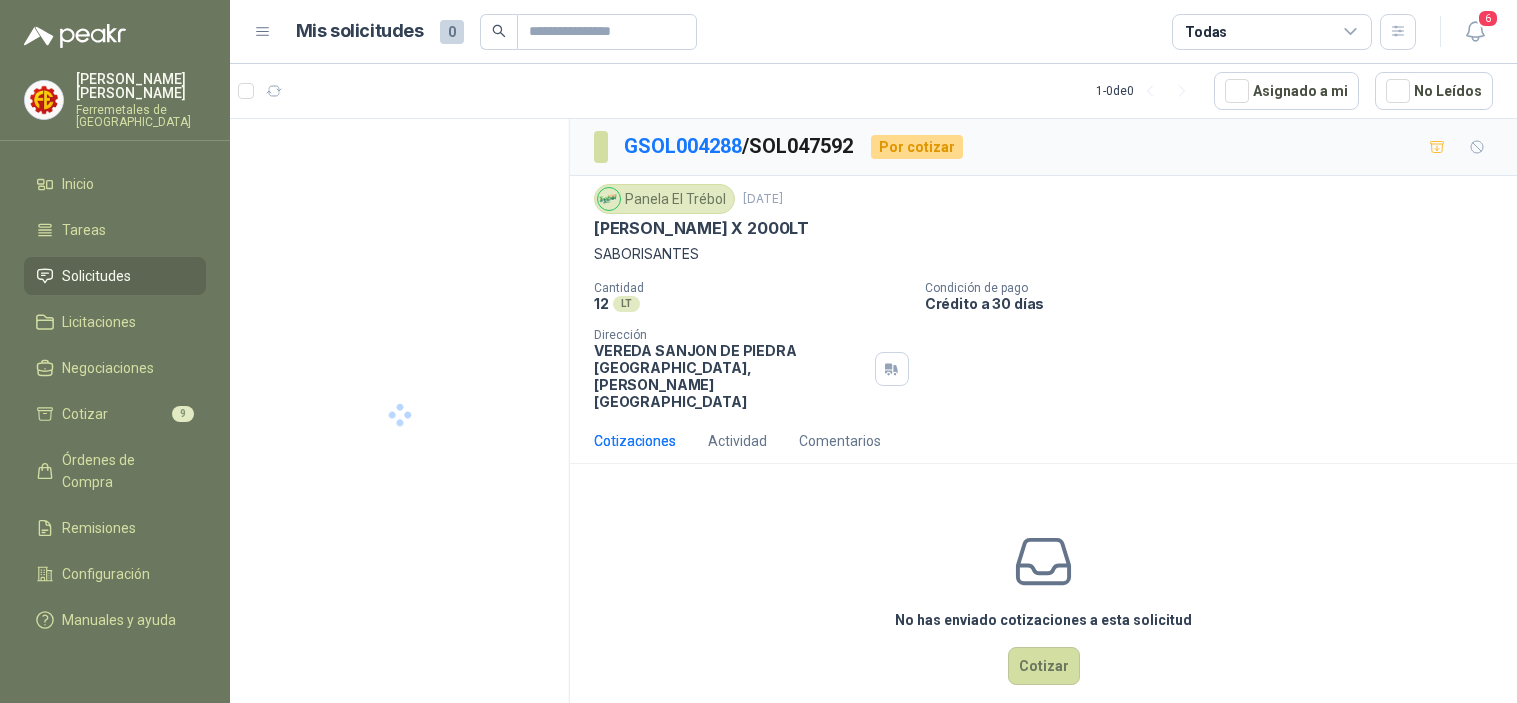 scroll, scrollTop: 0, scrollLeft: 0, axis: both 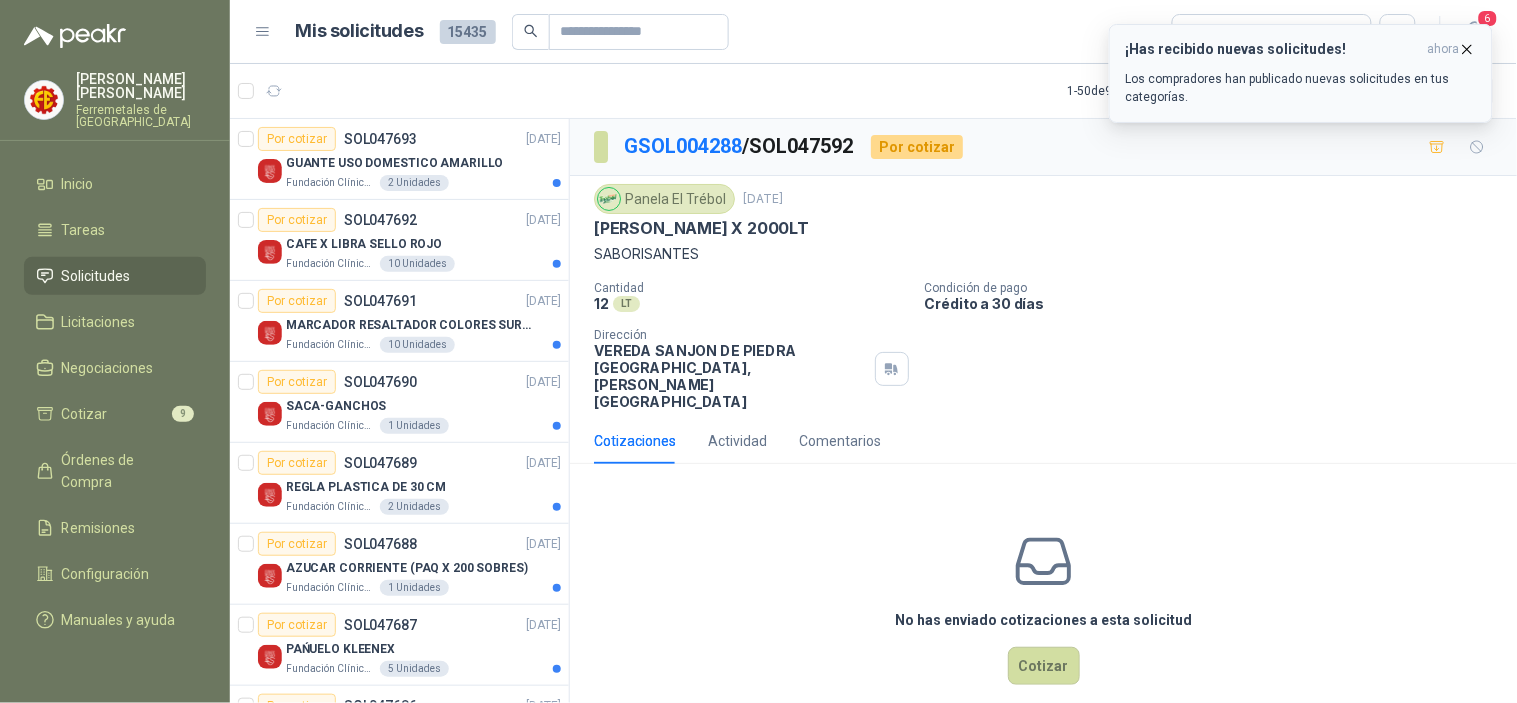 click 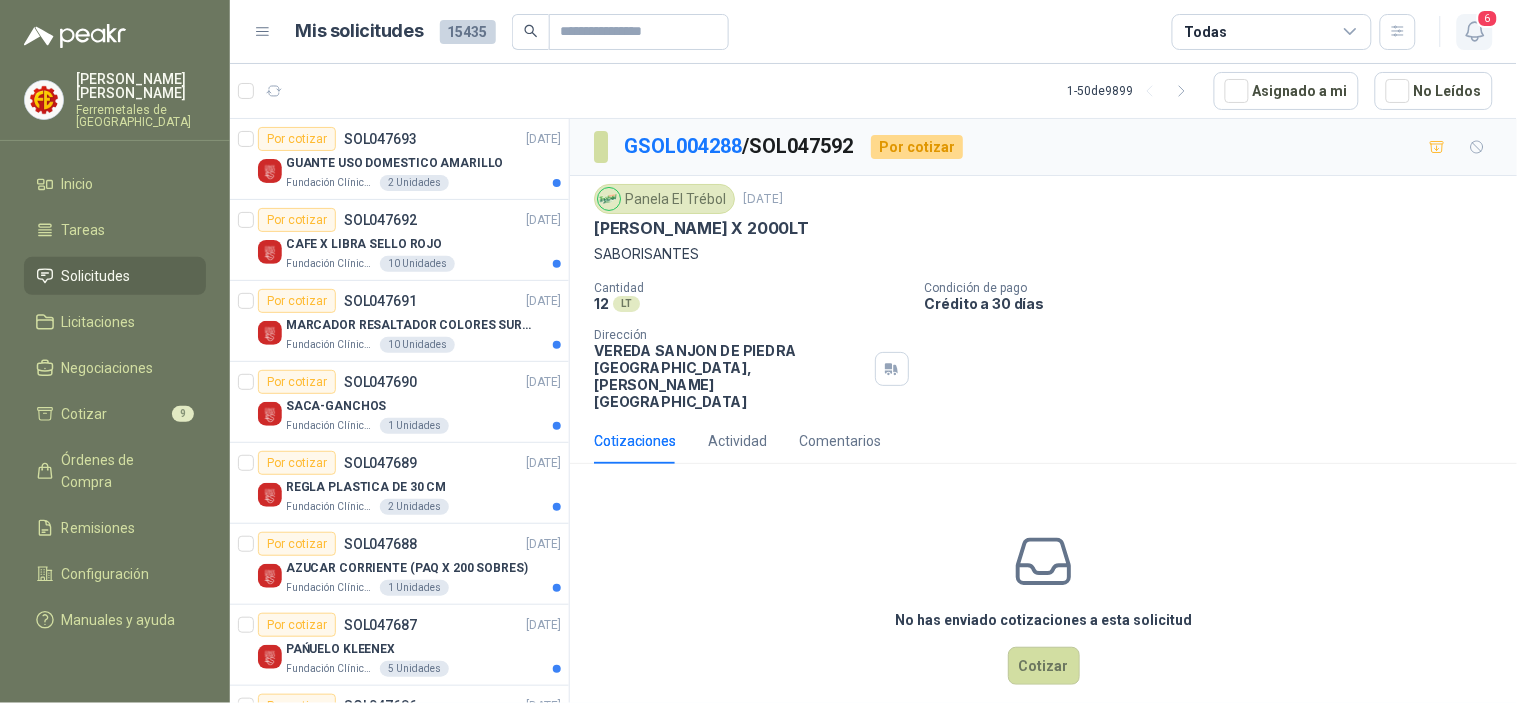 click 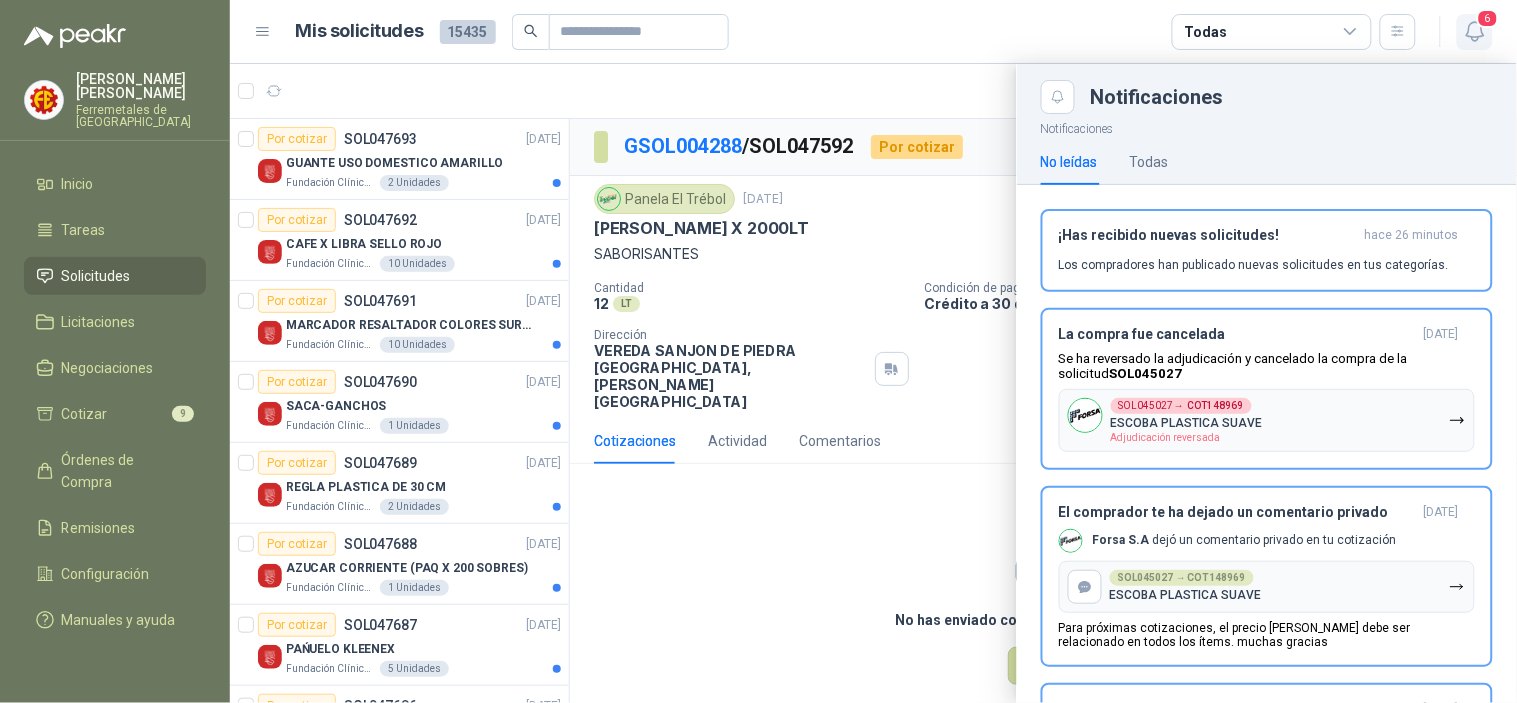 click 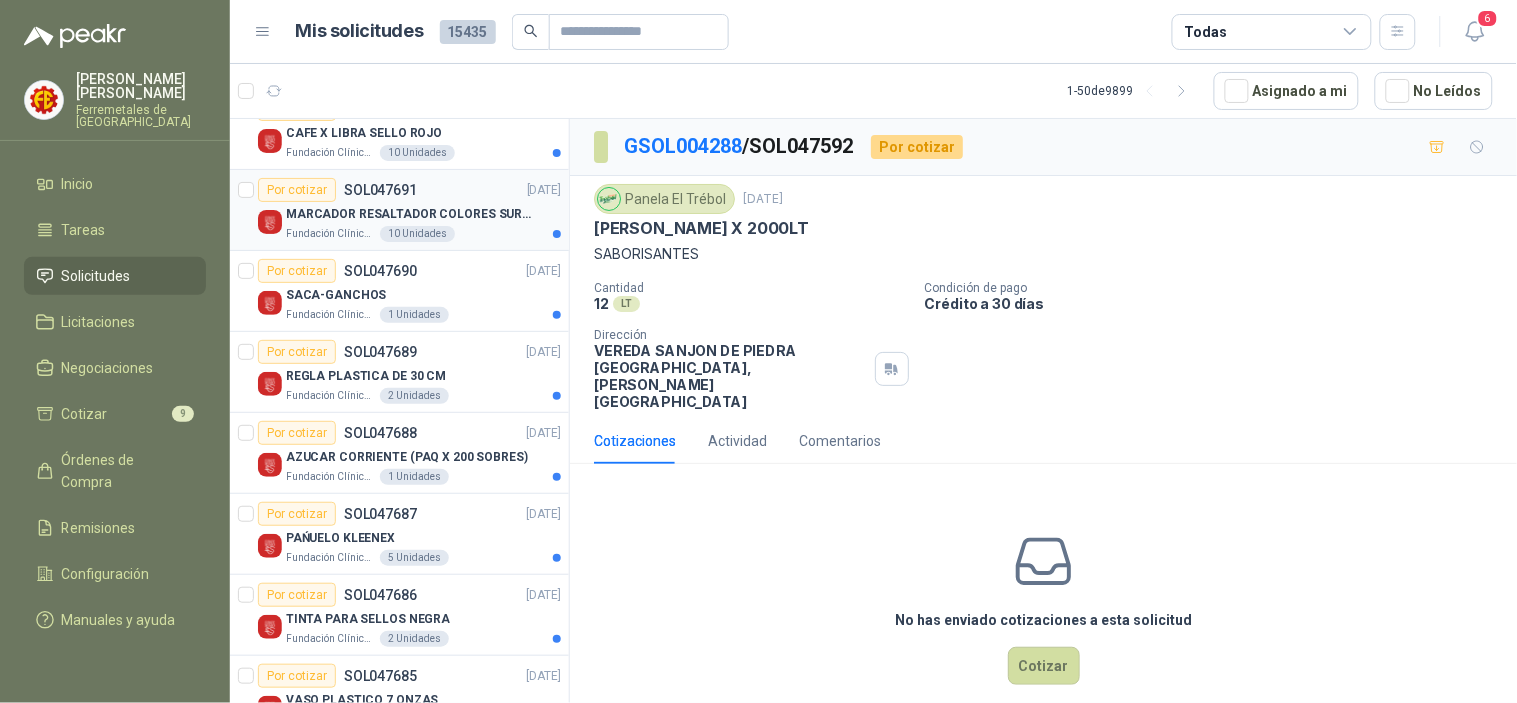 scroll, scrollTop: 222, scrollLeft: 0, axis: vertical 